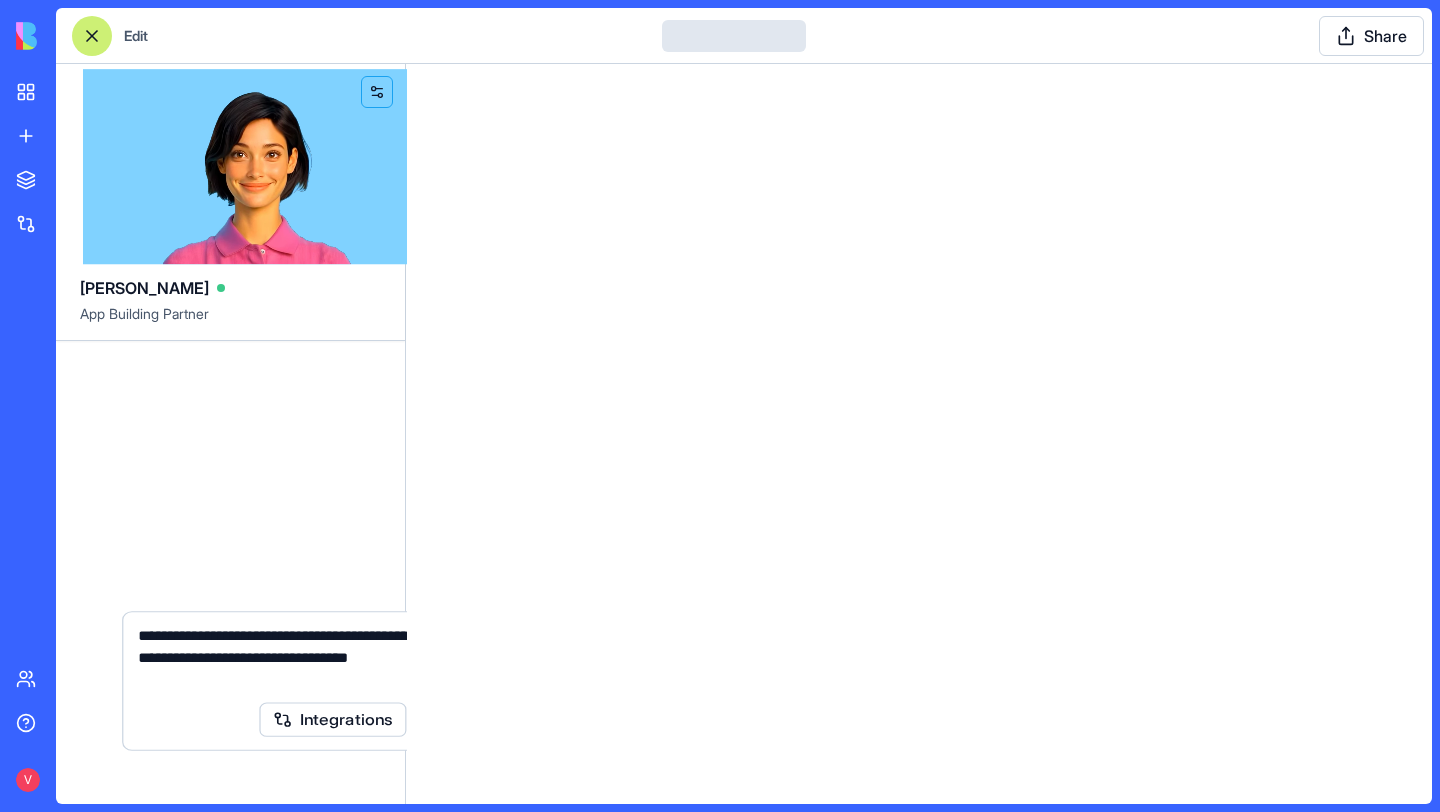 scroll, scrollTop: 0, scrollLeft: 0, axis: both 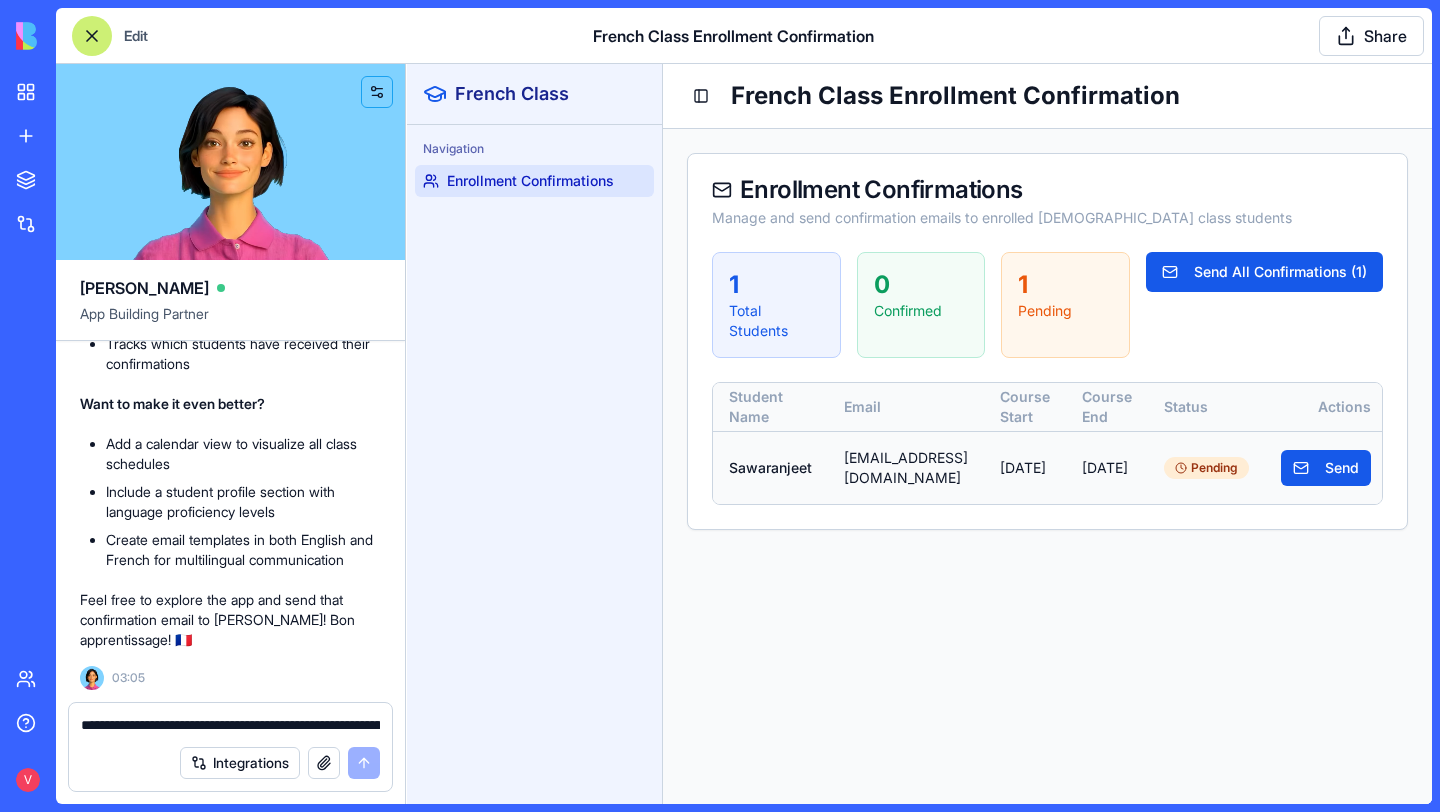 click on "[EMAIL_ADDRESS][DOMAIN_NAME]" at bounding box center (906, 467) 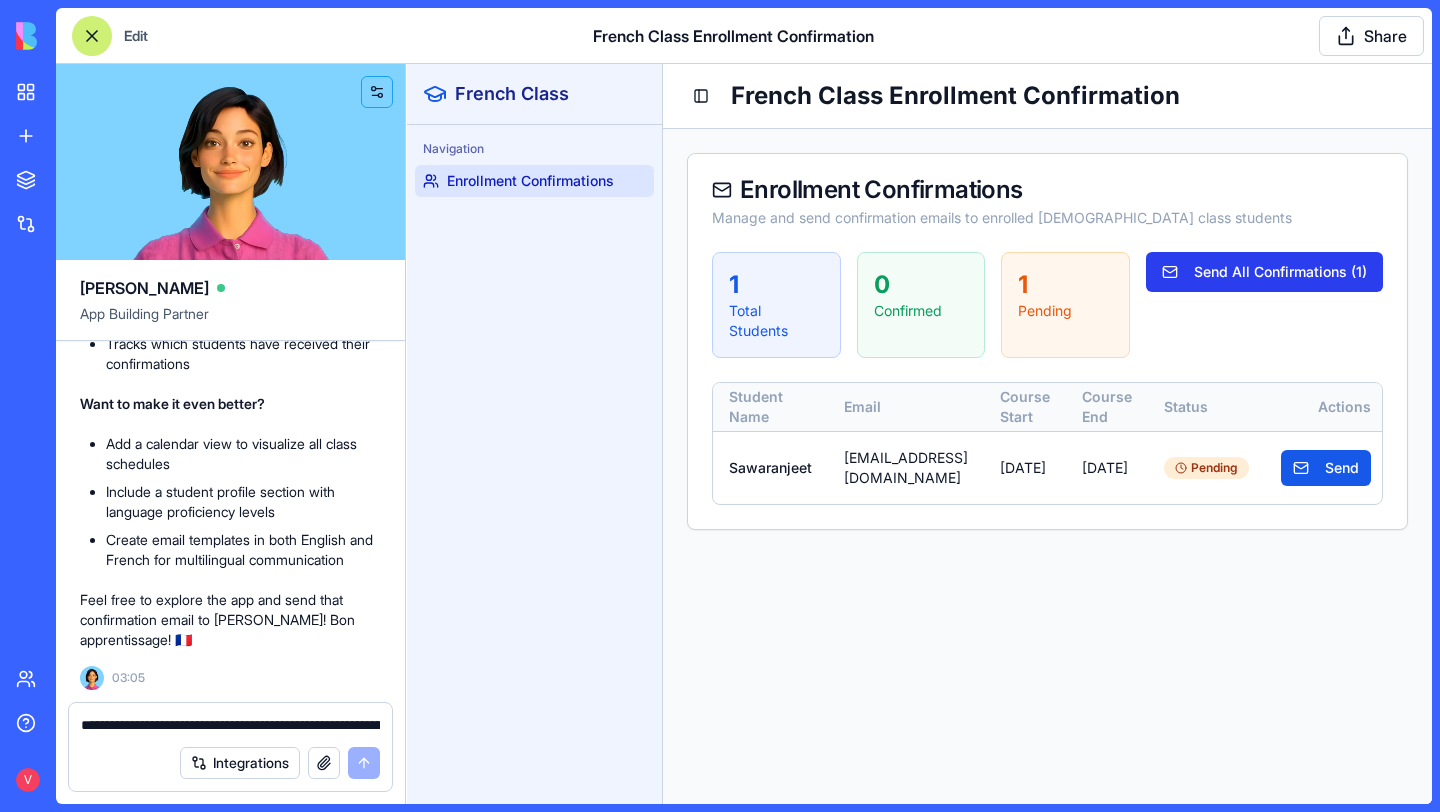 click on "Send All Confirmations ( 1 )" at bounding box center (1264, 272) 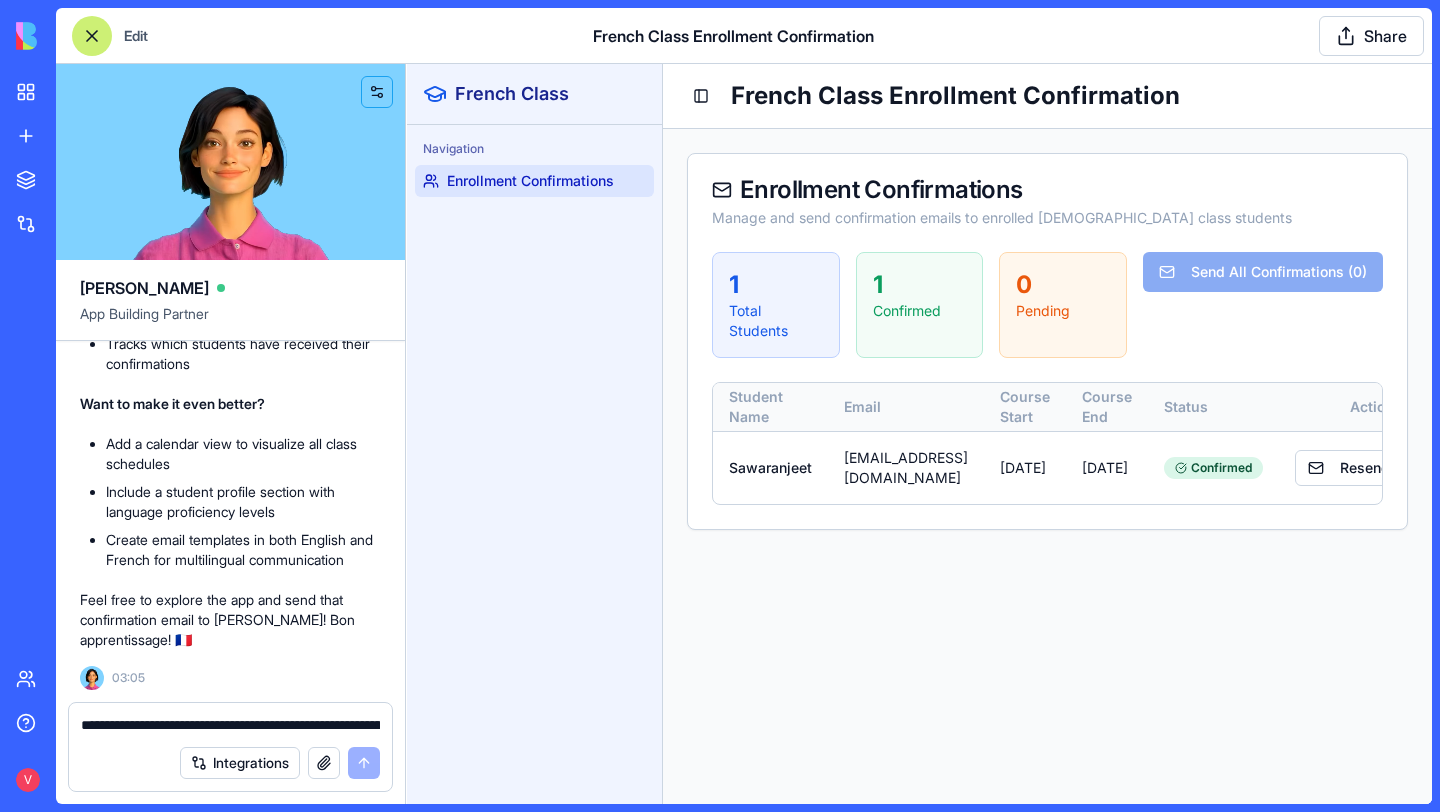 click on "1" at bounding box center [920, 285] 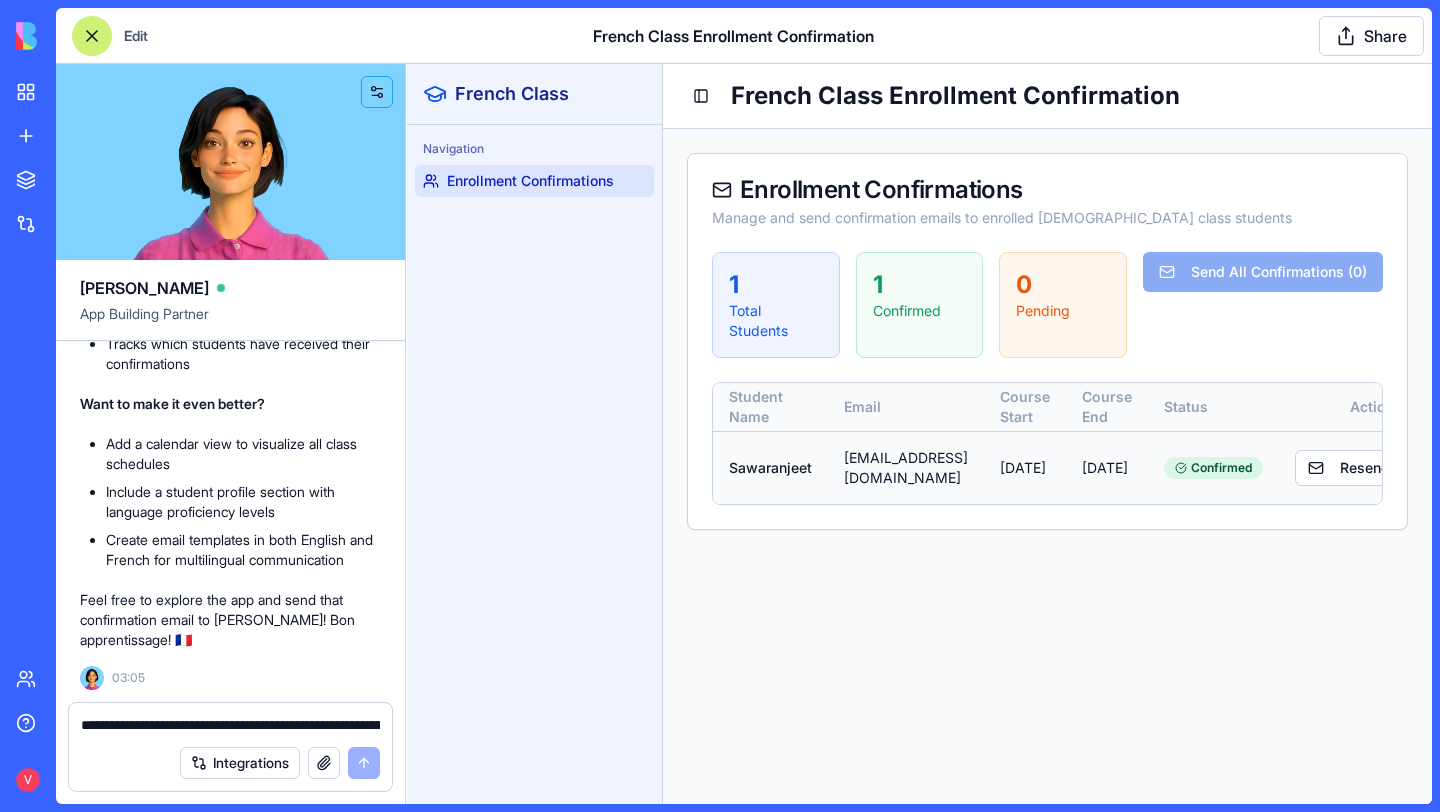 click on "[EMAIL_ADDRESS][DOMAIN_NAME]" at bounding box center (906, 467) 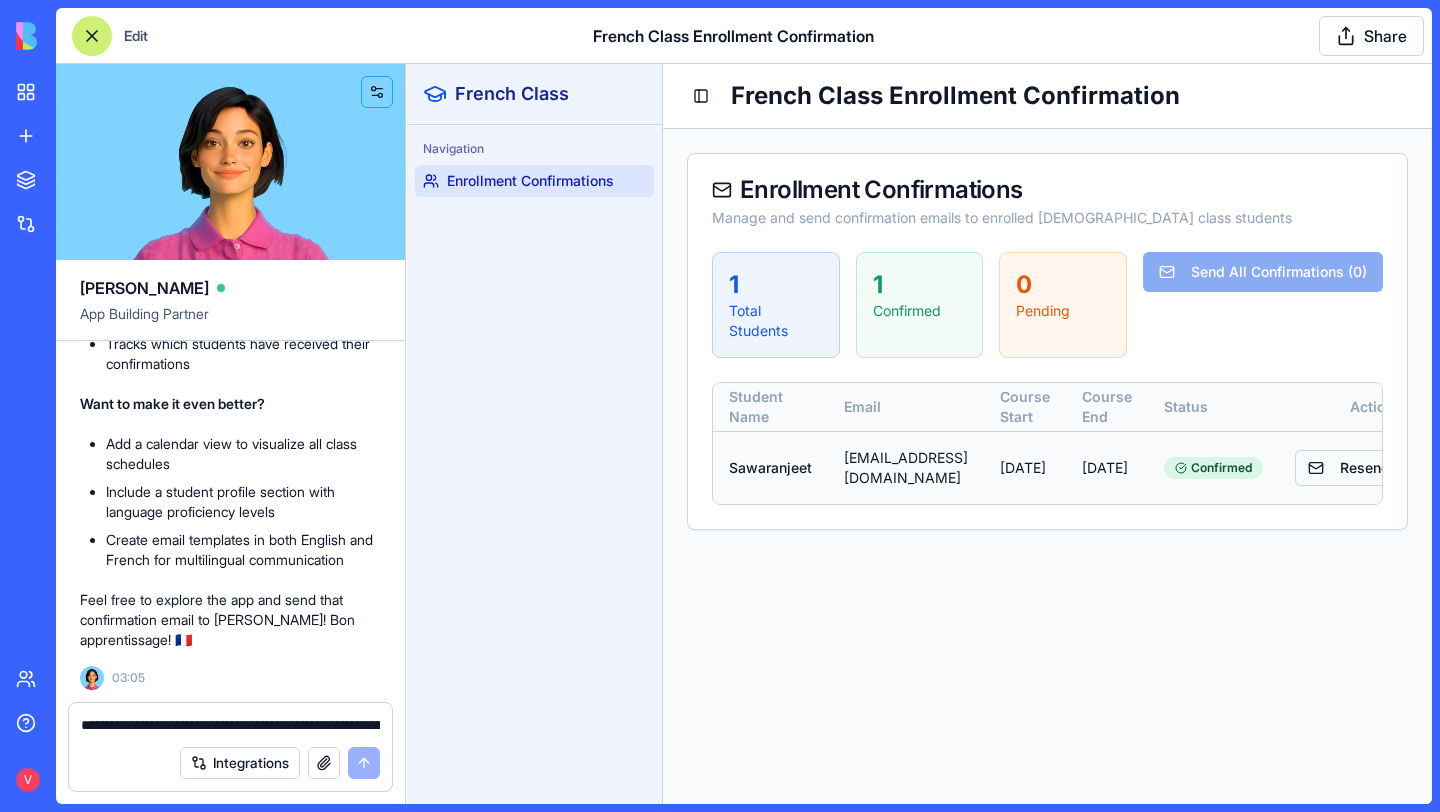 click on "Resend" at bounding box center [1349, 468] 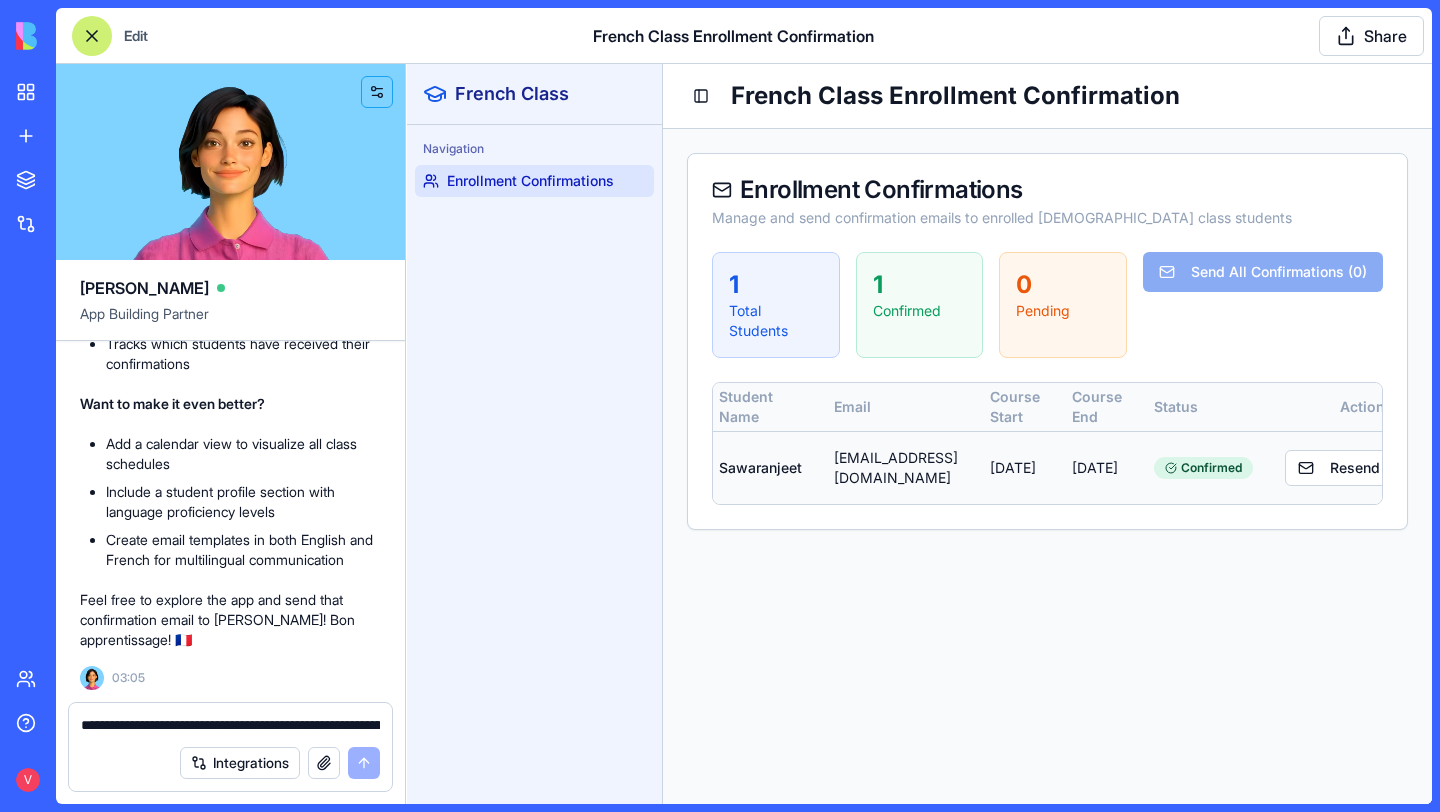 scroll, scrollTop: 0, scrollLeft: 0, axis: both 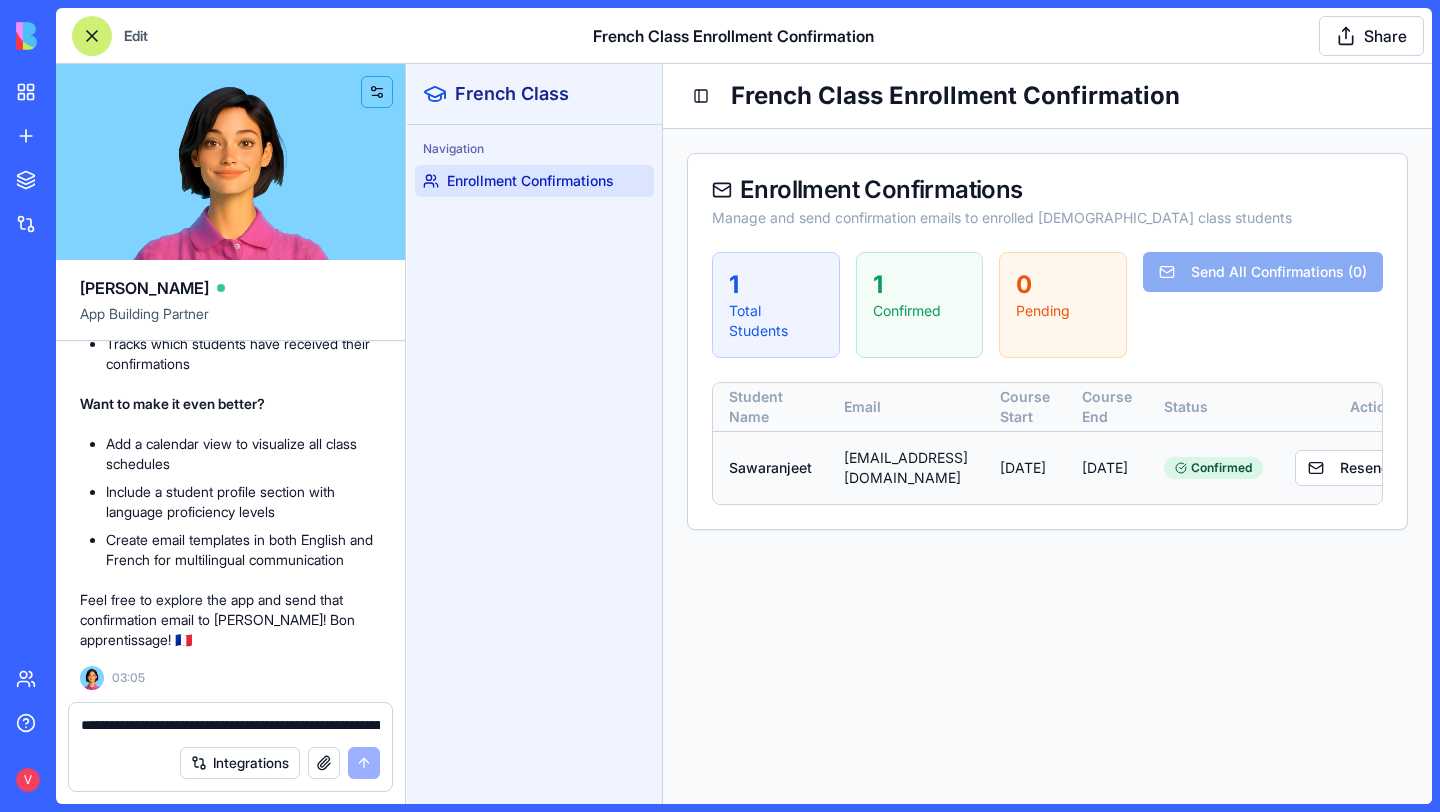 click on "[EMAIL_ADDRESS][DOMAIN_NAME]" at bounding box center (906, 467) 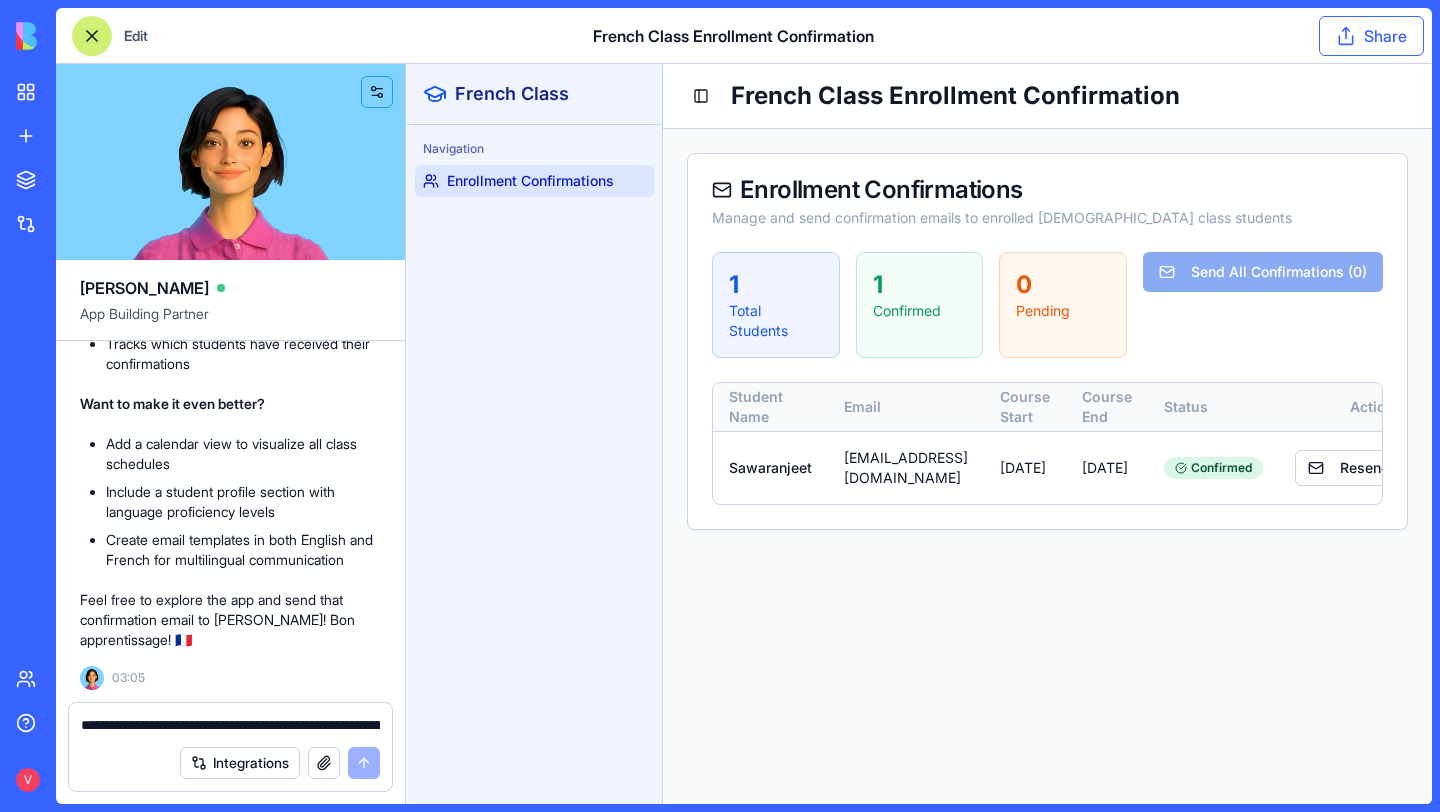 click on "Share" at bounding box center (1371, 36) 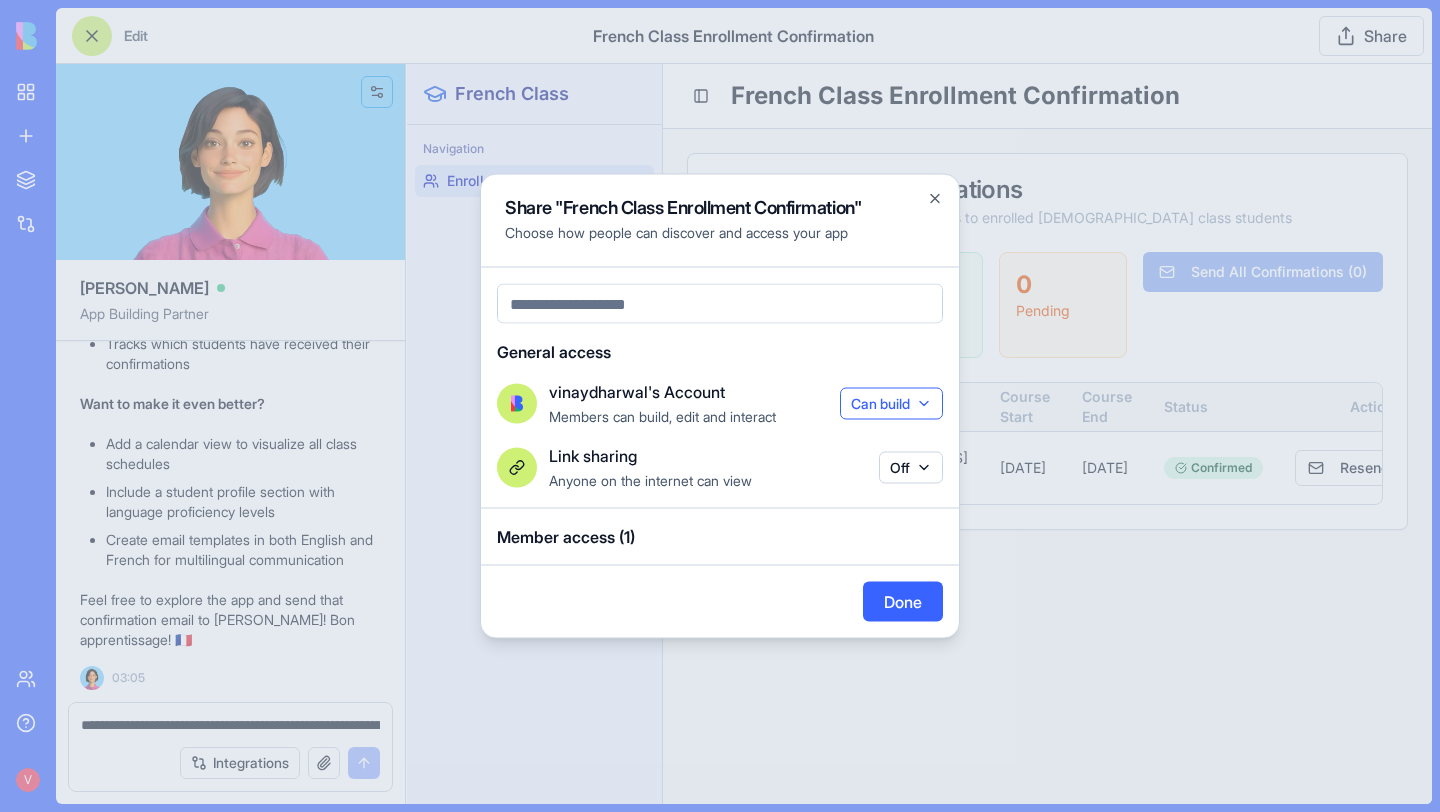 click on "Can build" at bounding box center (891, 404) 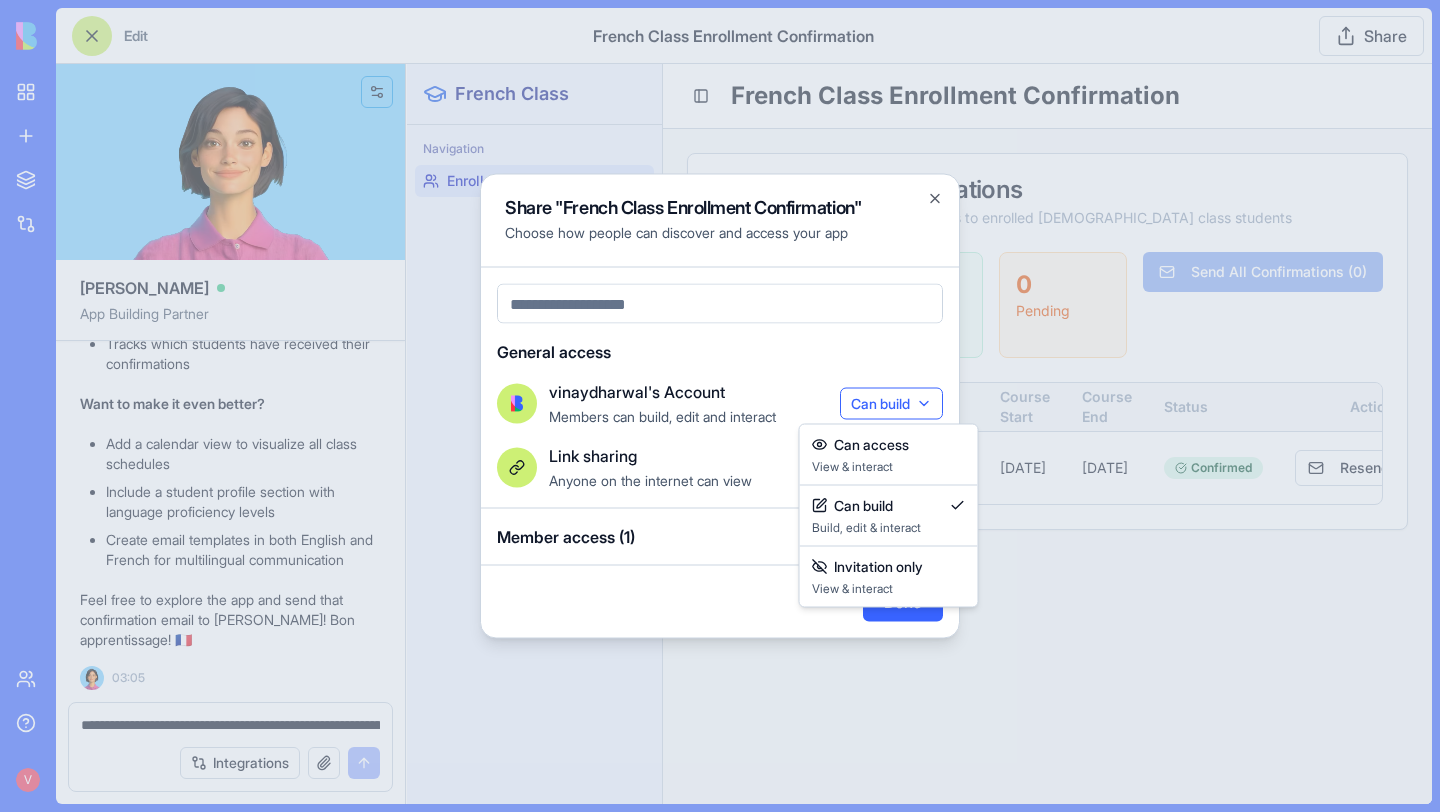 click on "Can build" at bounding box center (891, 404) 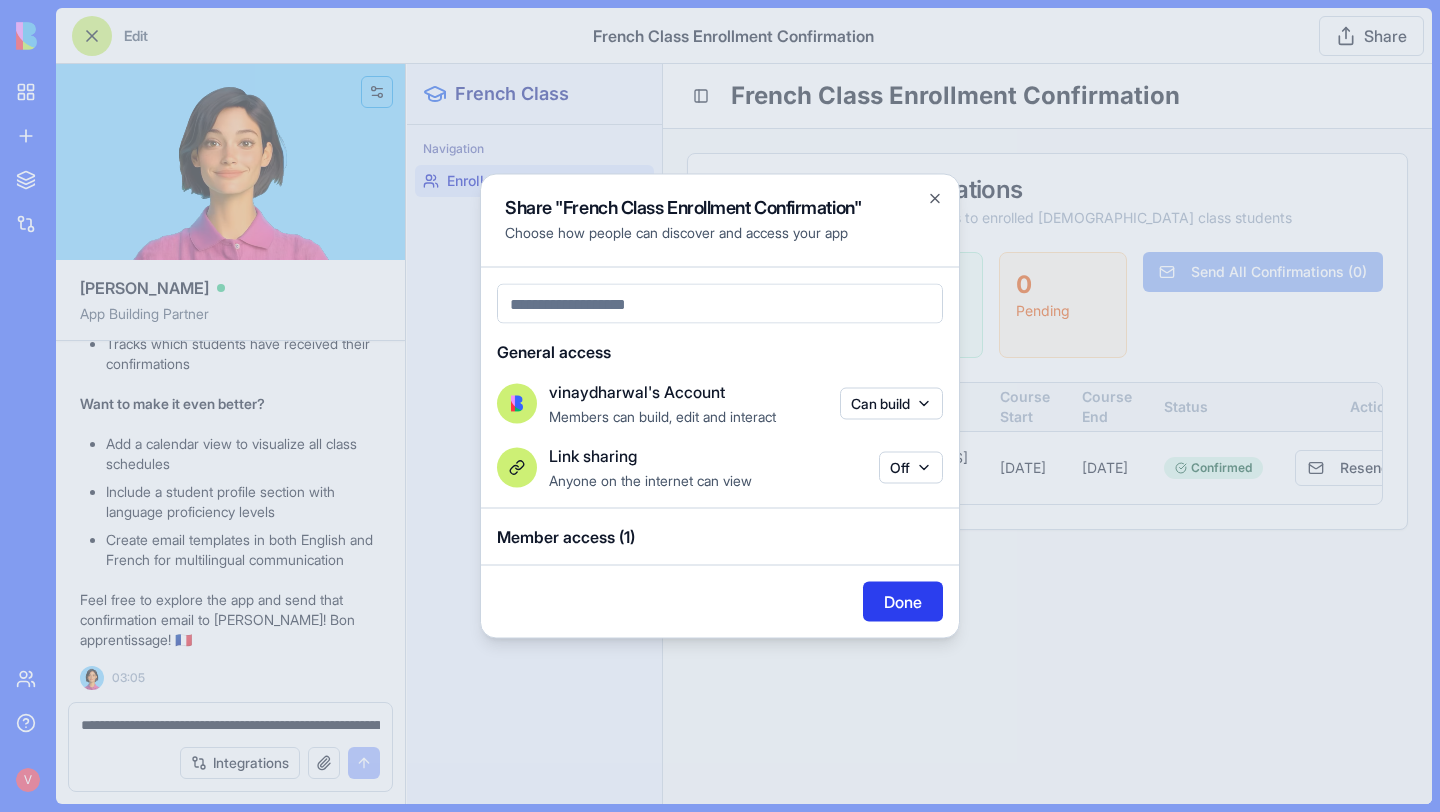 click on "Done" at bounding box center (903, 602) 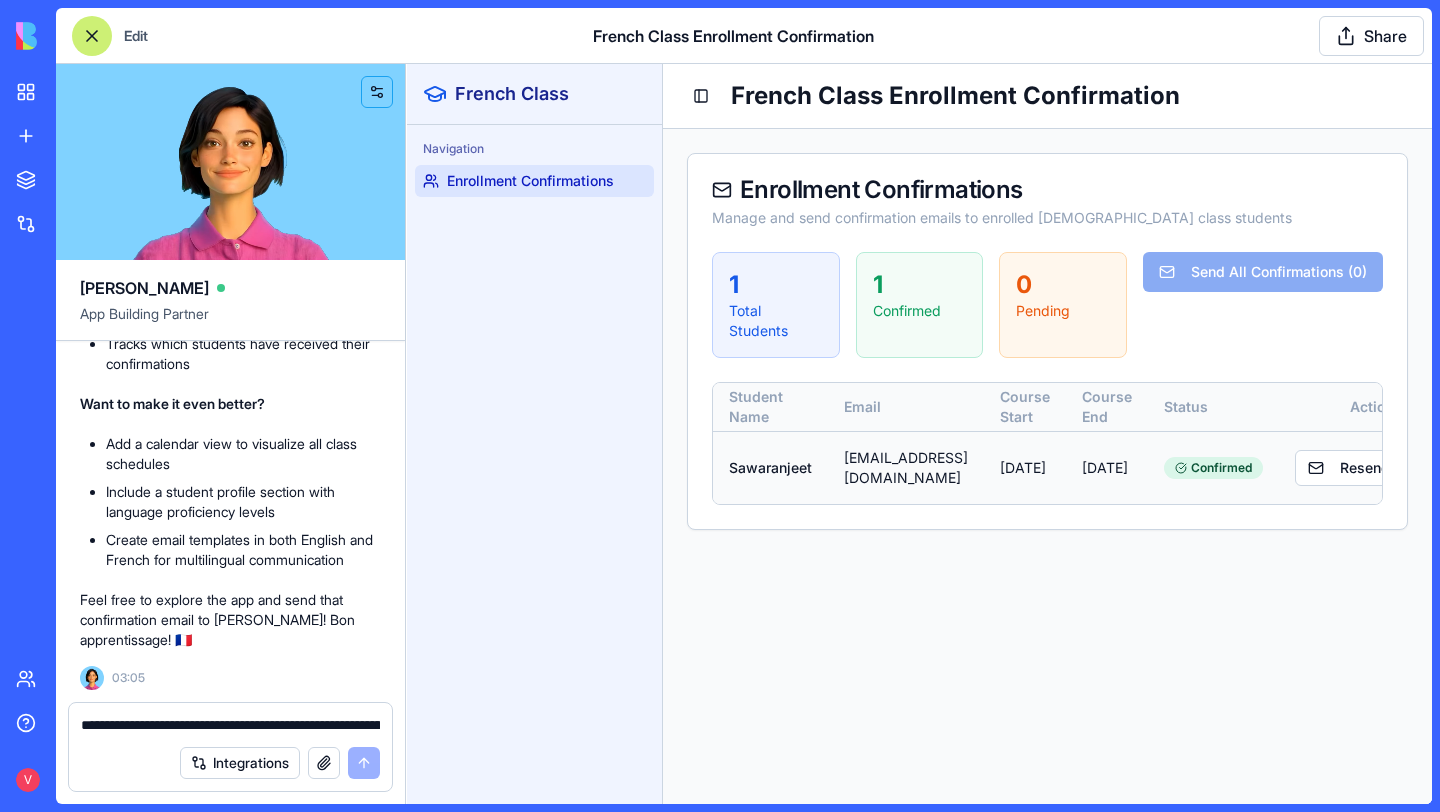 click on "[EMAIL_ADDRESS][DOMAIN_NAME]" at bounding box center (906, 467) 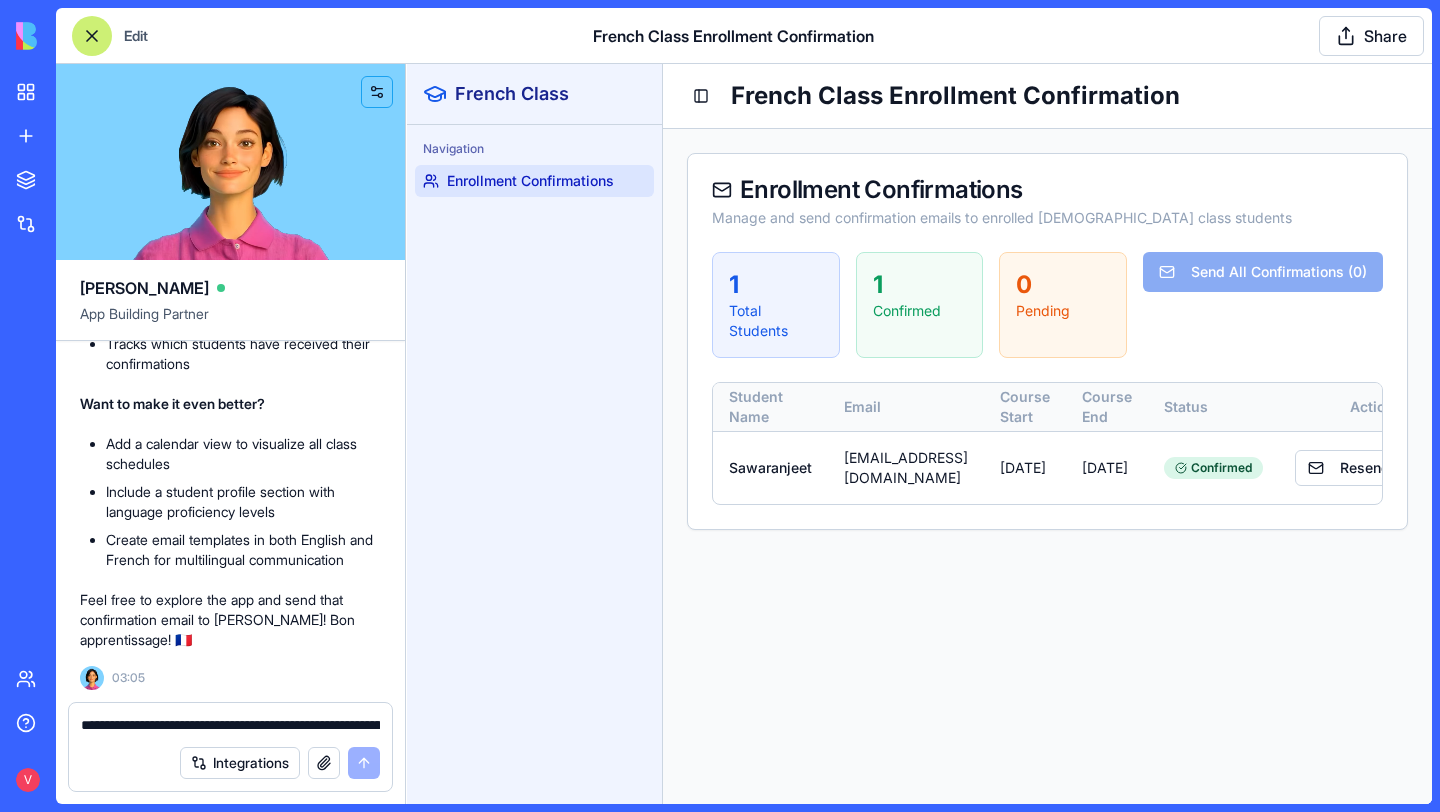 click on "1" at bounding box center (920, 285) 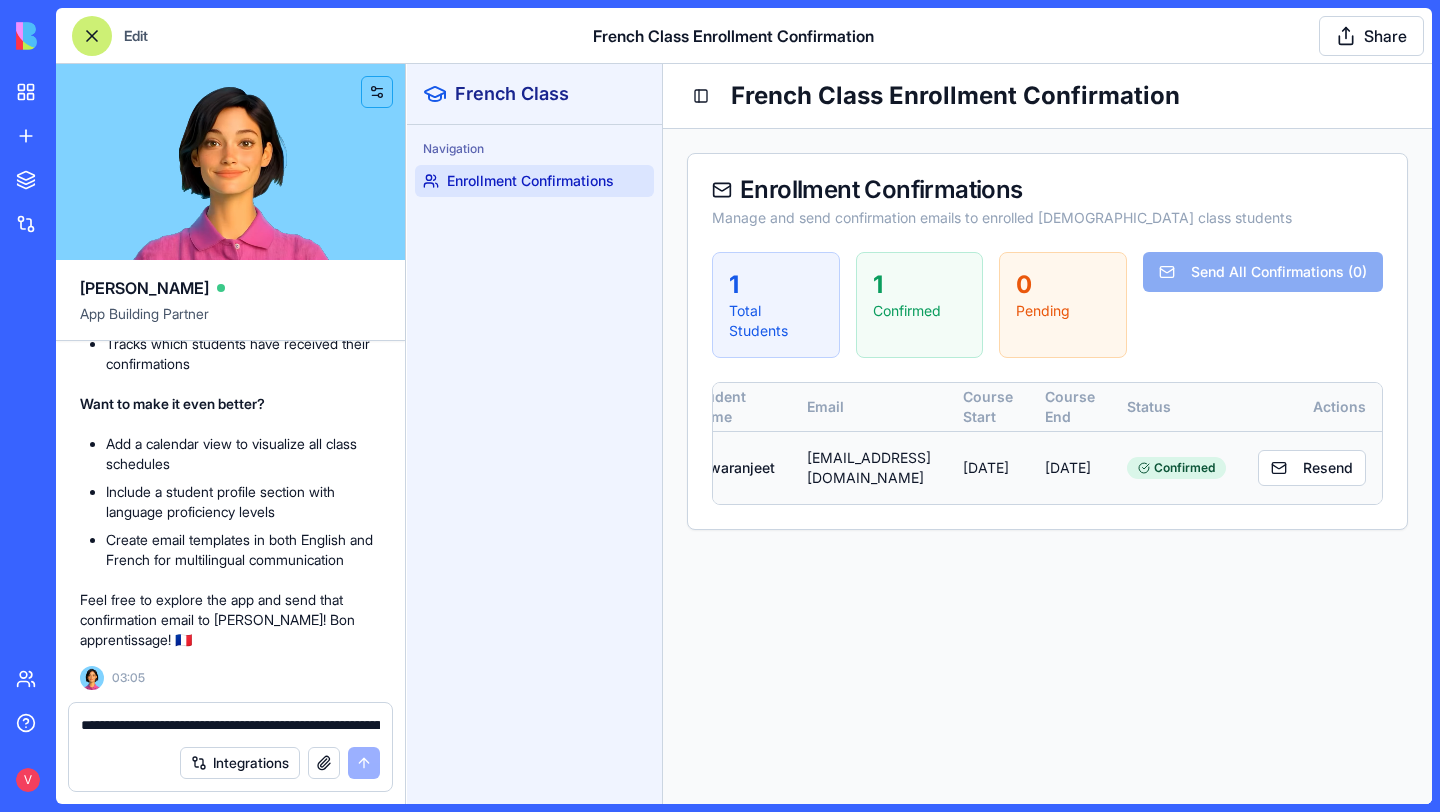 scroll, scrollTop: 0, scrollLeft: 93, axis: horizontal 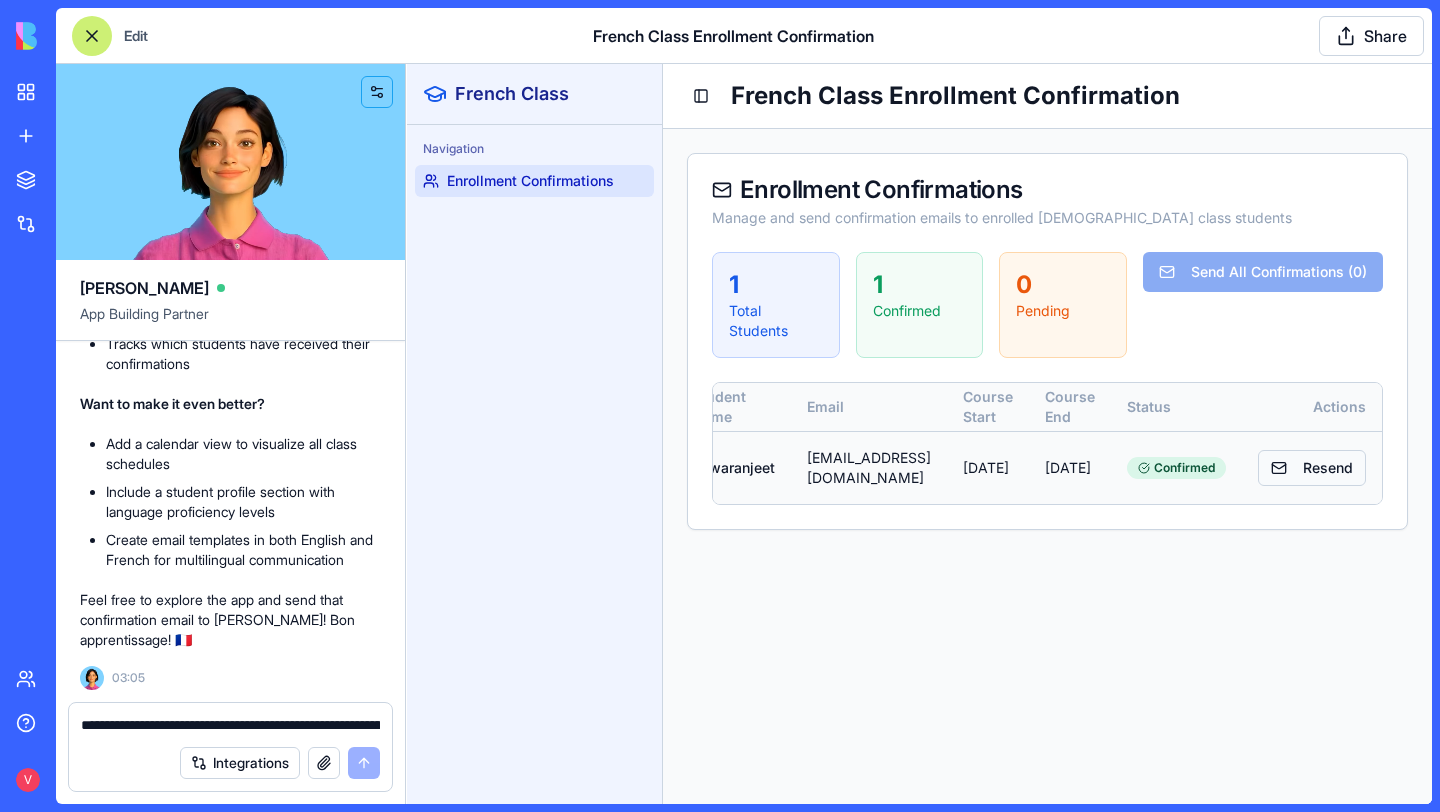 click on "Resend" at bounding box center (1312, 468) 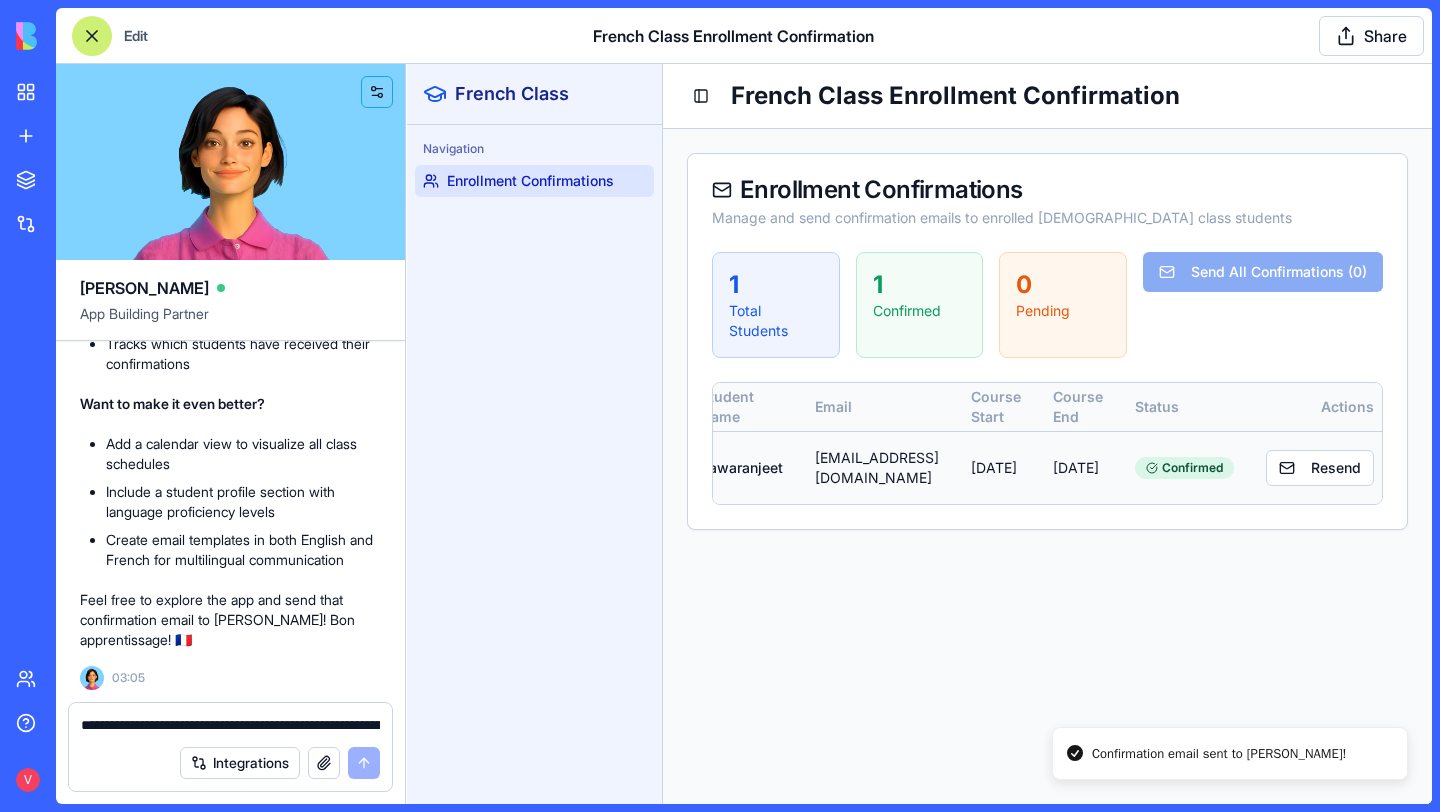 scroll, scrollTop: 0, scrollLeft: 0, axis: both 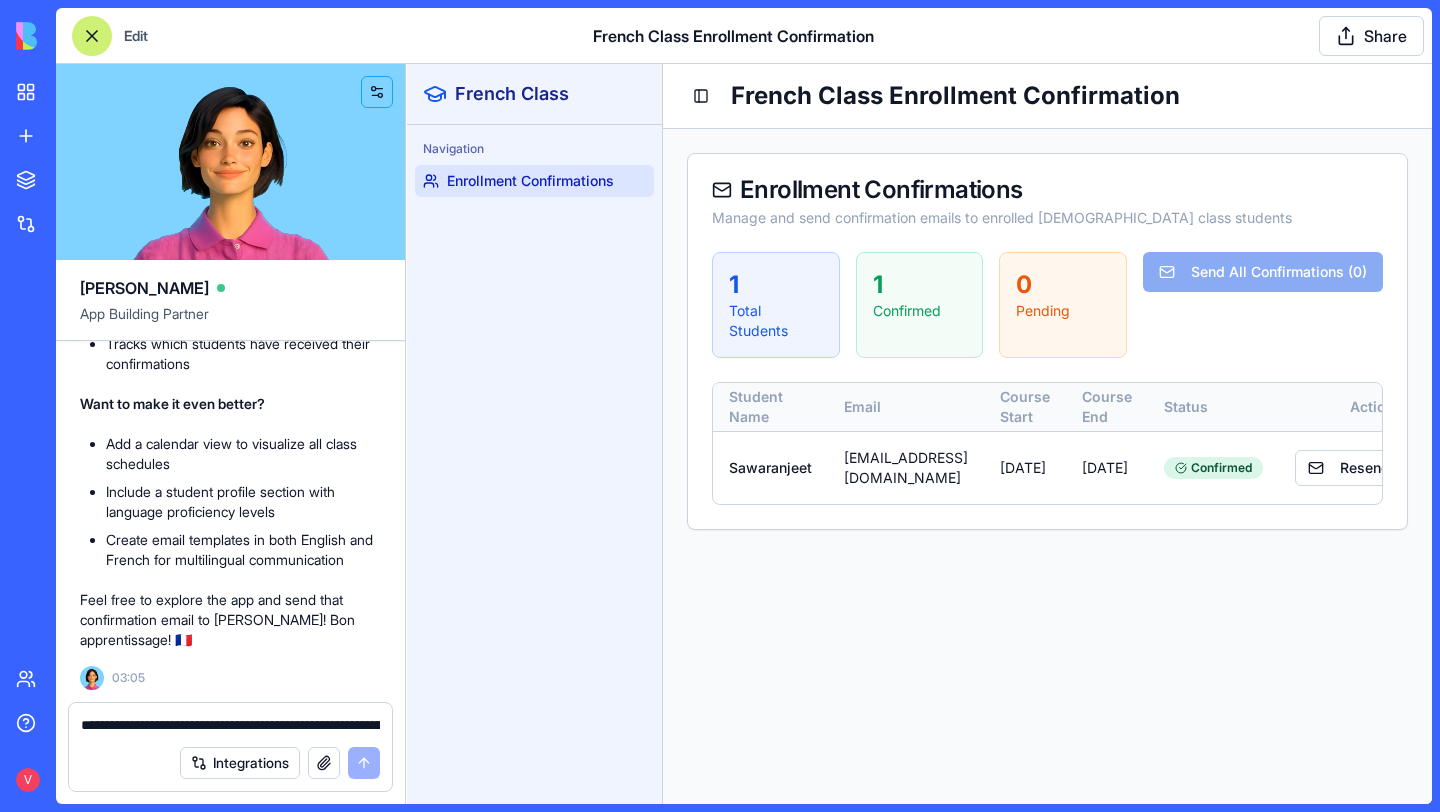 click on "Send All Confirmations ( 0 )" at bounding box center [1263, 305] 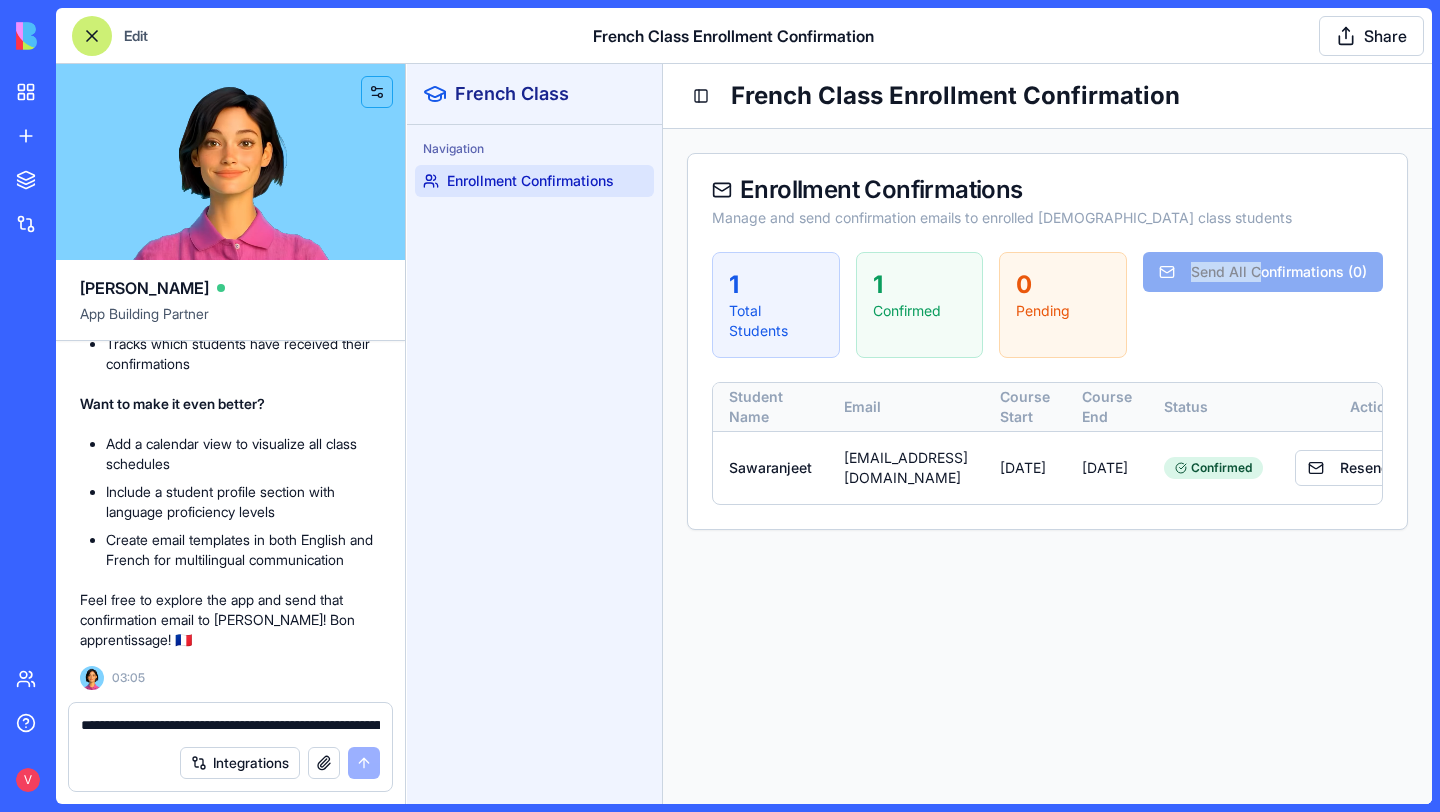 click on "Send All Confirmations ( 0 )" at bounding box center [1263, 305] 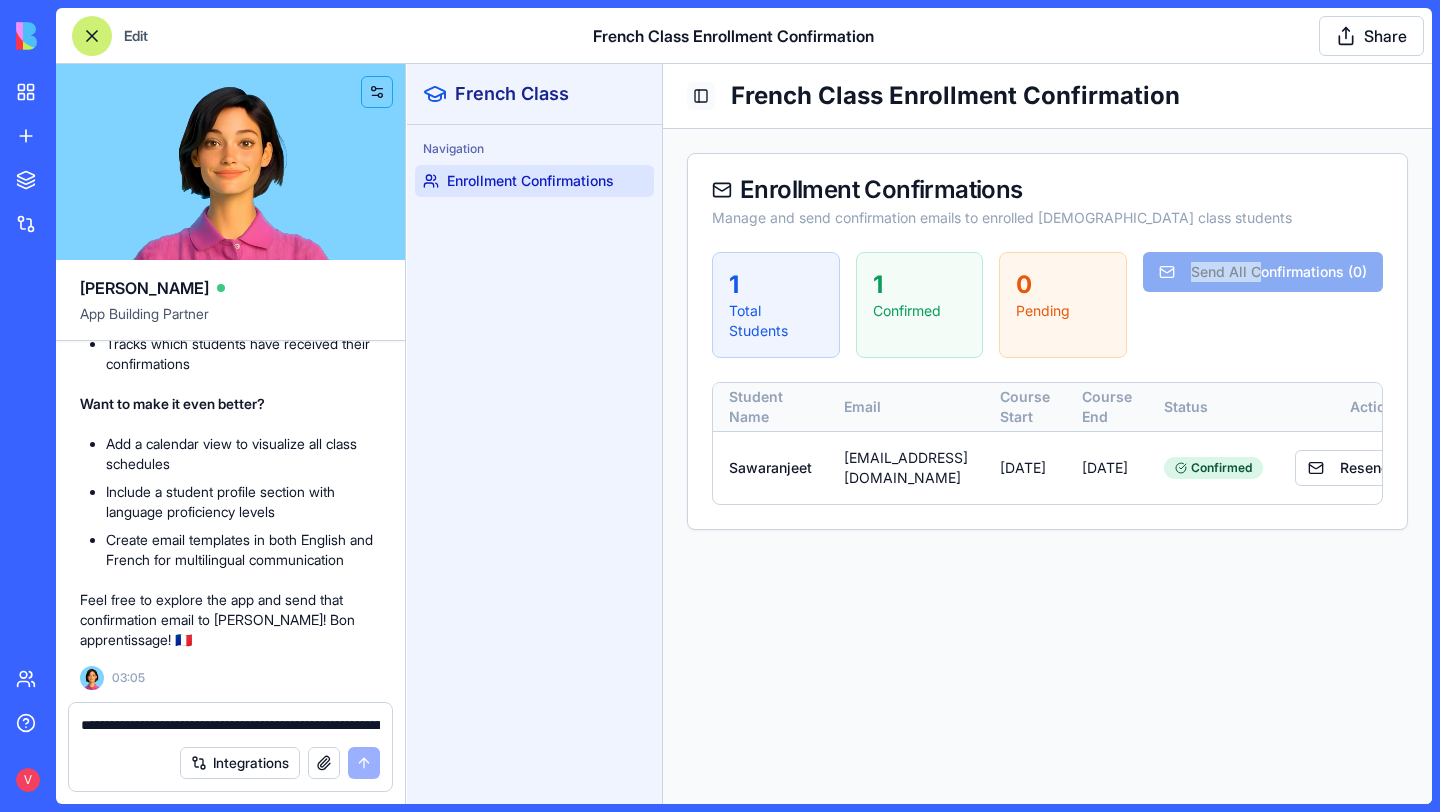 click on "Toggle Sidebar" at bounding box center [701, 96] 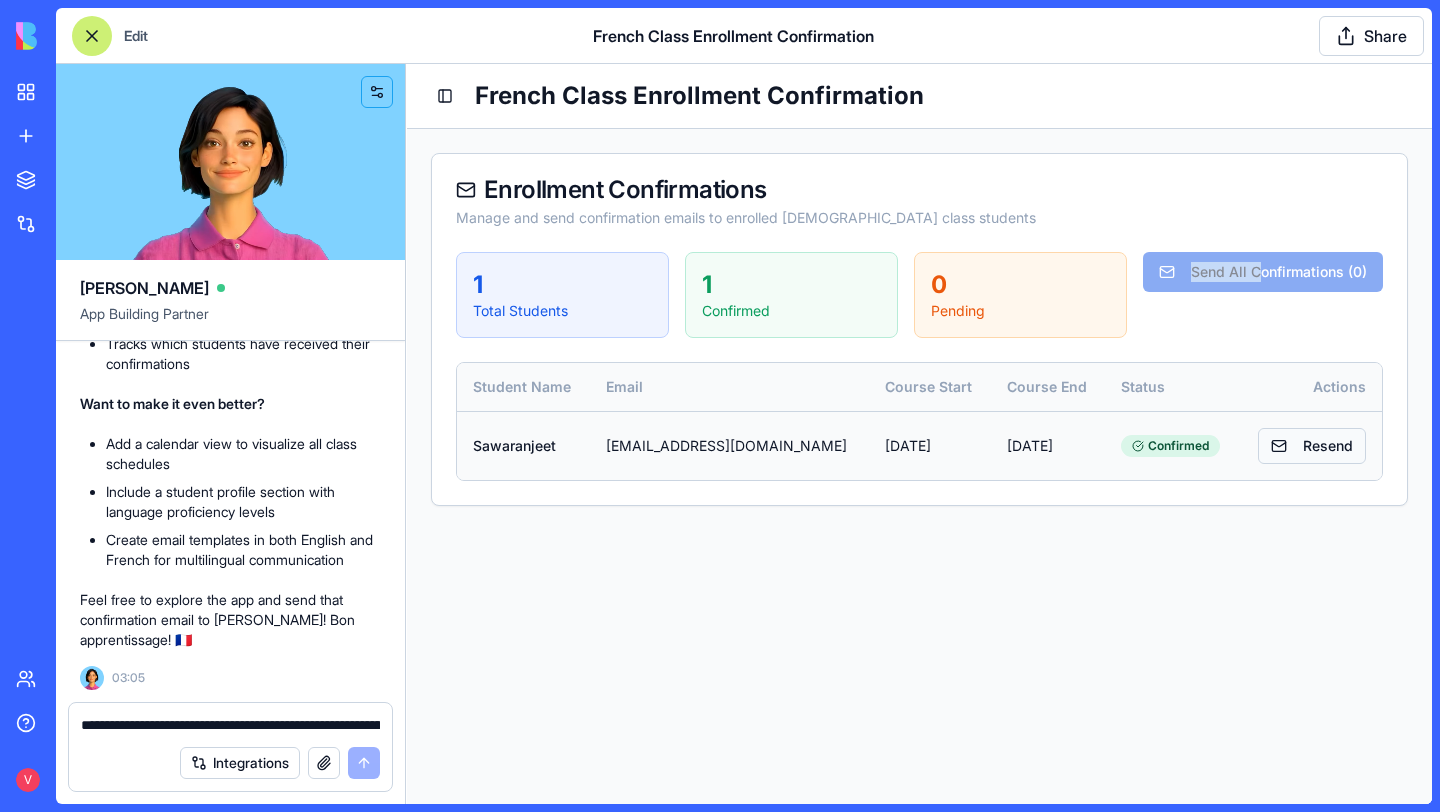 click on "Resend" at bounding box center [1312, 446] 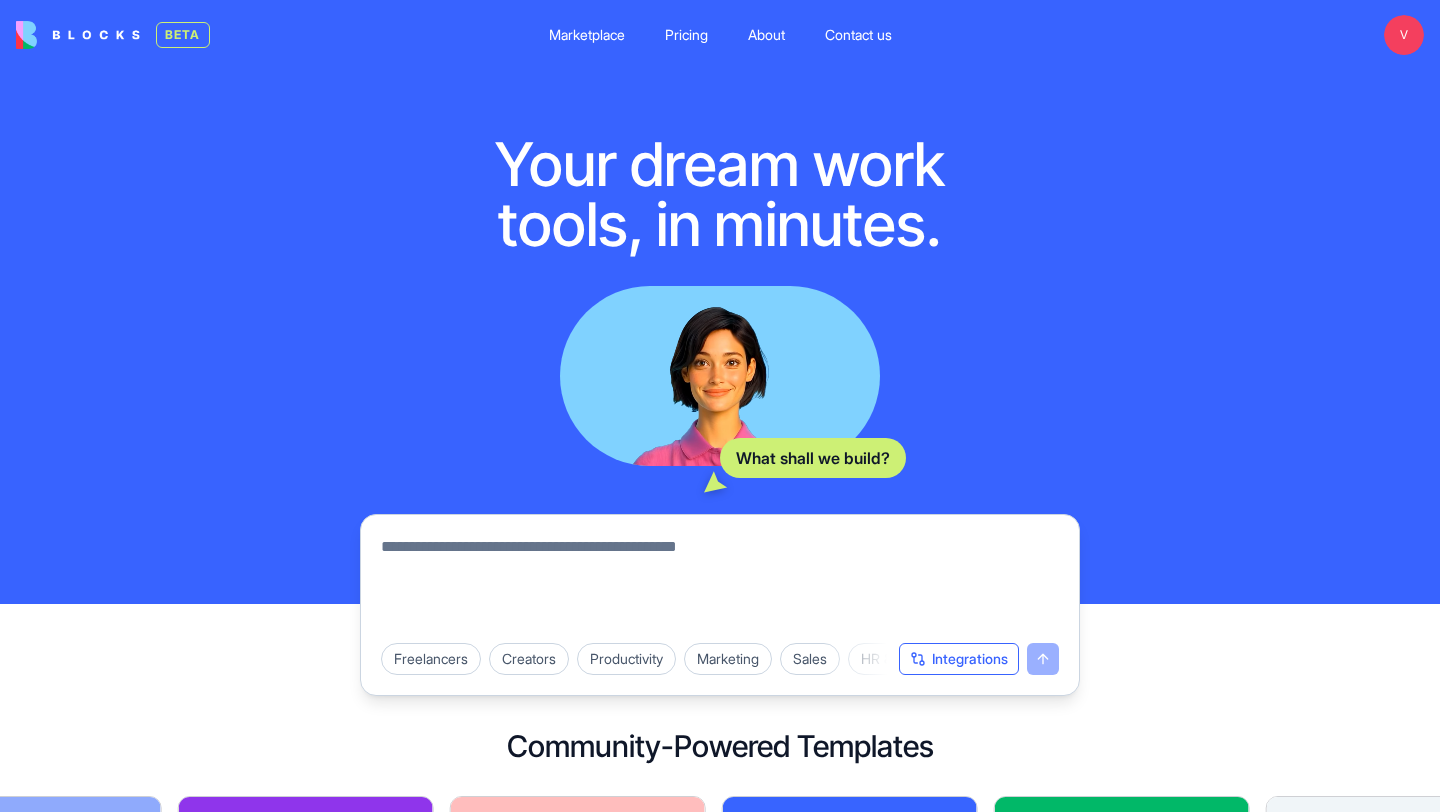 click on "Integrations" at bounding box center [959, 659] 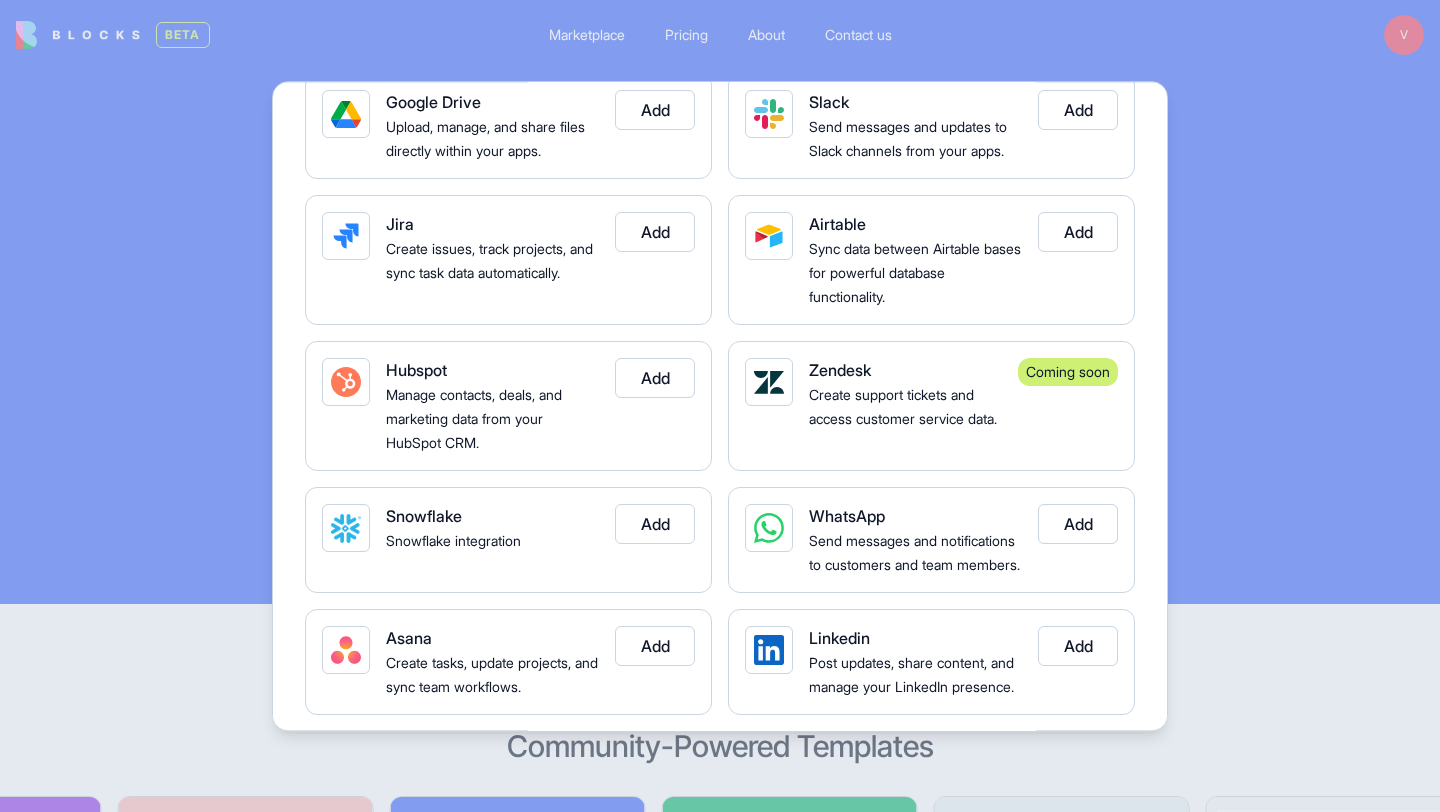 scroll, scrollTop: 0, scrollLeft: 0, axis: both 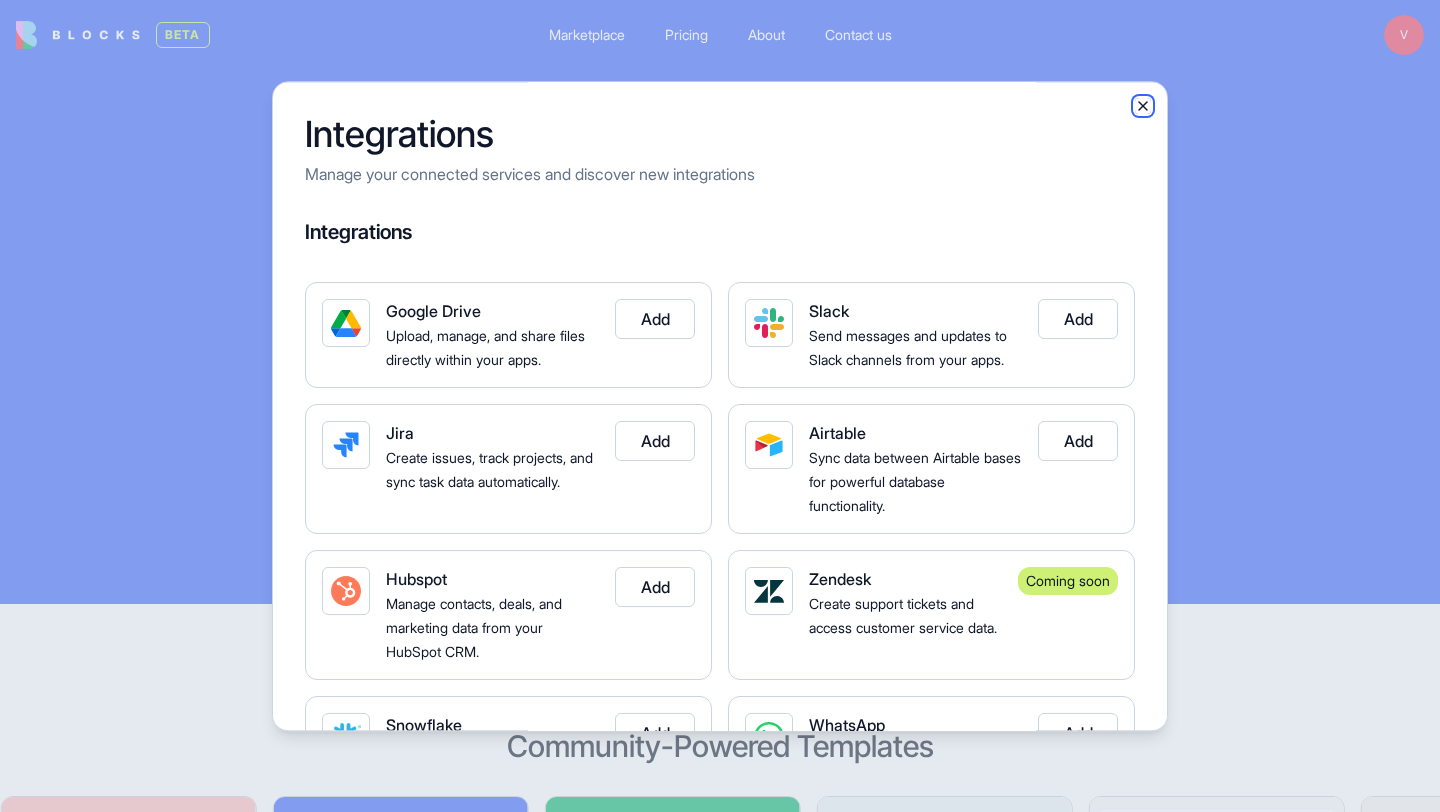 click 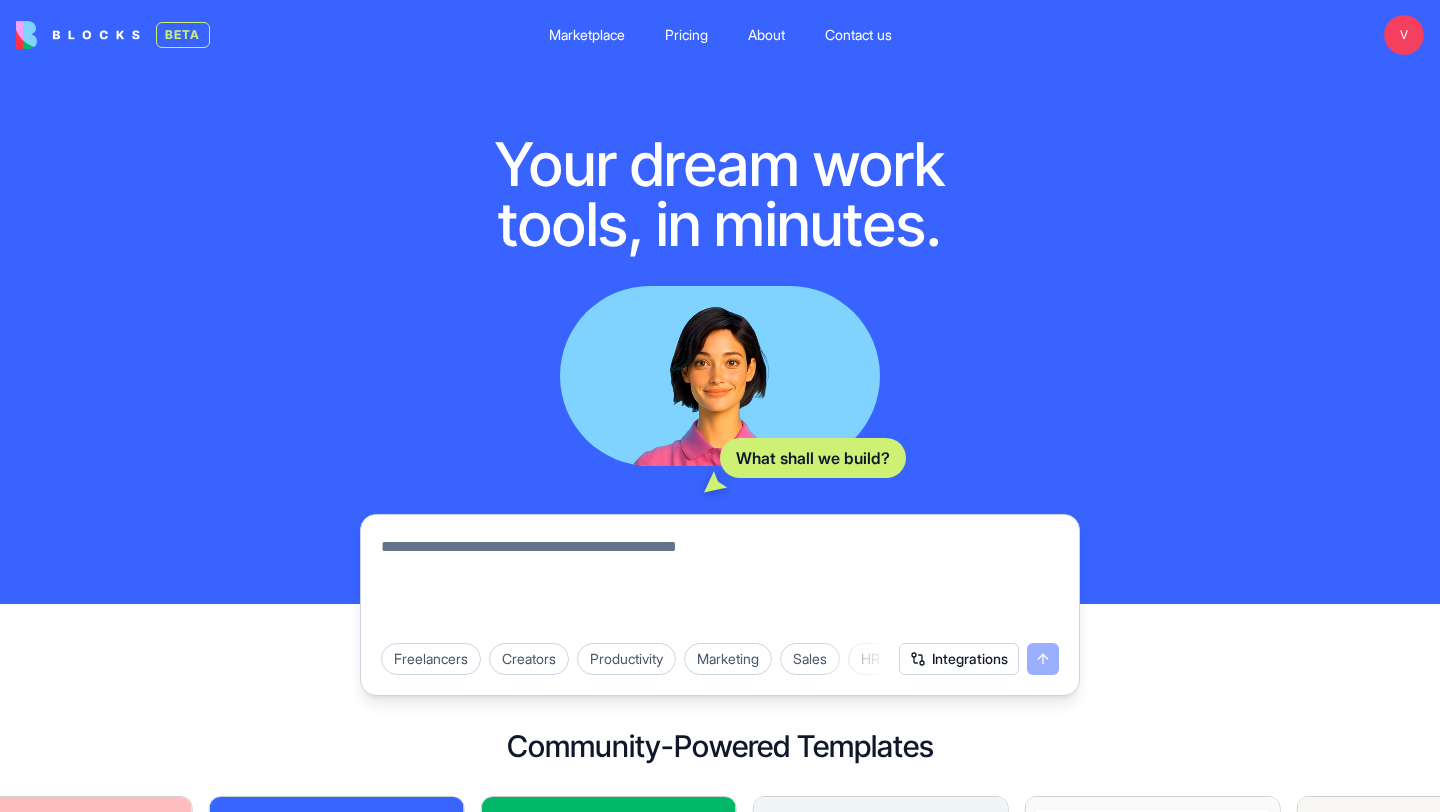 click at bounding box center (720, 583) 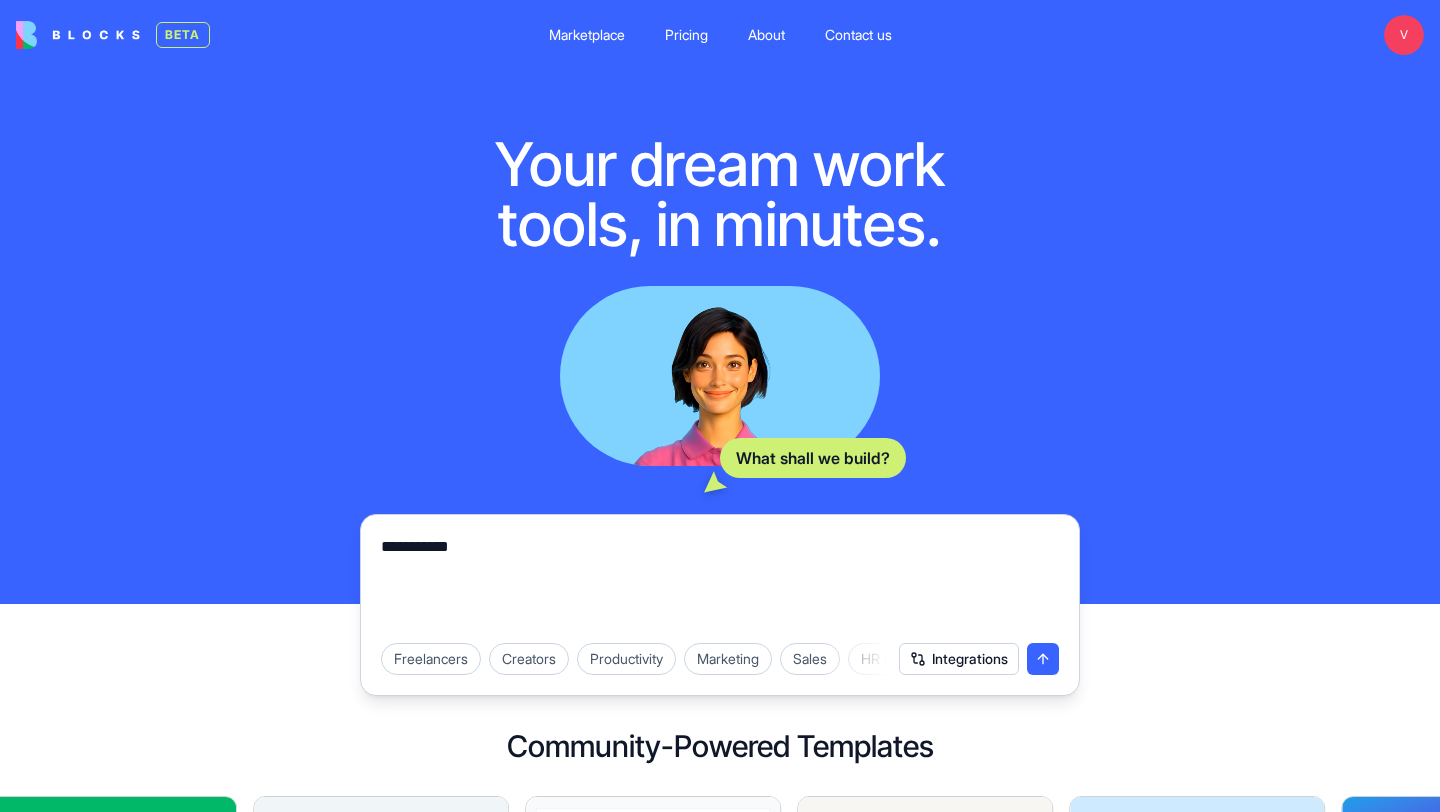 type on "**********" 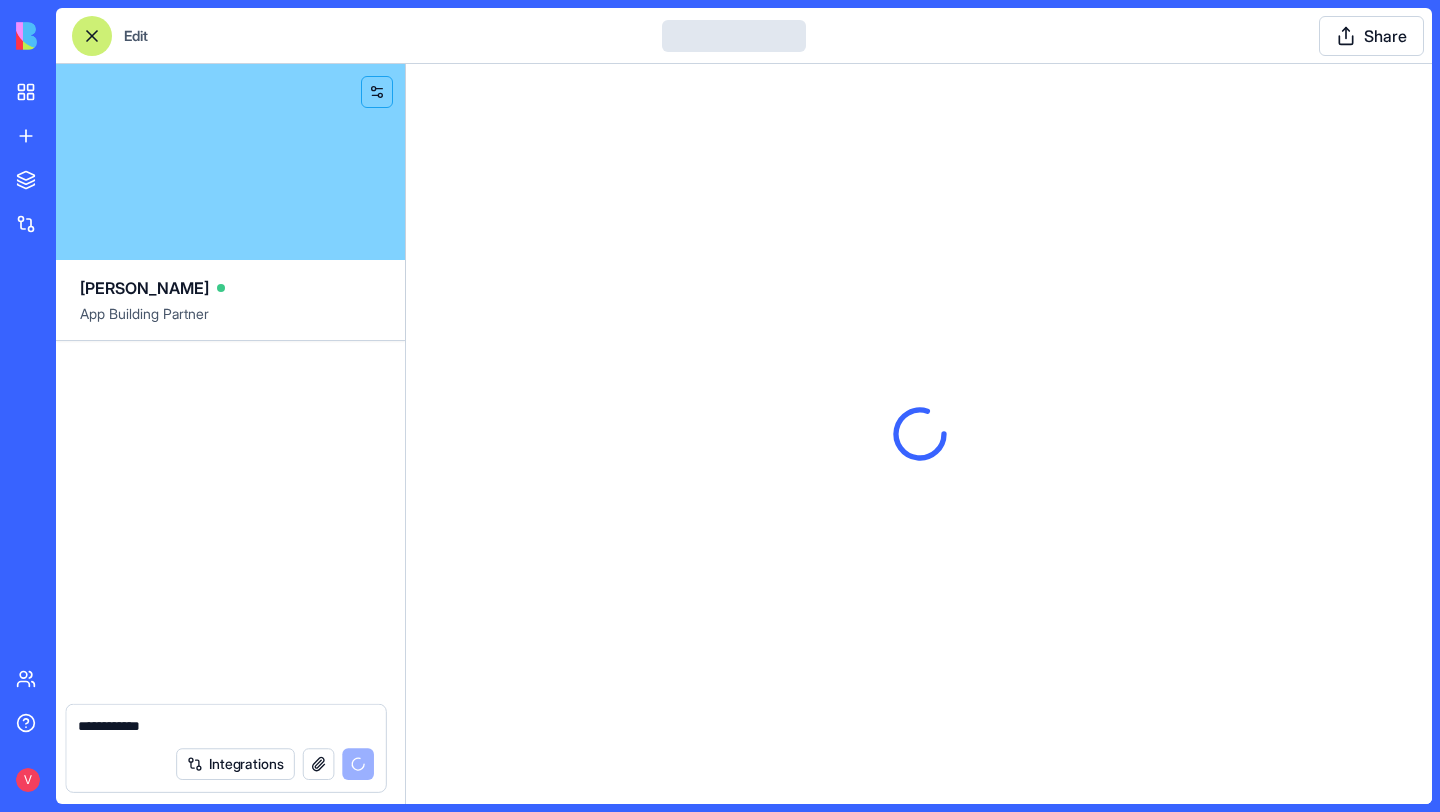 type 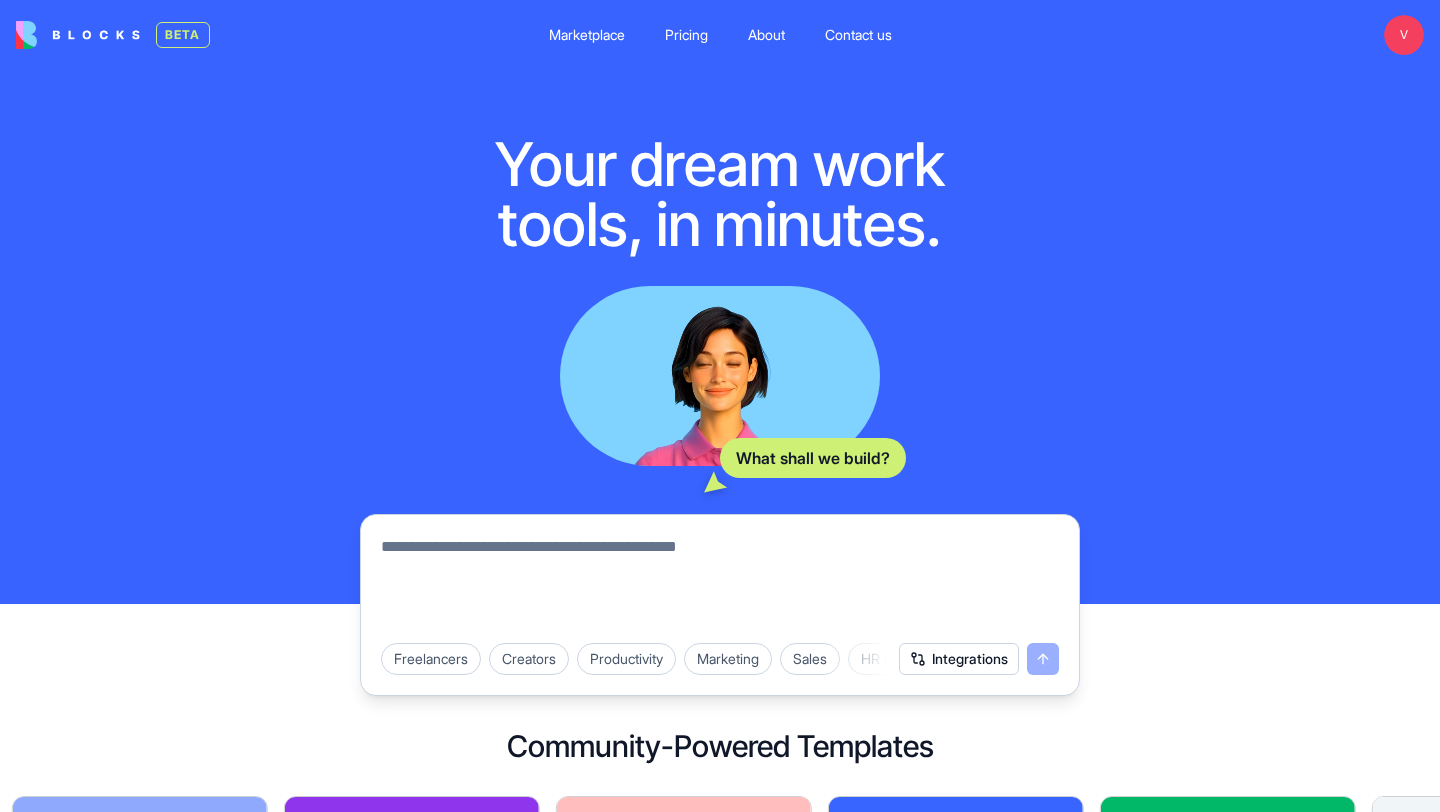 click at bounding box center [720, 583] 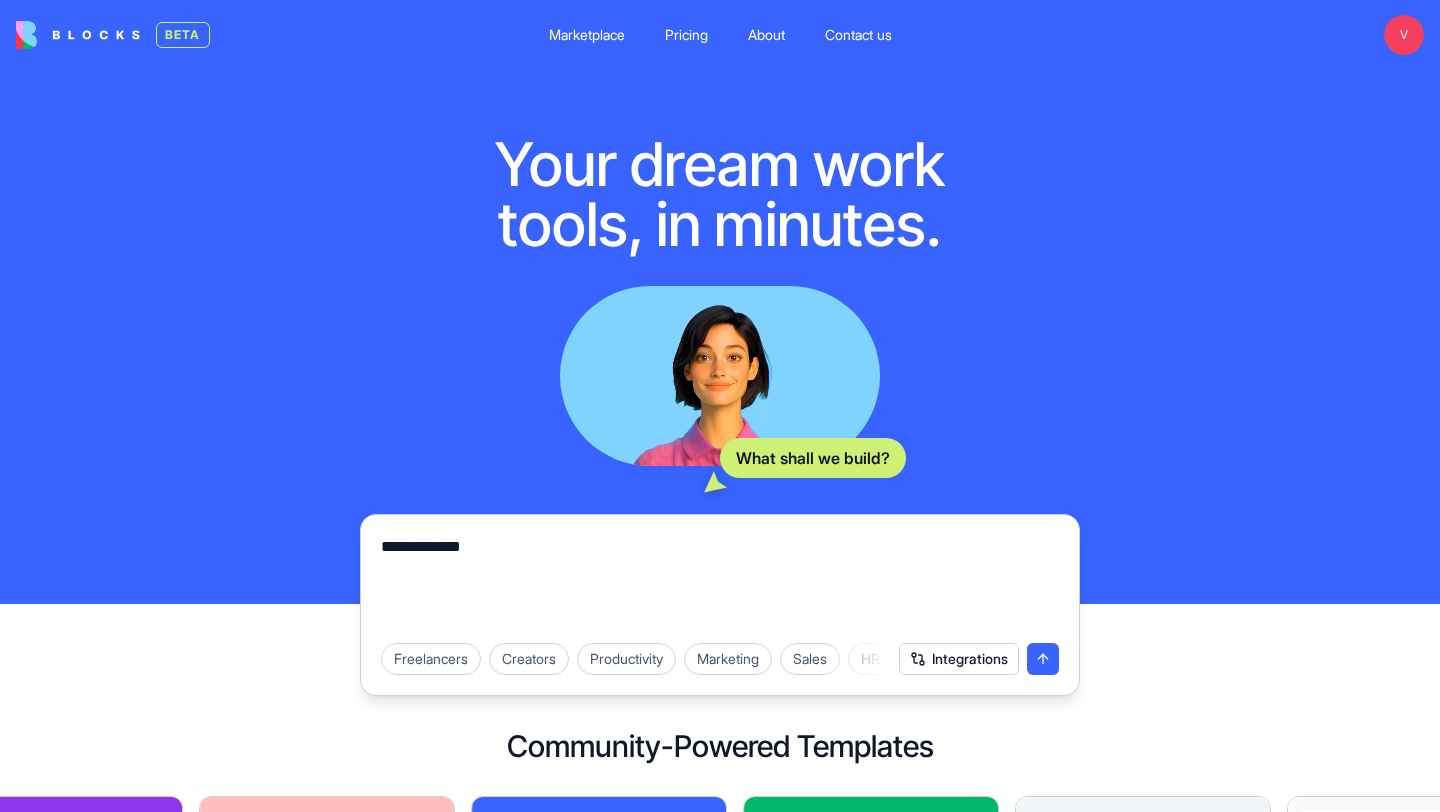type on "**********" 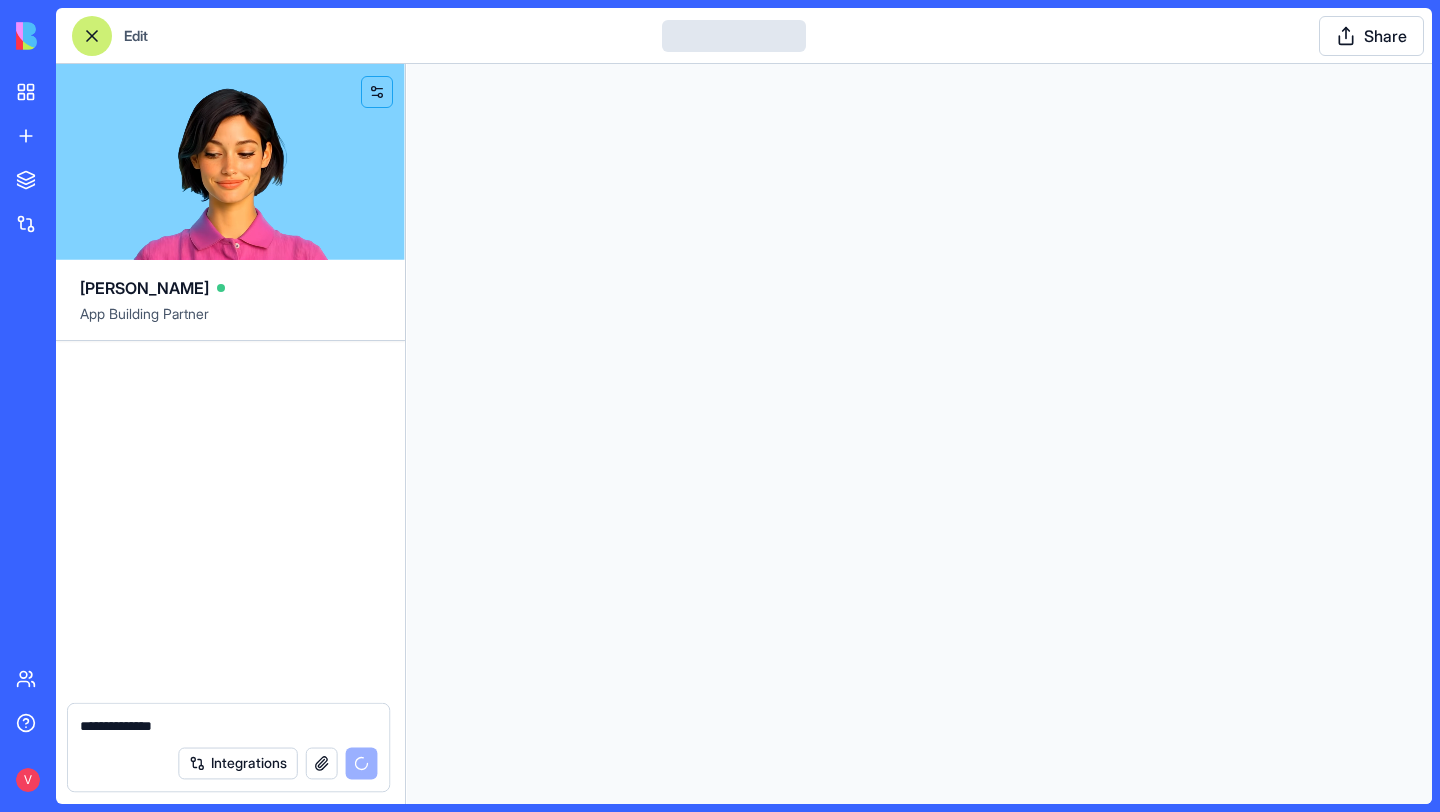 type 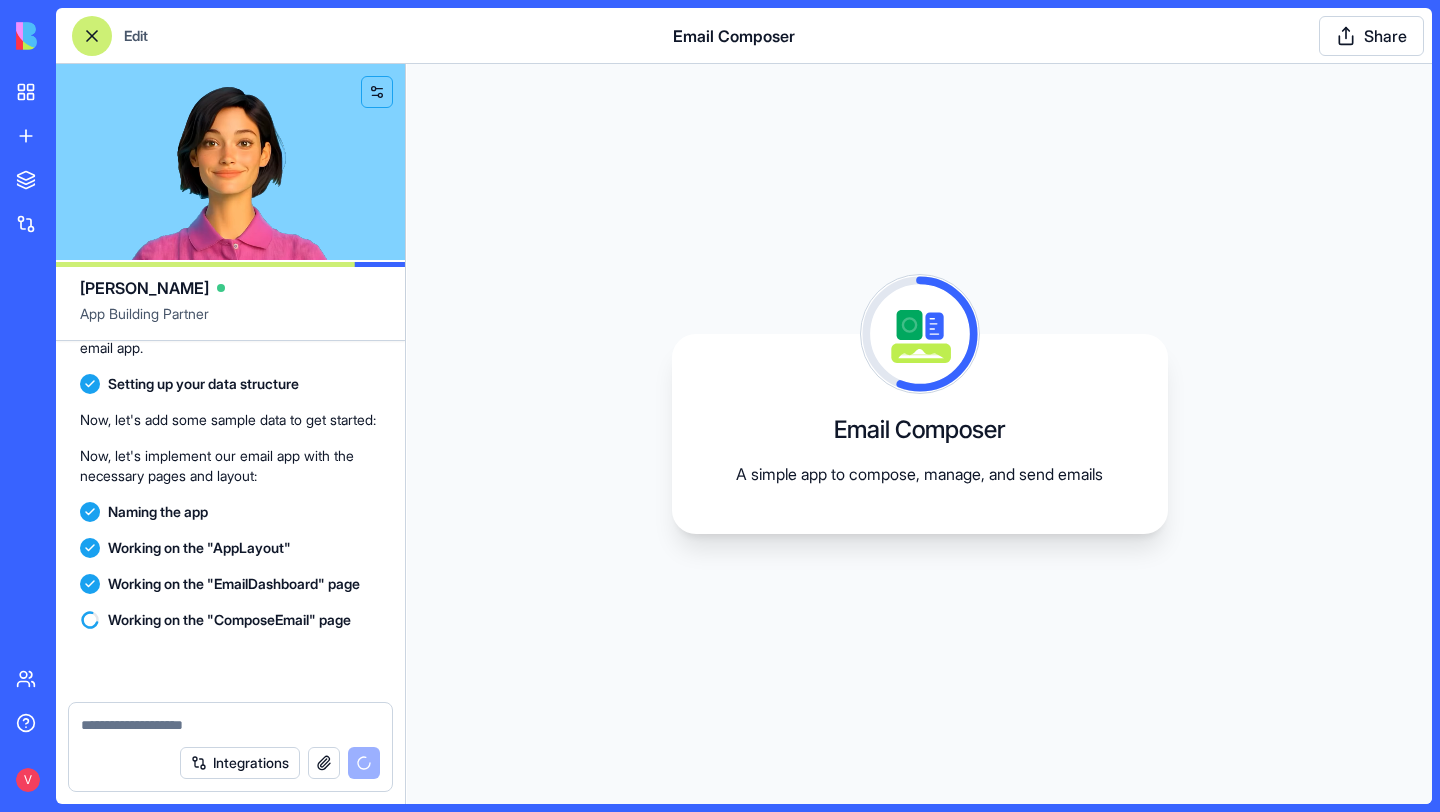 scroll, scrollTop: 259, scrollLeft: 0, axis: vertical 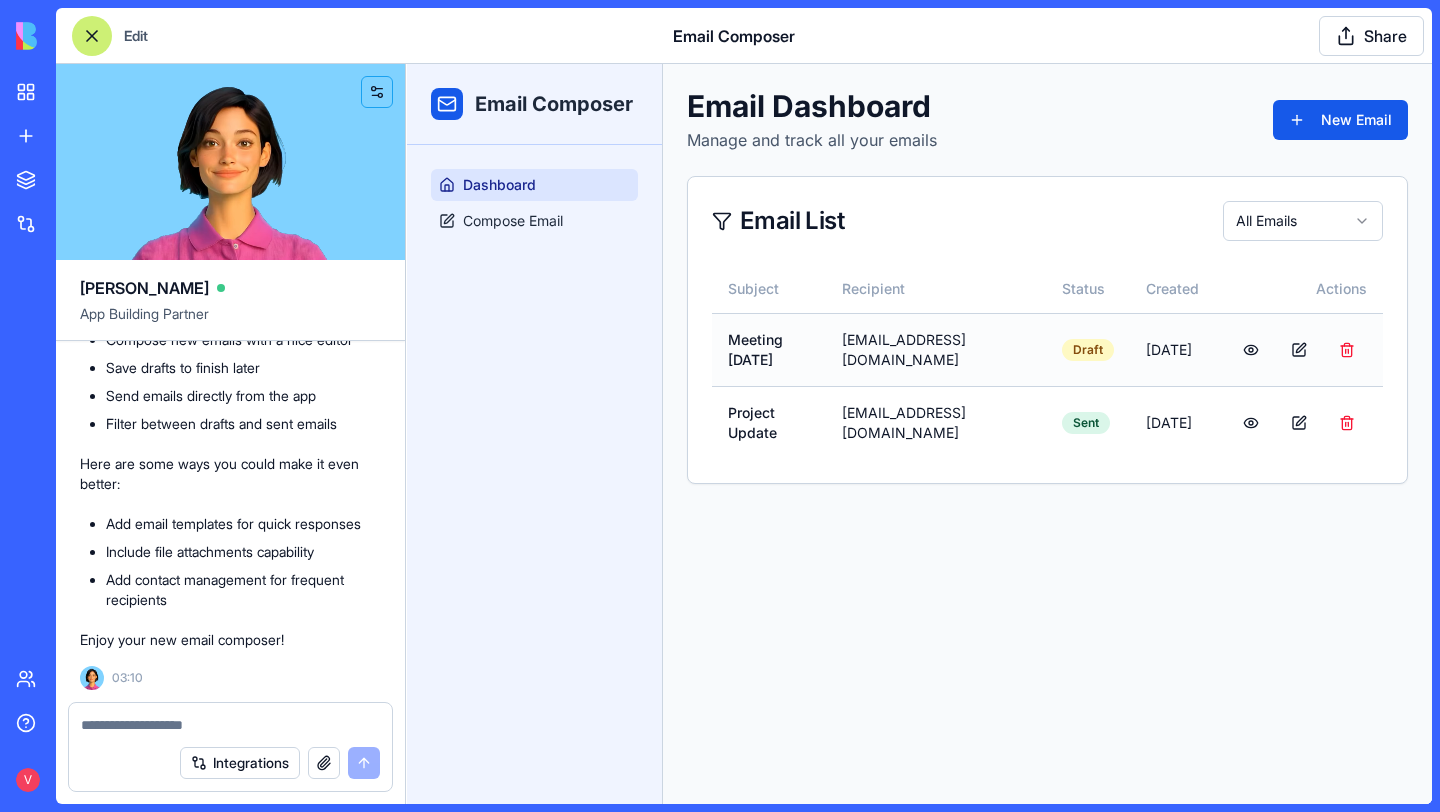 click on "[EMAIL_ADDRESS][DOMAIN_NAME]" at bounding box center (936, 349) 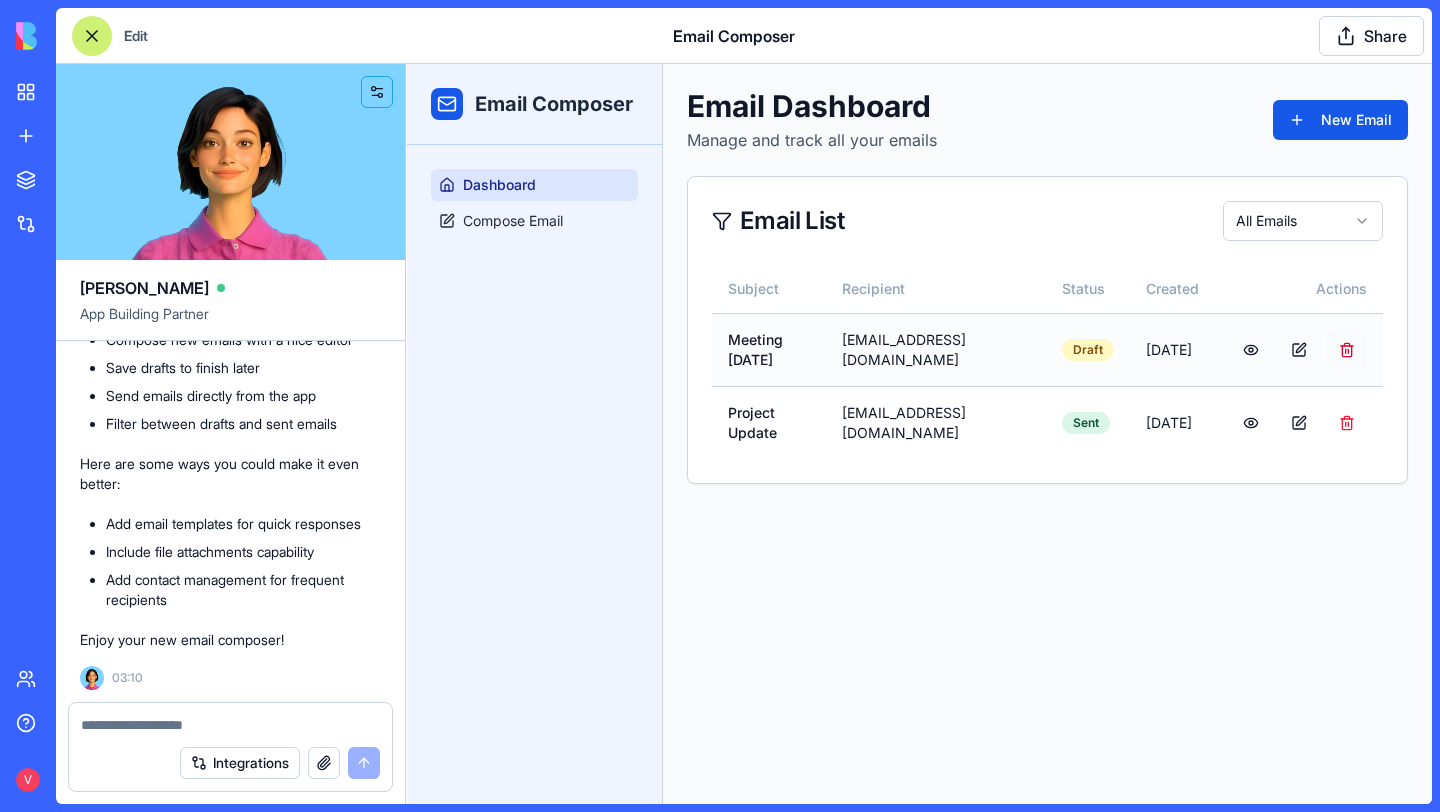click at bounding box center [1347, 350] 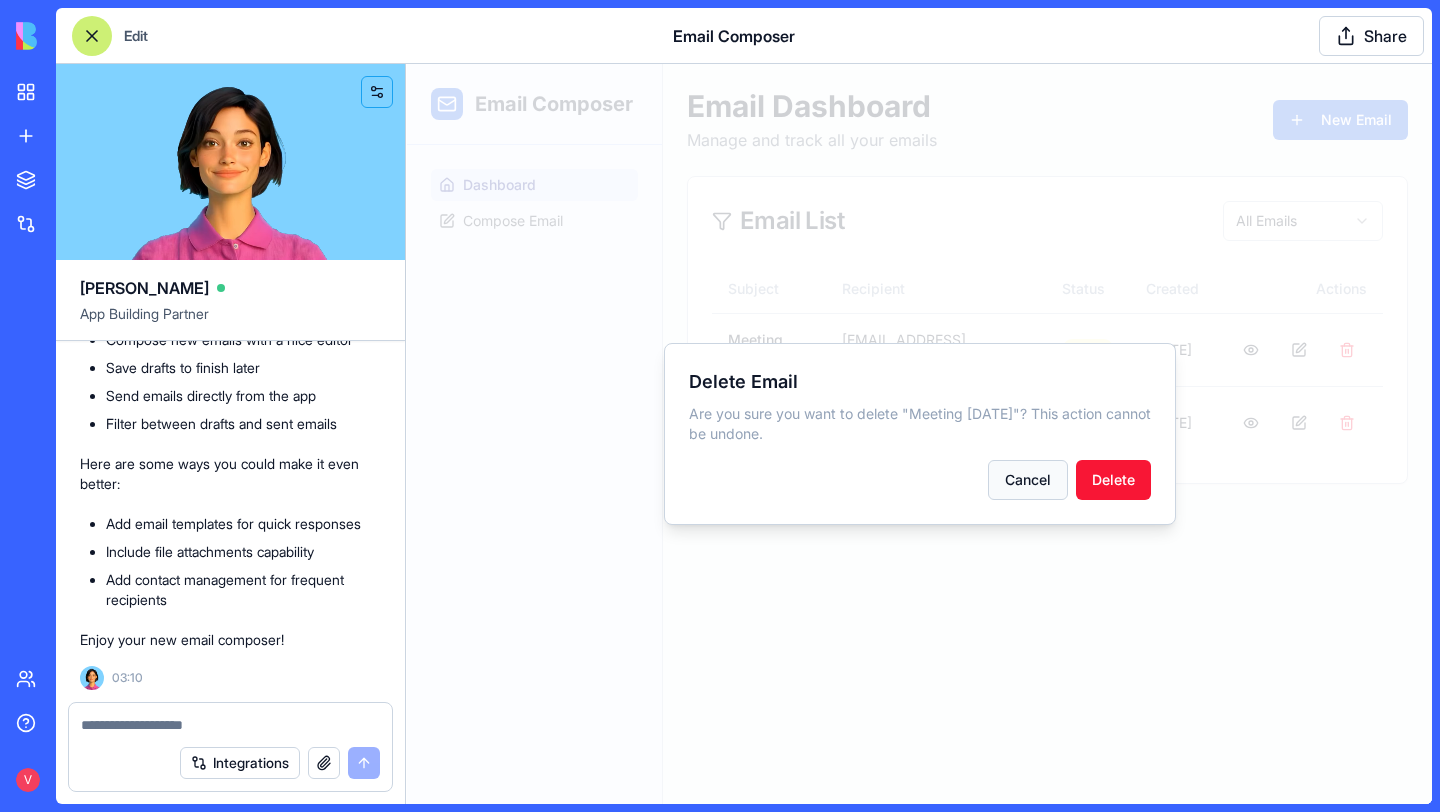 click on "Cancel" at bounding box center [1028, 480] 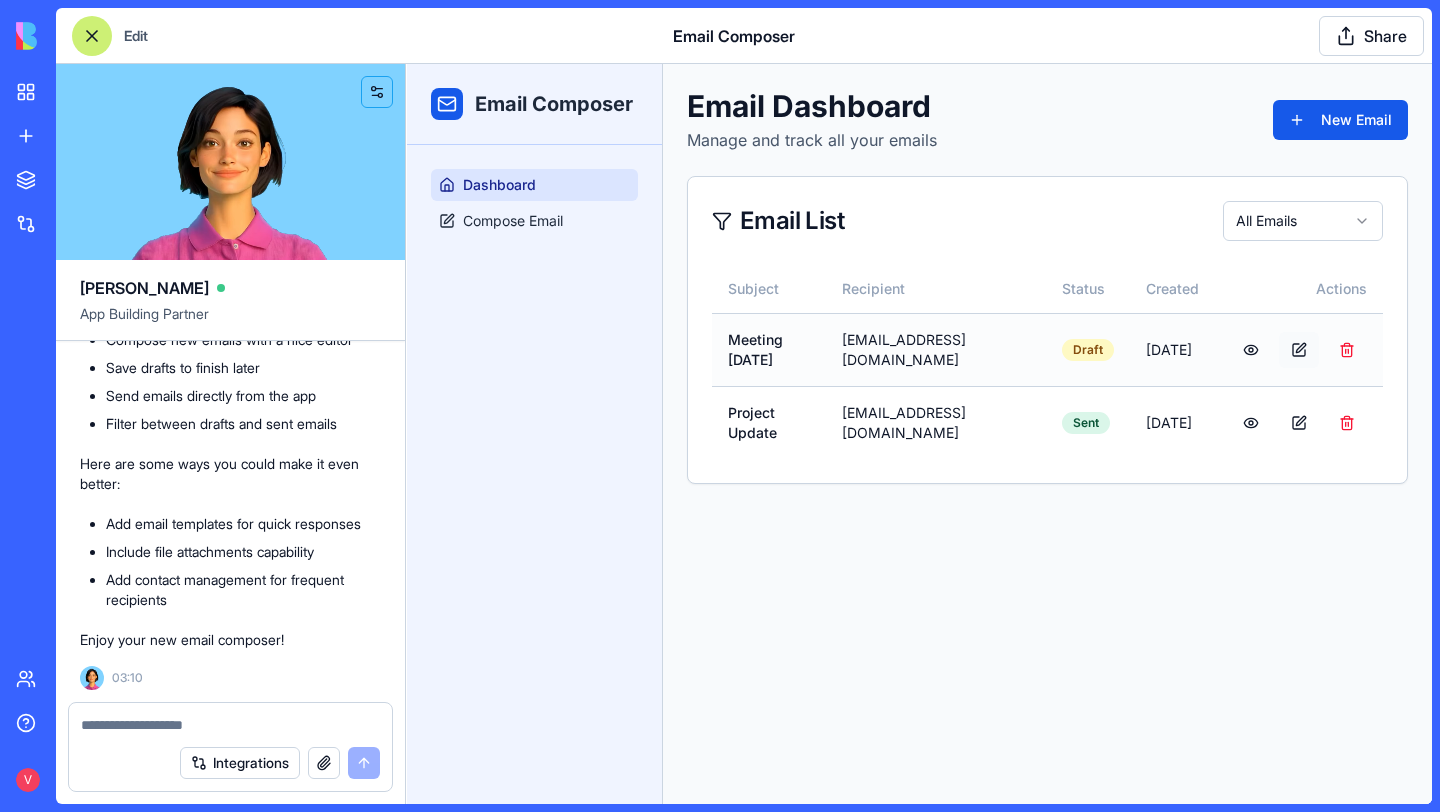 click at bounding box center [1299, 350] 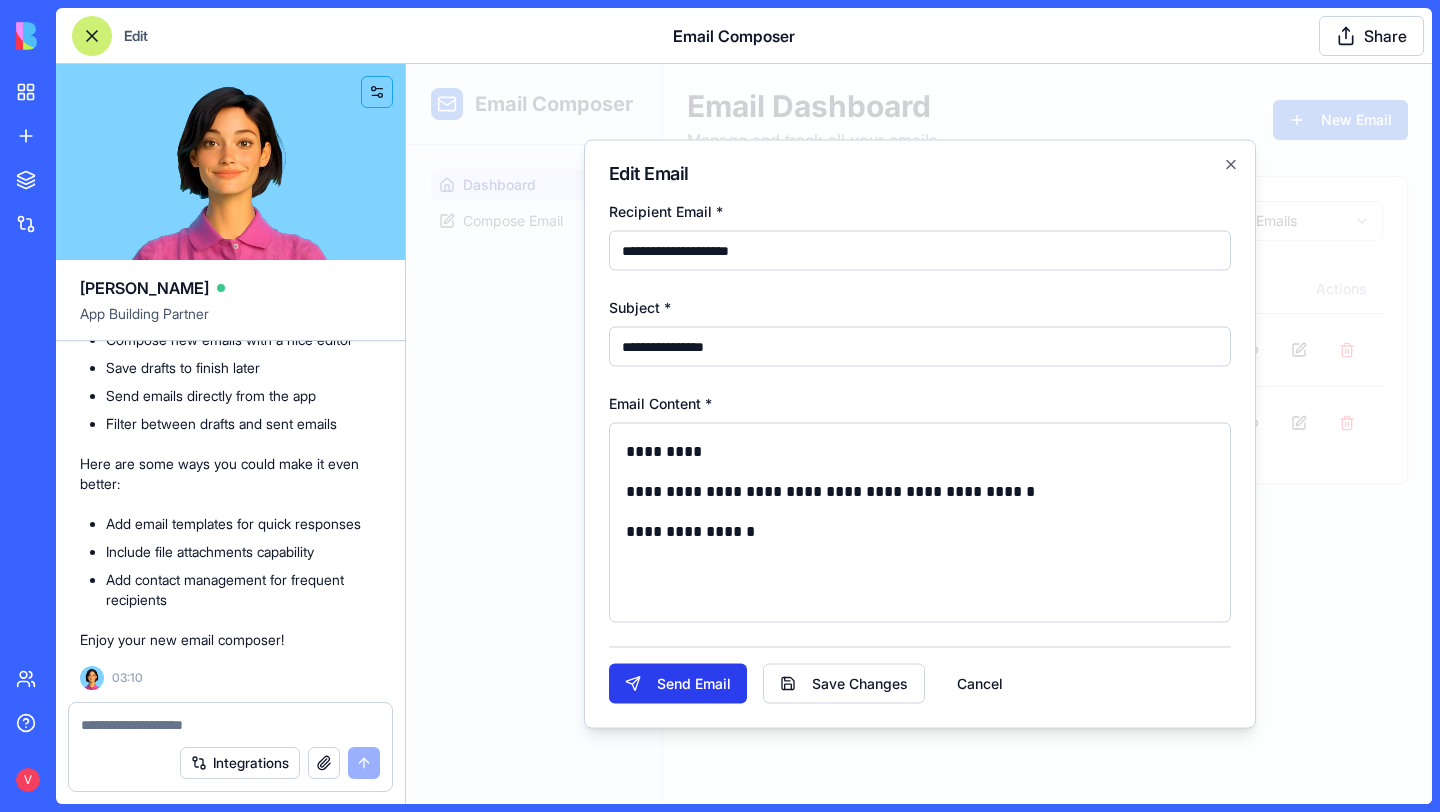 click on "Send Email" at bounding box center [678, 684] 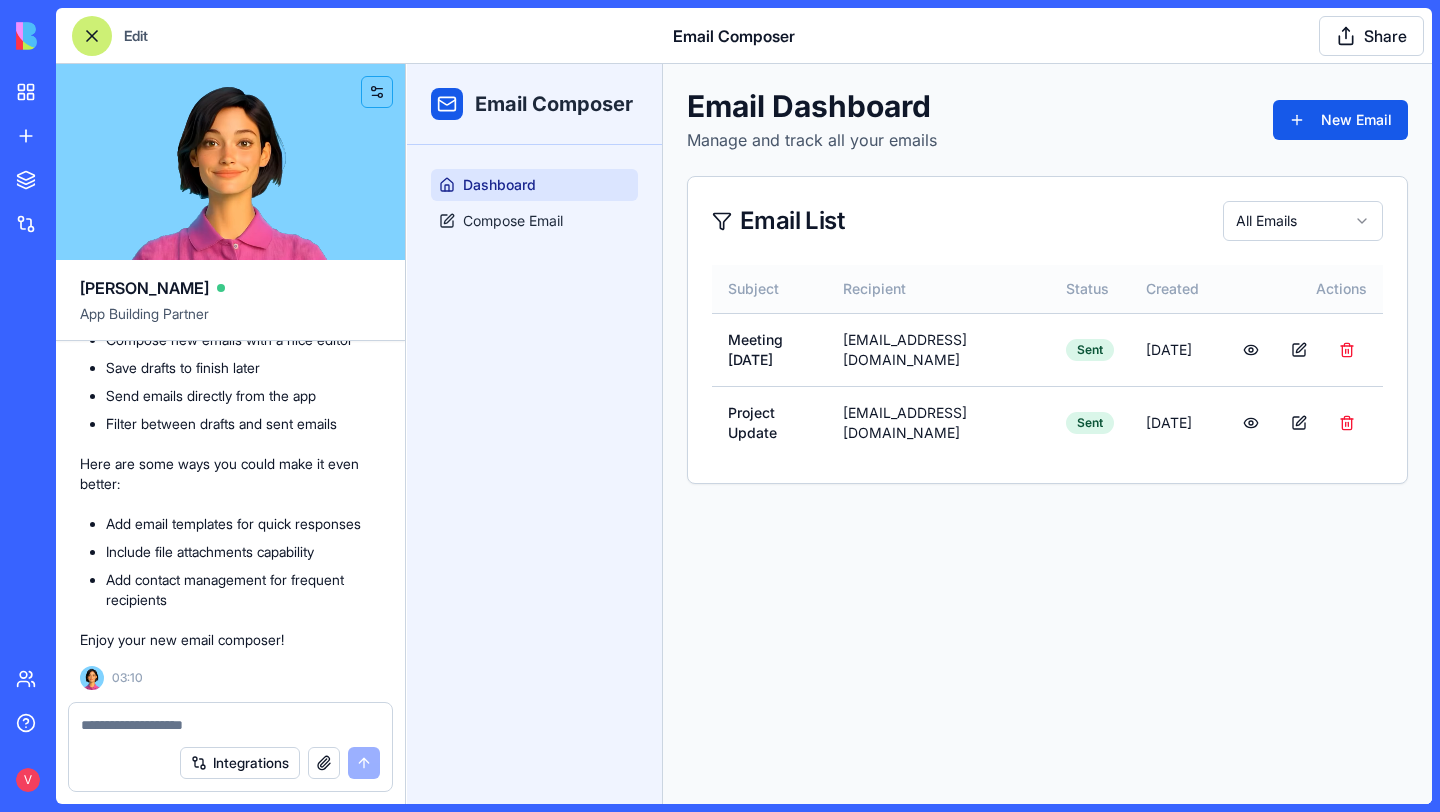 click on "Recipient" at bounding box center (938, 289) 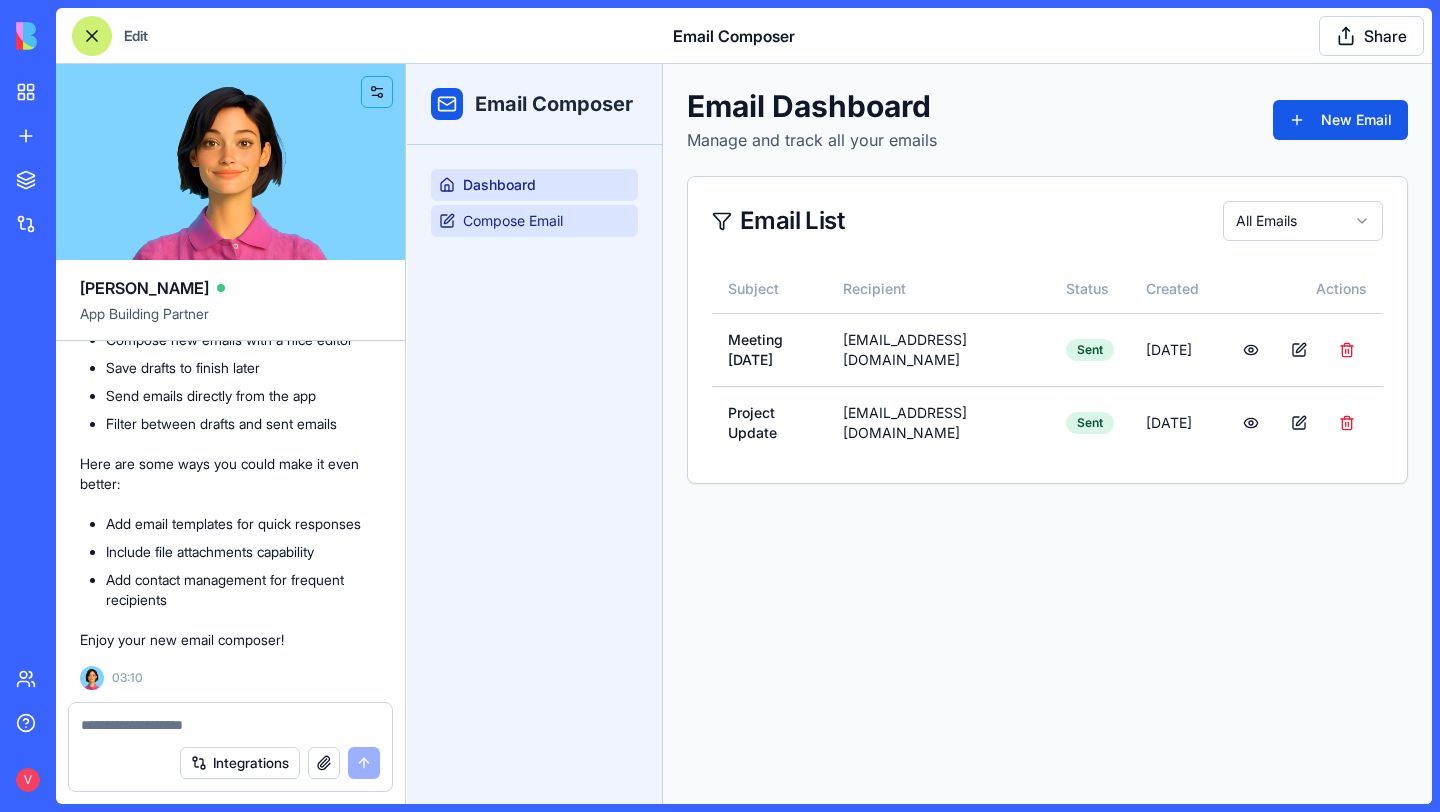 click on "Compose Email" at bounding box center (513, 221) 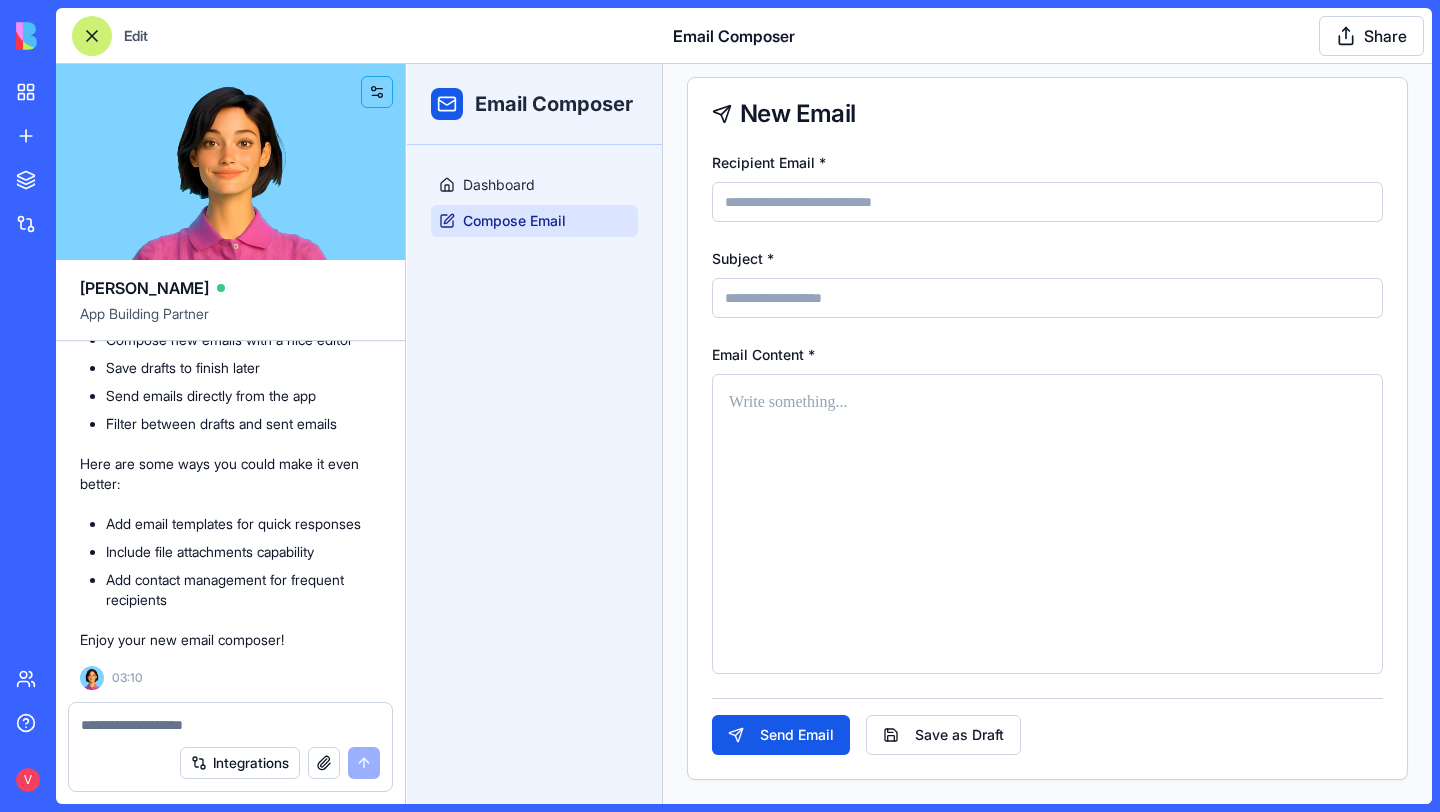 scroll, scrollTop: 0, scrollLeft: 0, axis: both 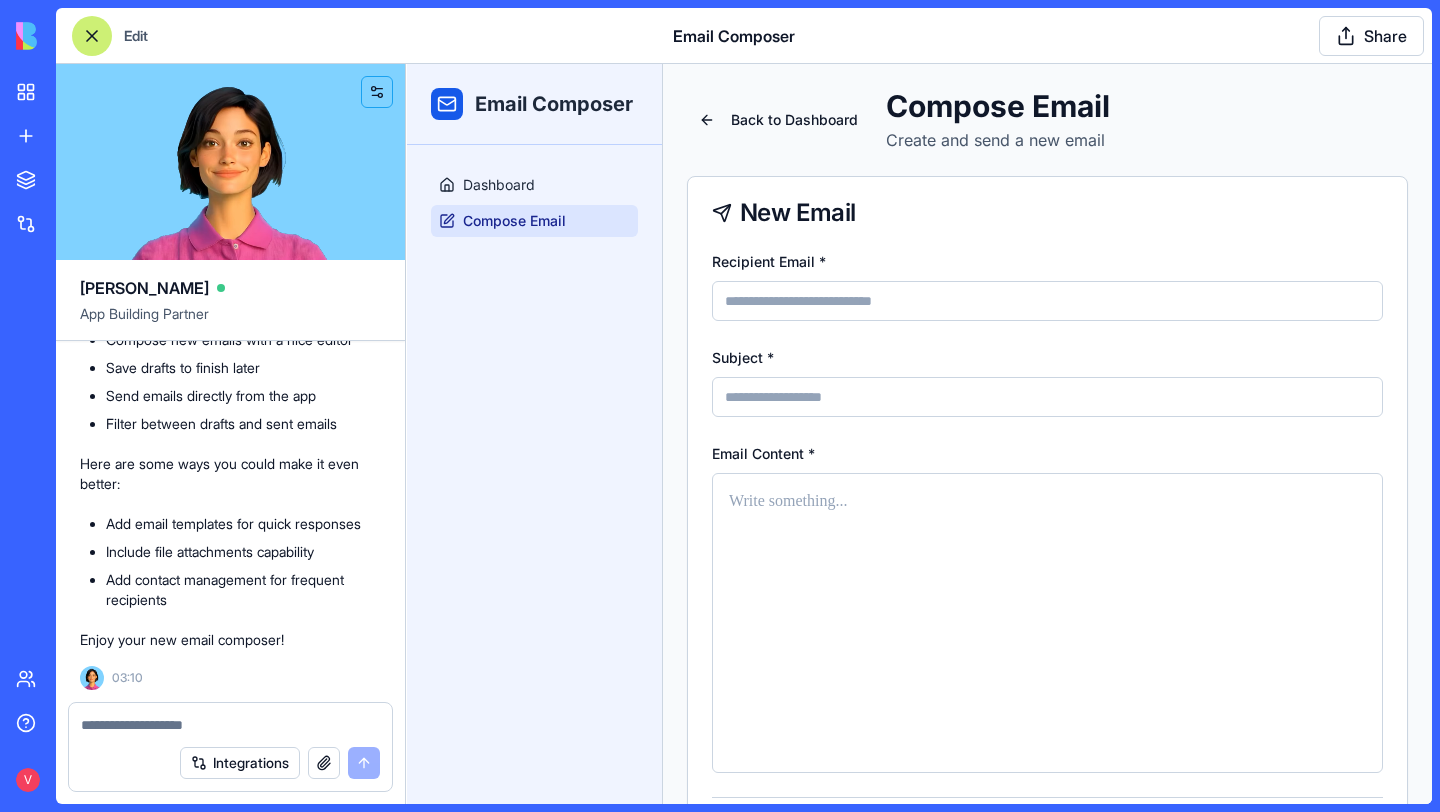 click at bounding box center [92, 36] 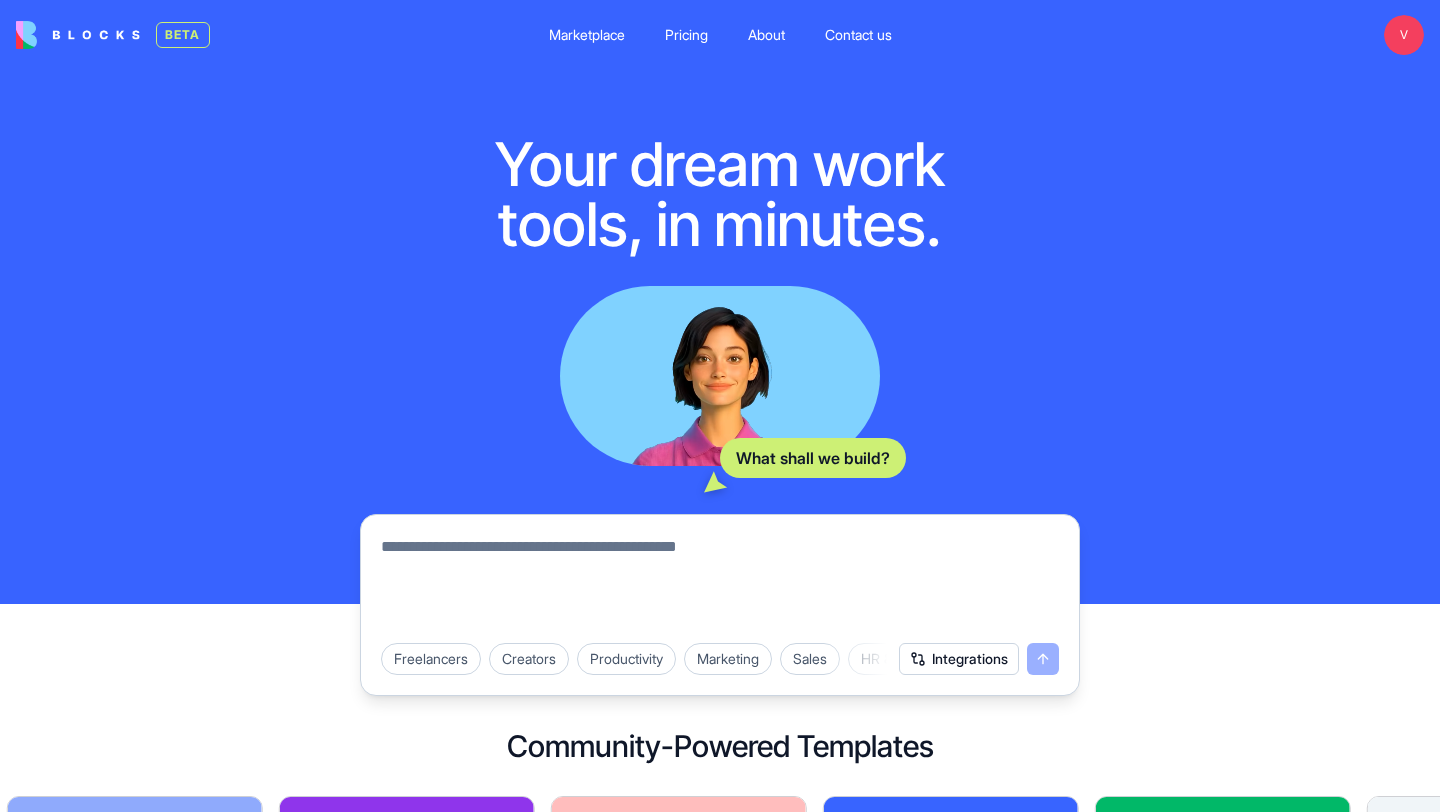 click at bounding box center [720, 583] 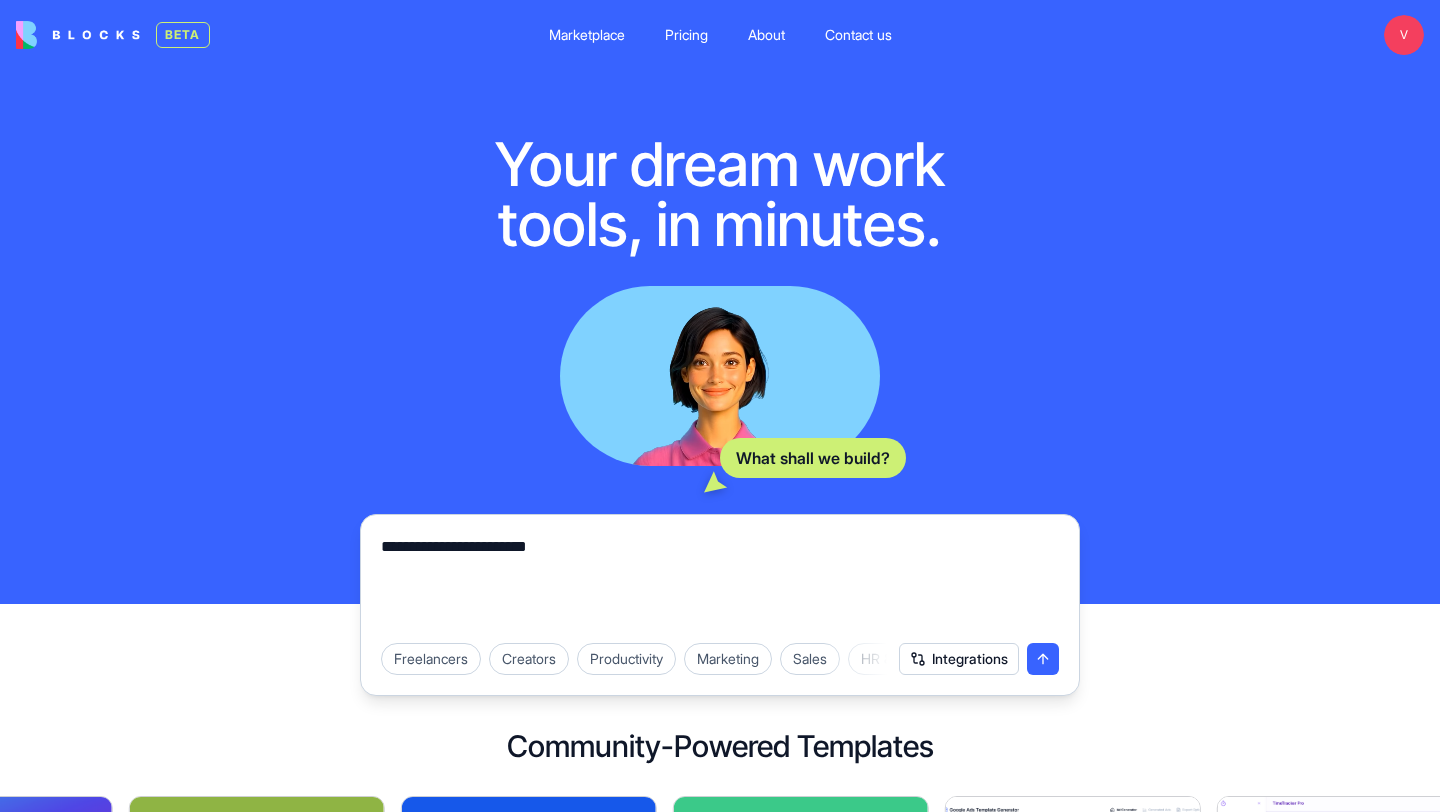 click on "**********" at bounding box center [720, 583] 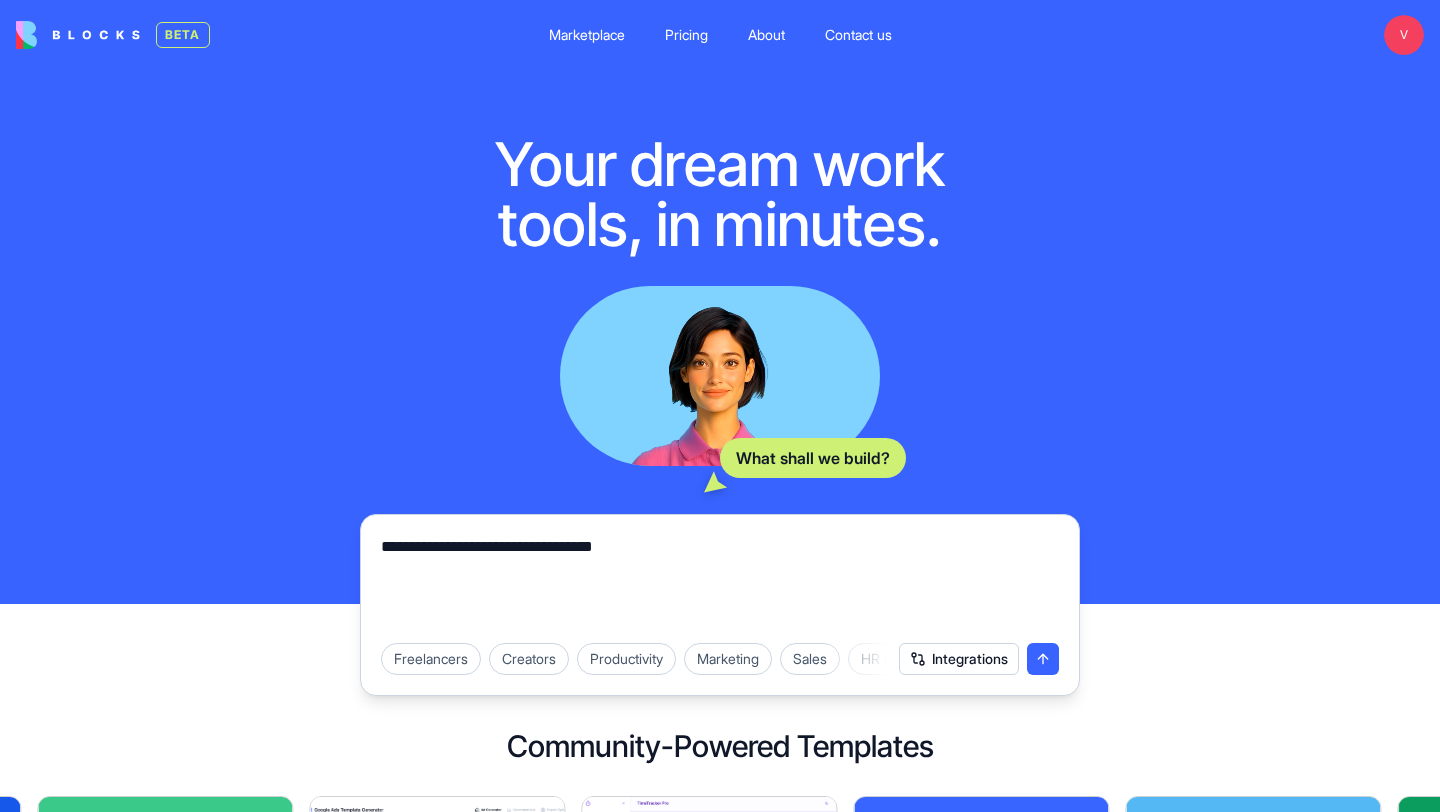 click on "**********" at bounding box center (720, 583) 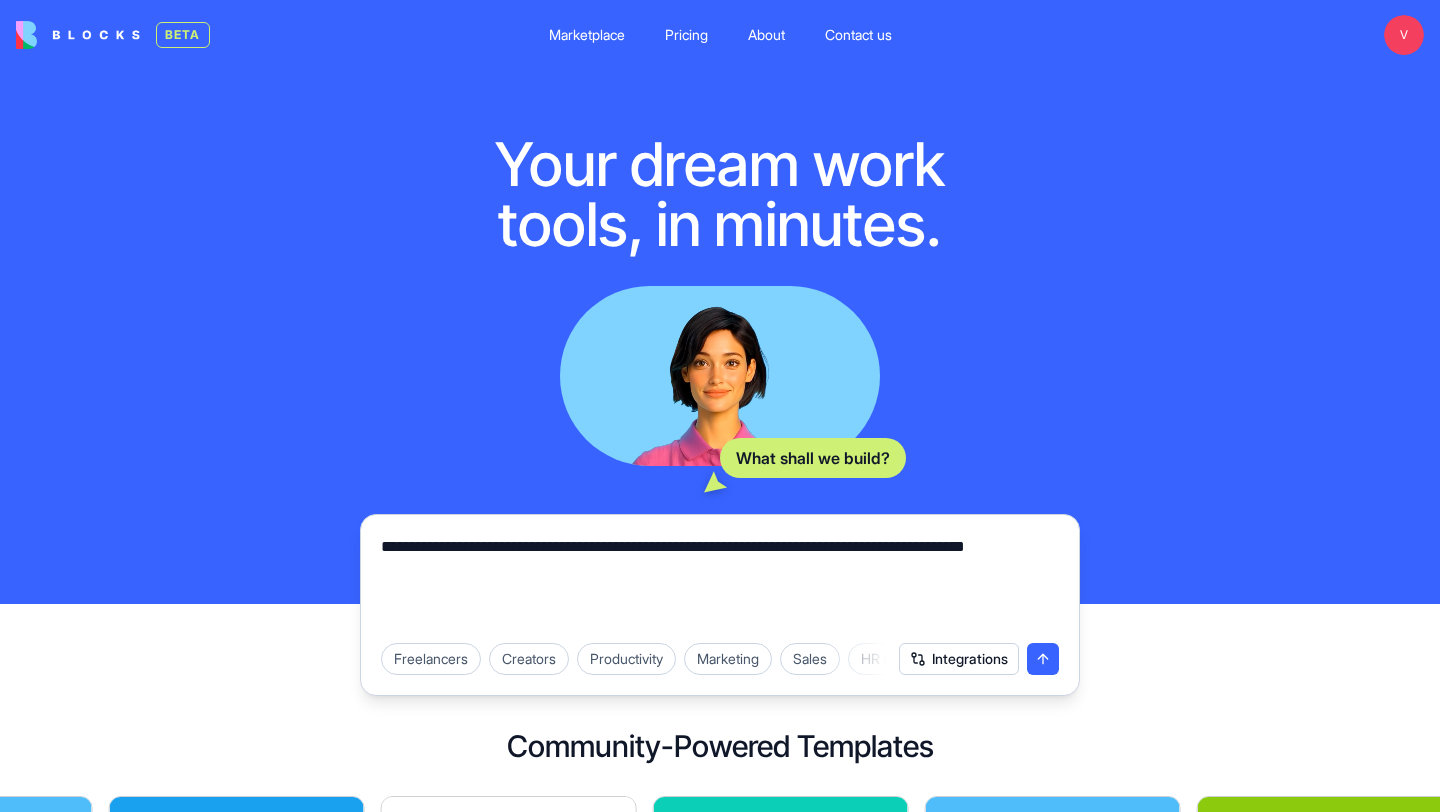 type on "**********" 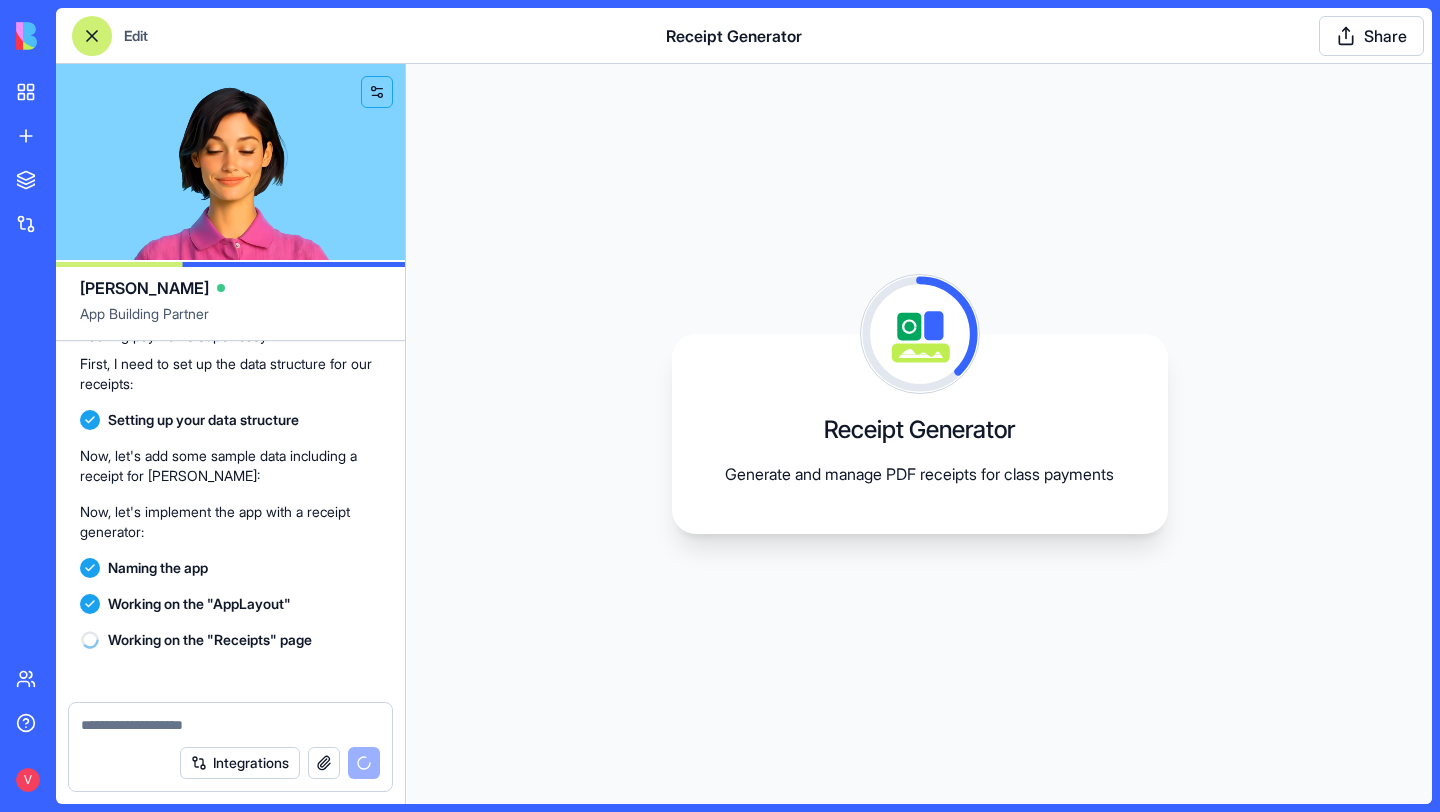 scroll, scrollTop: 283, scrollLeft: 0, axis: vertical 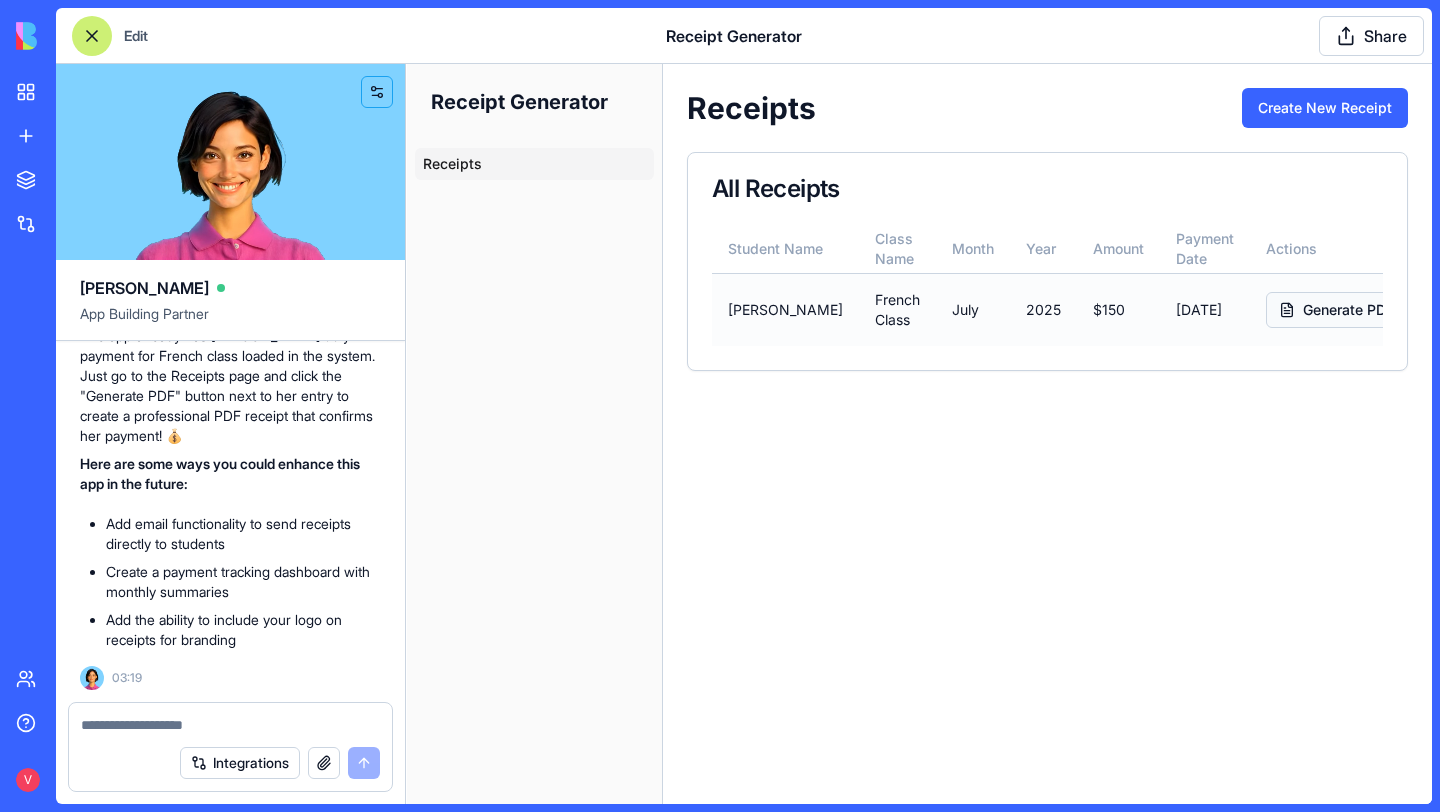 click on "Generate PDF" at bounding box center (1336, 310) 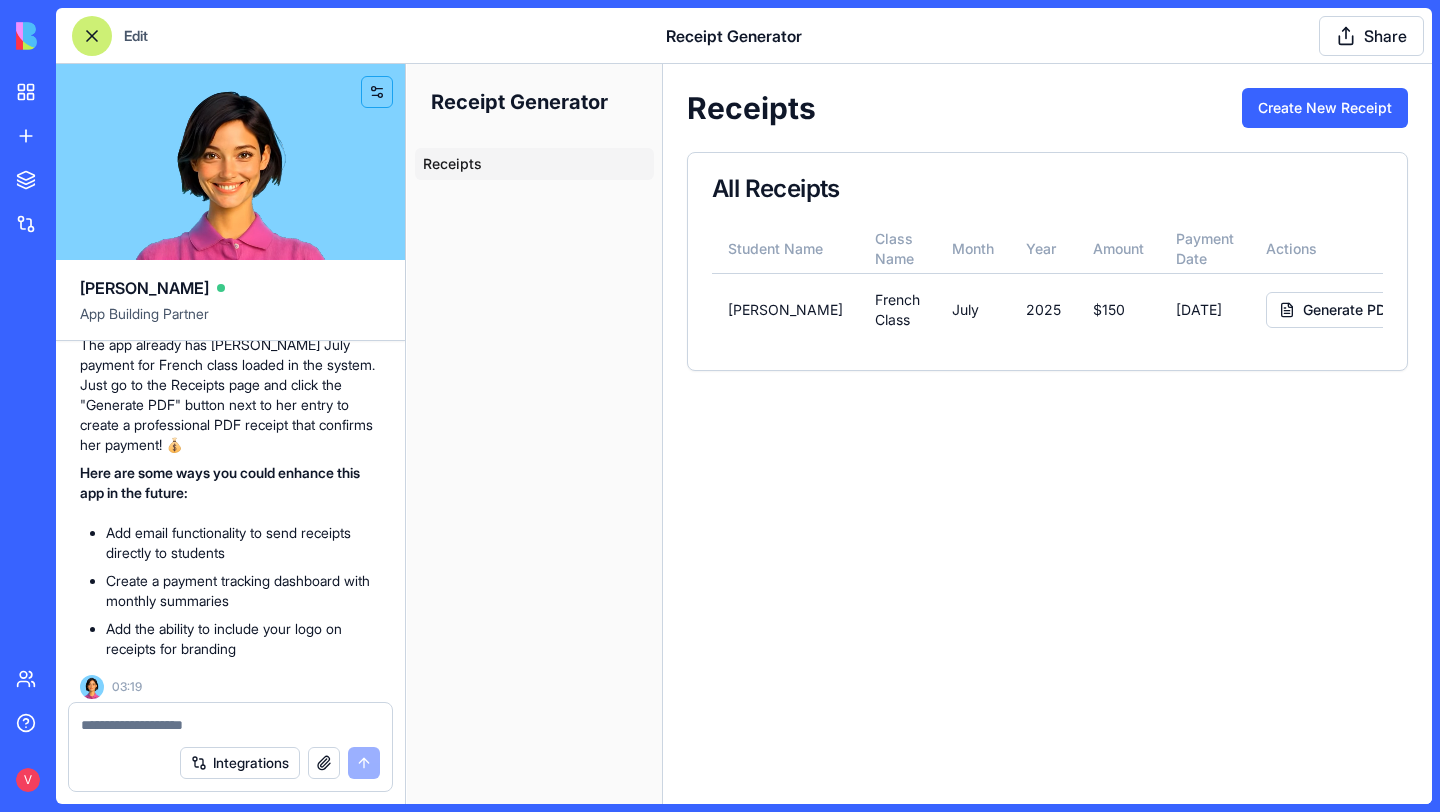 scroll, scrollTop: 755, scrollLeft: 0, axis: vertical 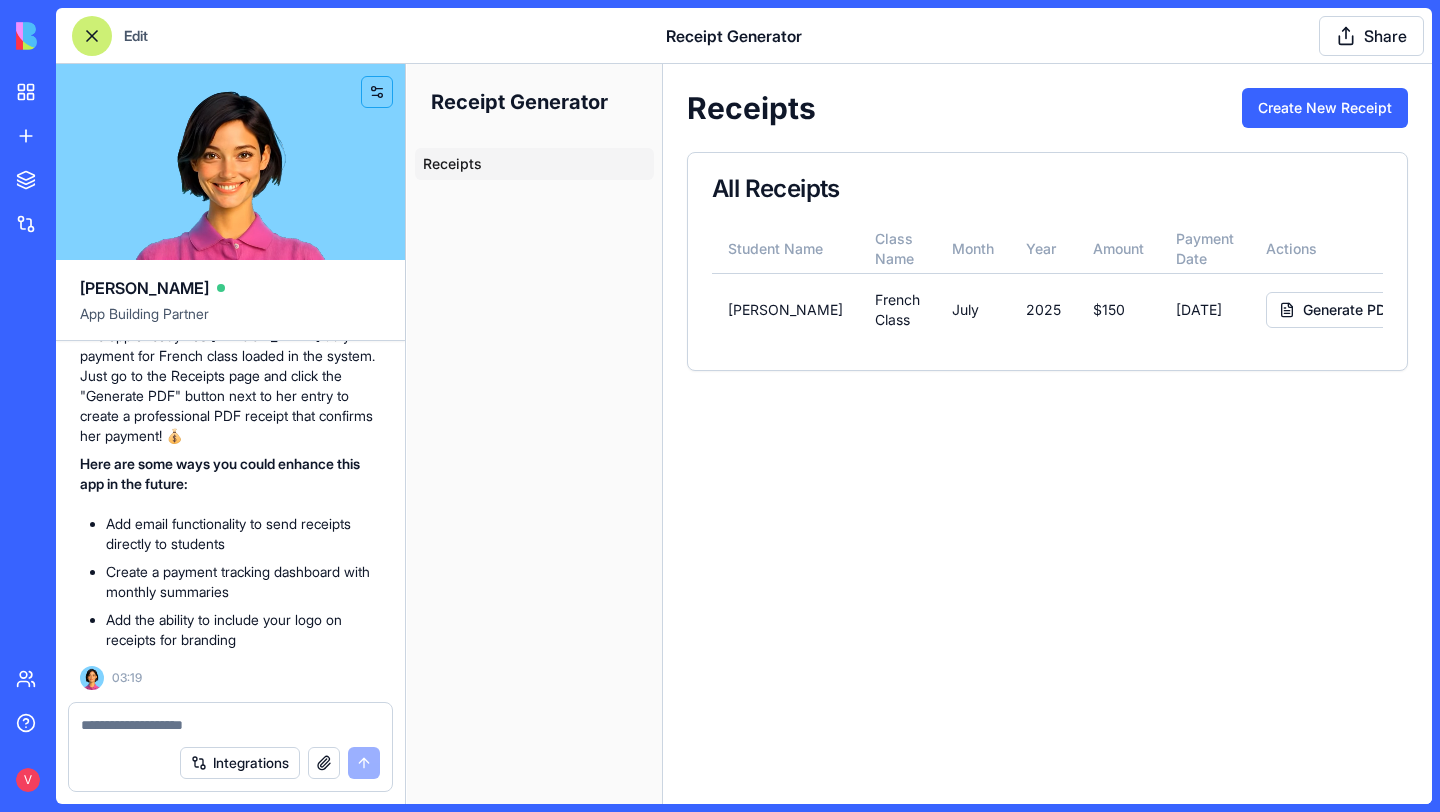 click at bounding box center (230, 725) 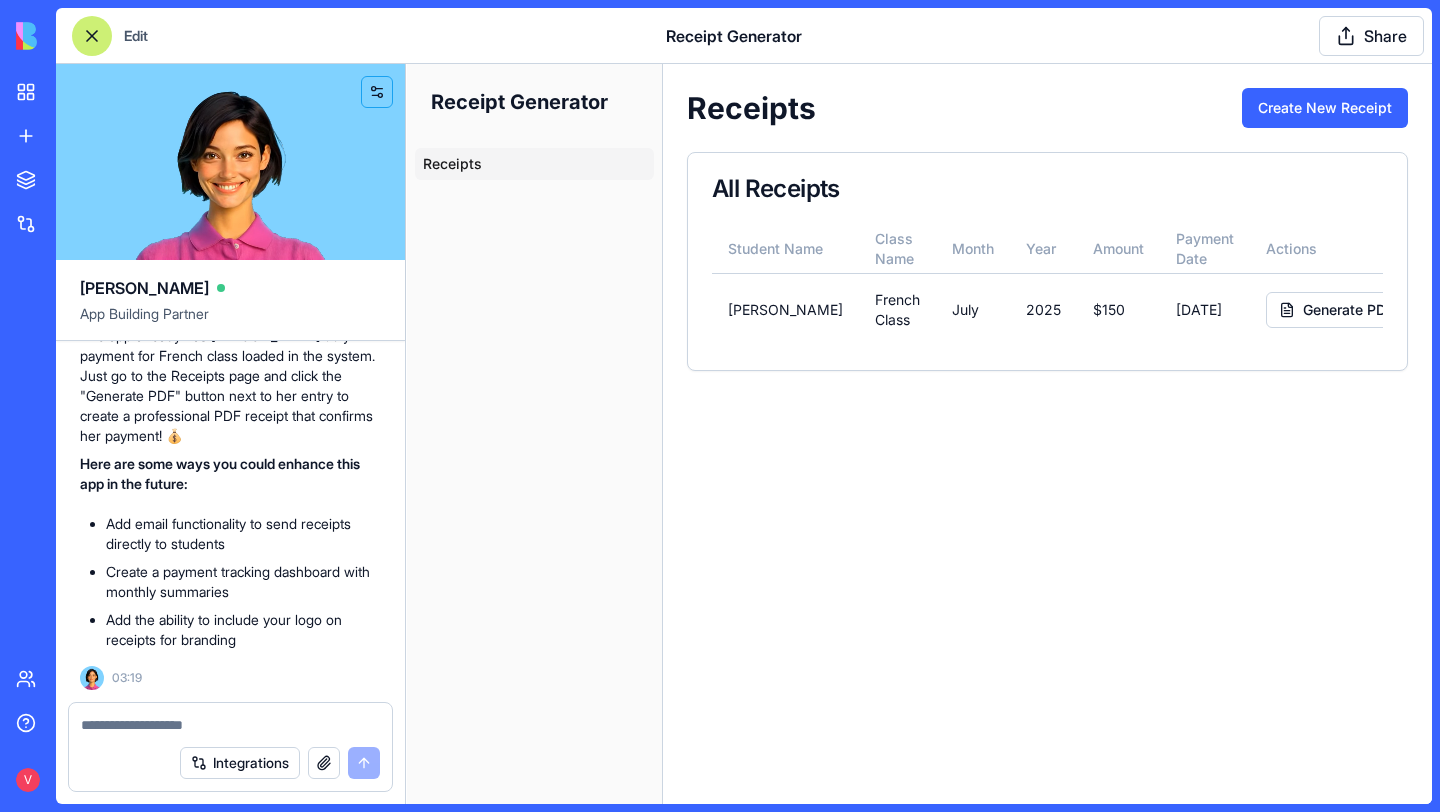 click at bounding box center (230, 725) 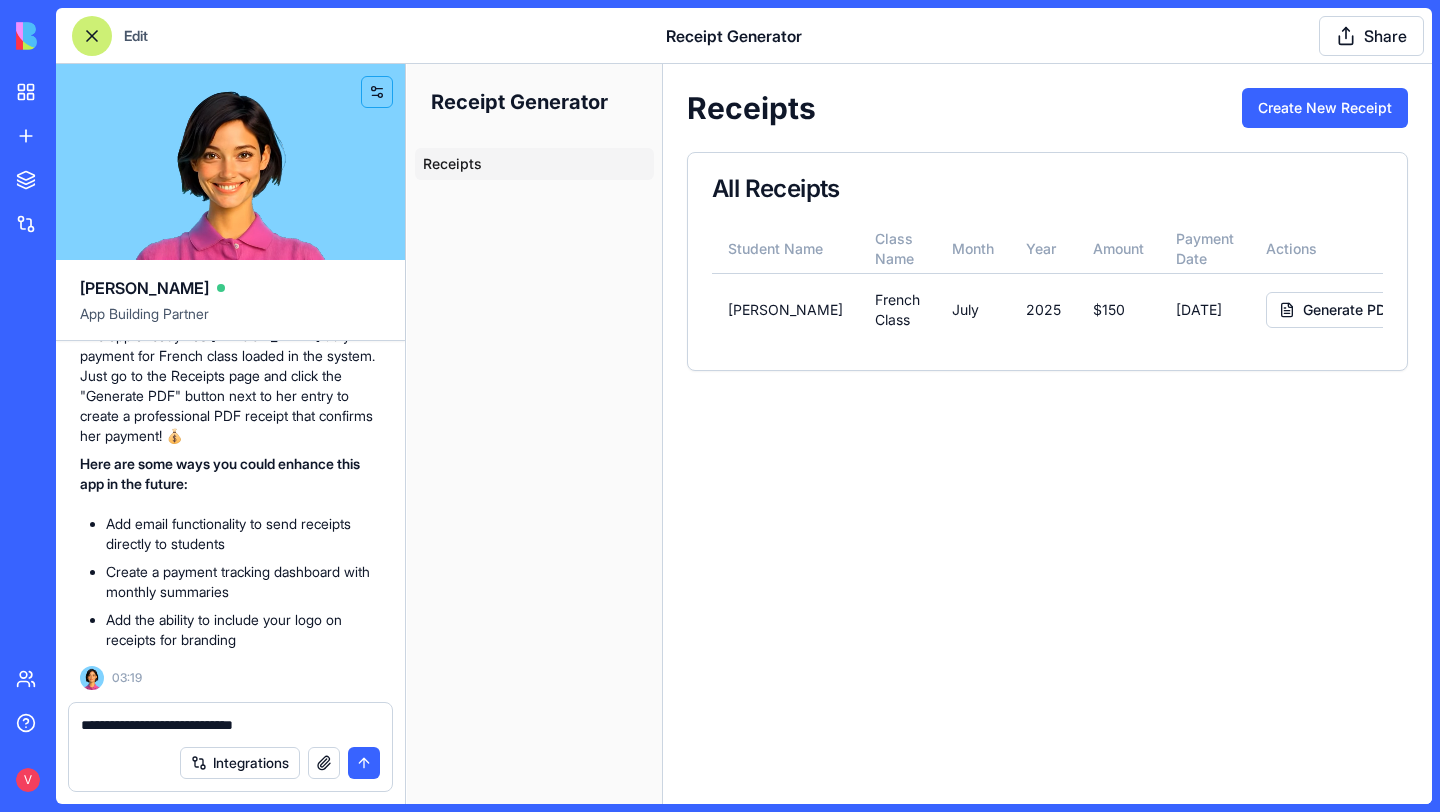 click on "**********" at bounding box center [230, 725] 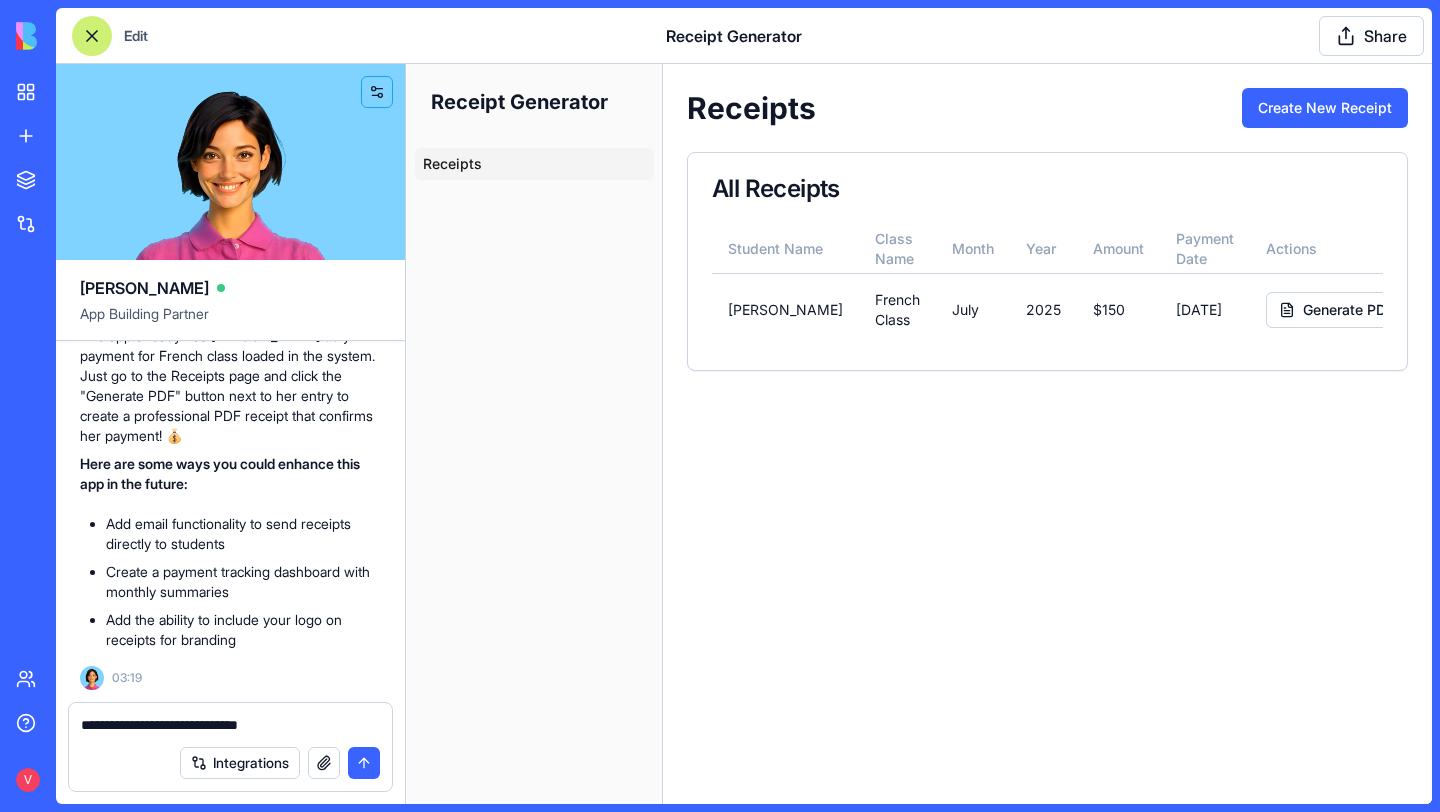 click on "**********" at bounding box center (230, 725) 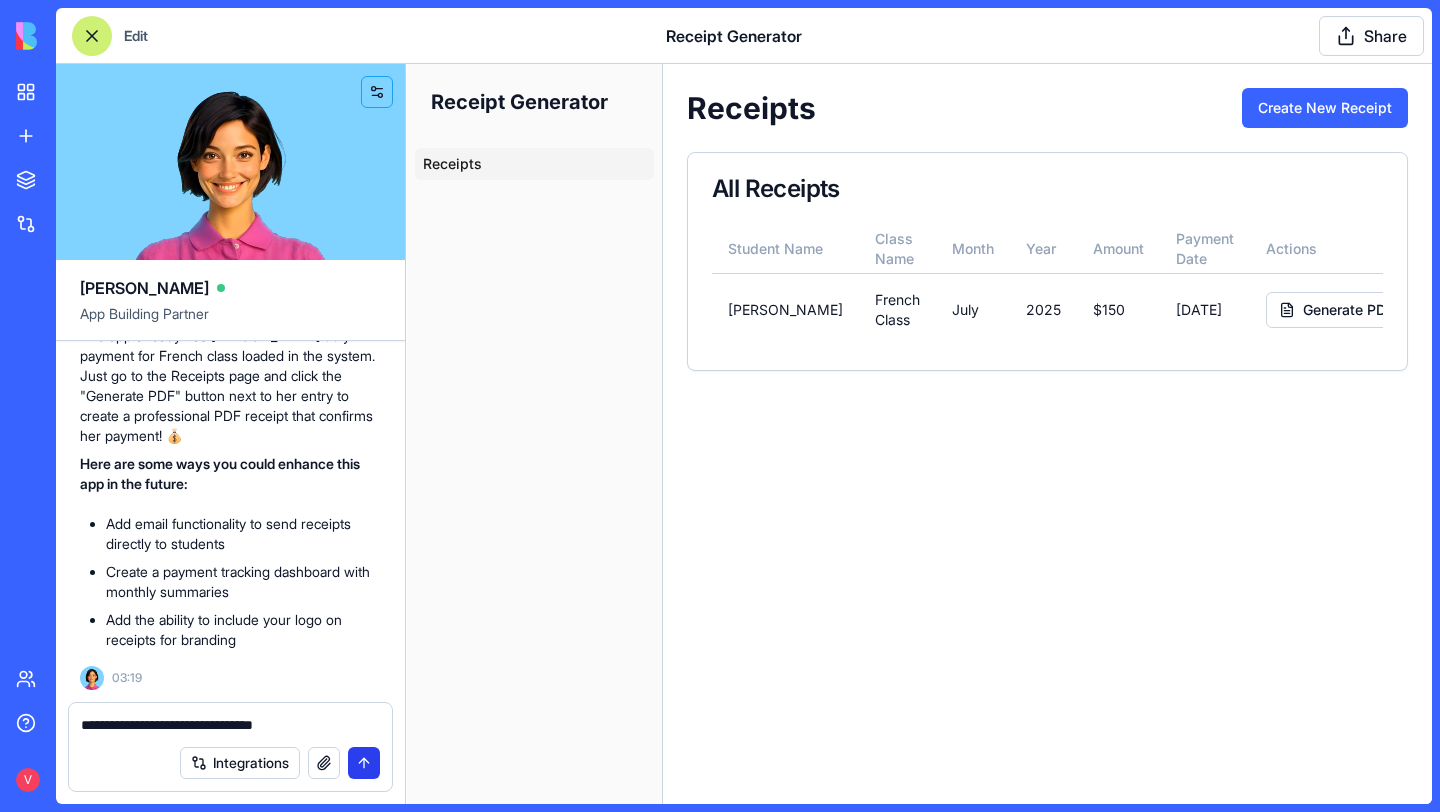 type on "**********" 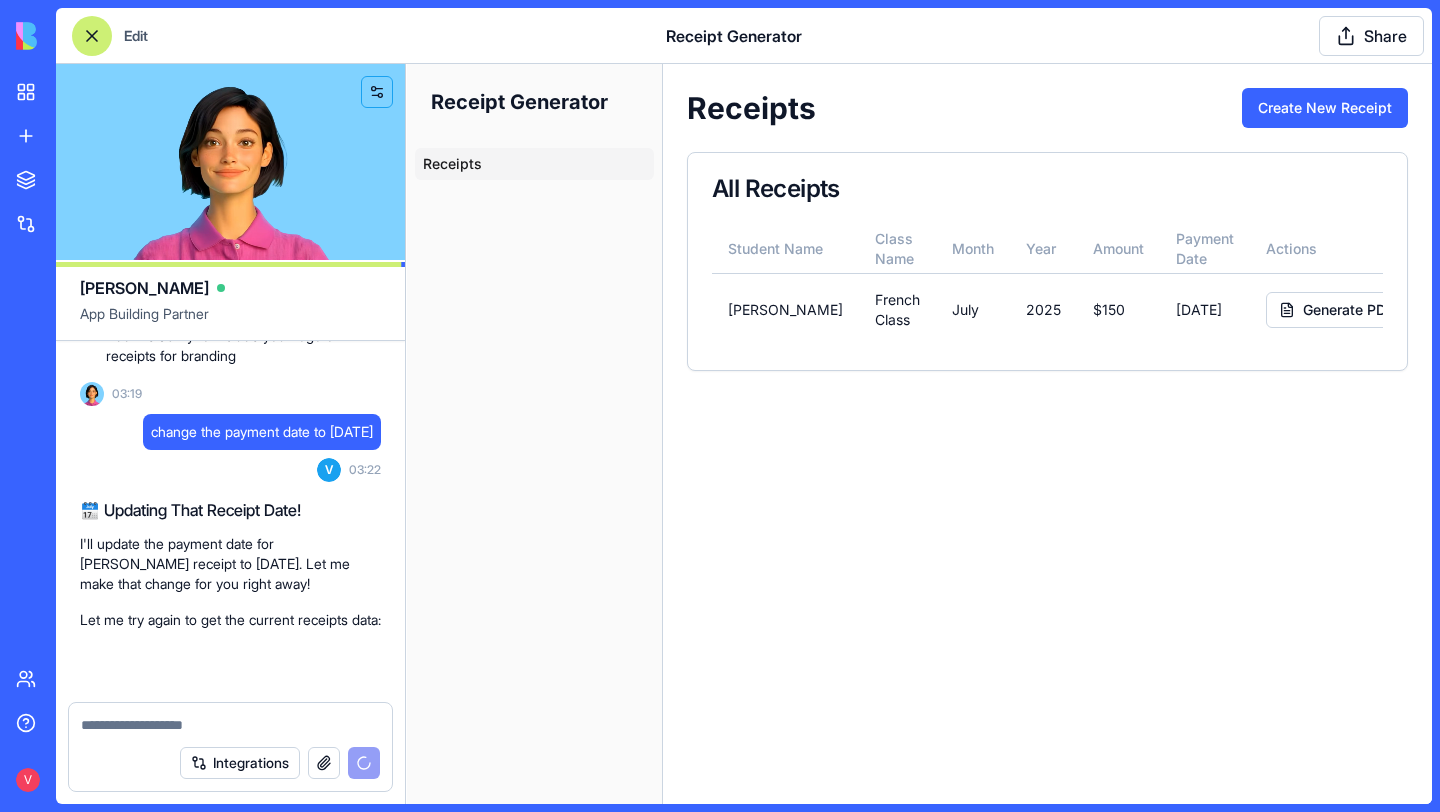 scroll, scrollTop: 1095, scrollLeft: 0, axis: vertical 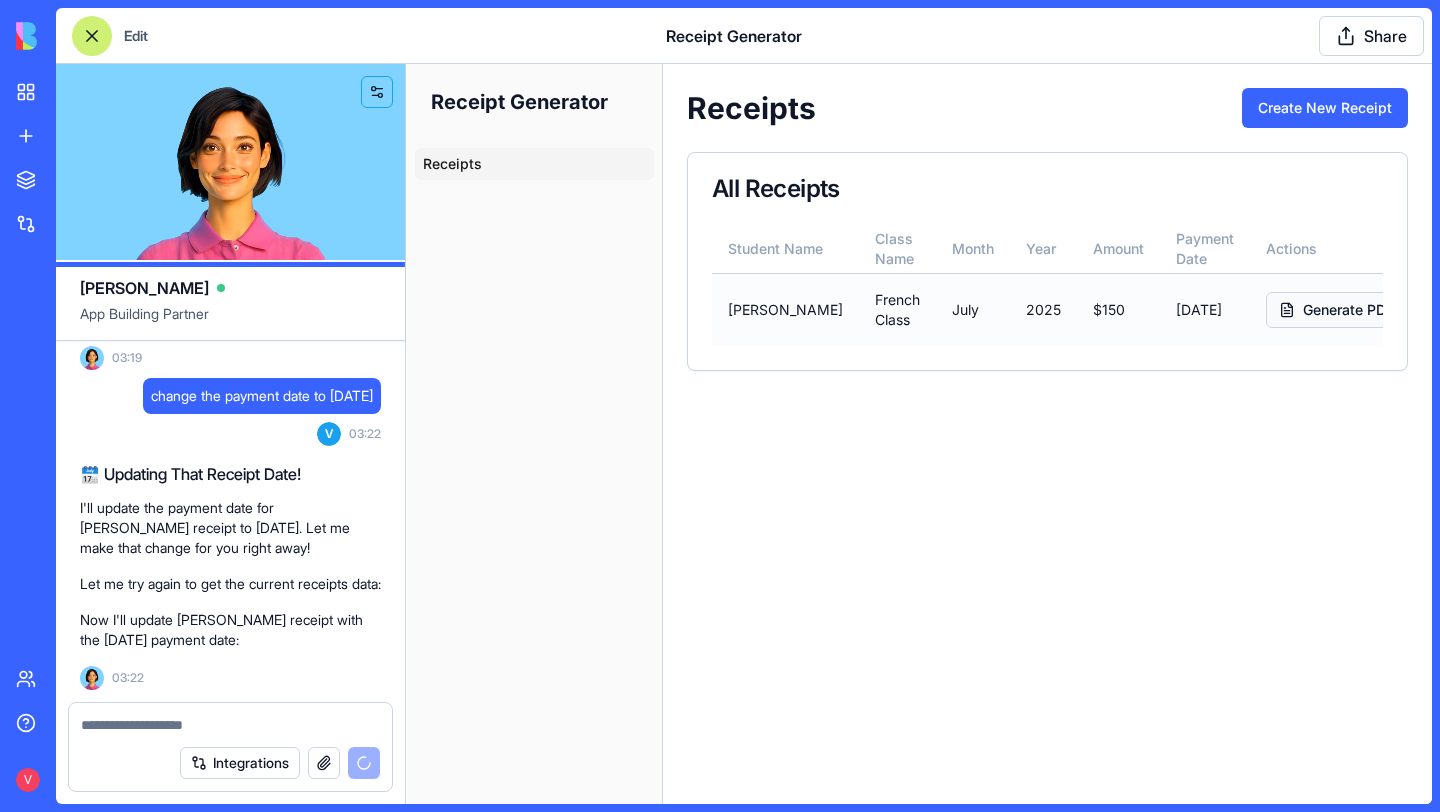 click on "Generate PDF" at bounding box center (1336, 310) 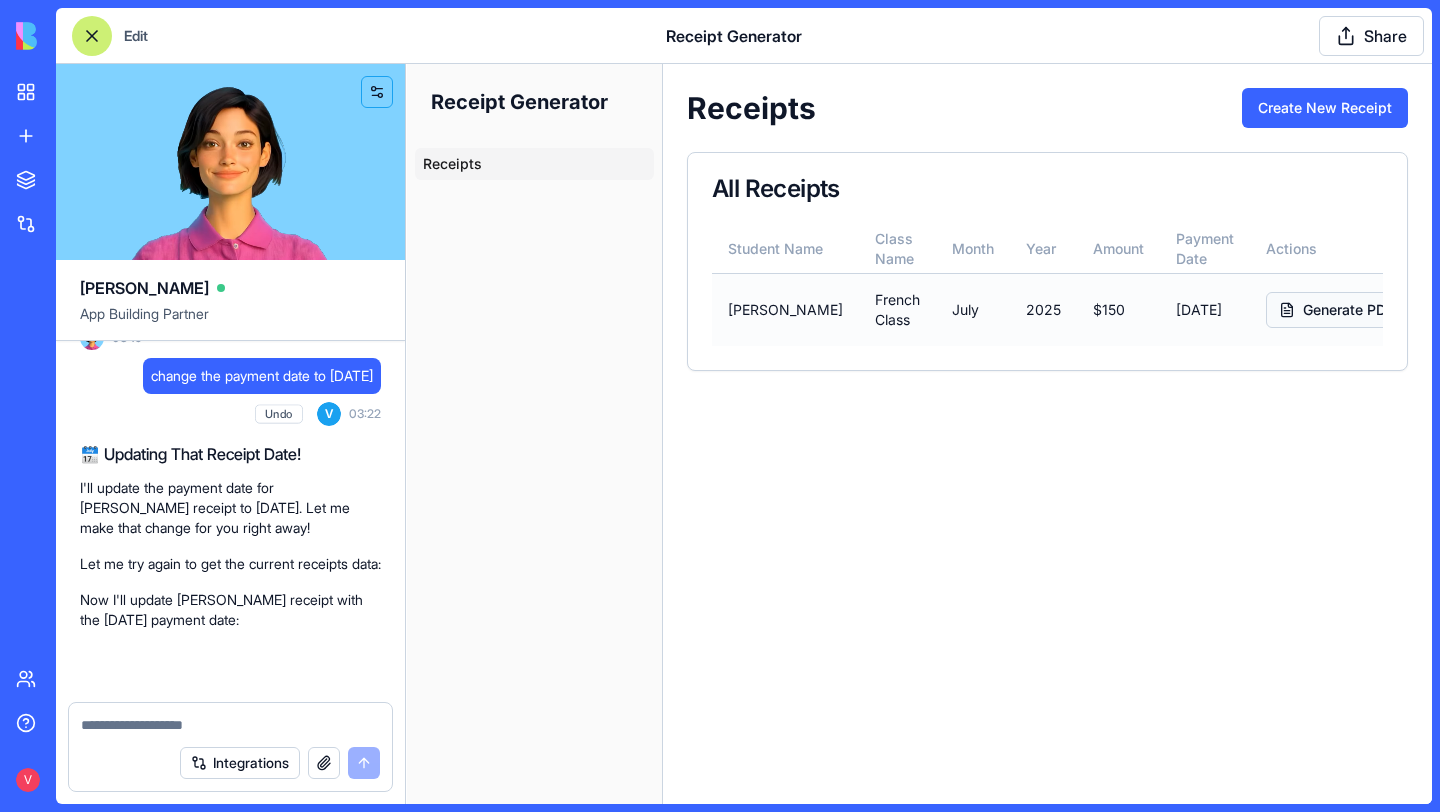 scroll, scrollTop: 1411, scrollLeft: 0, axis: vertical 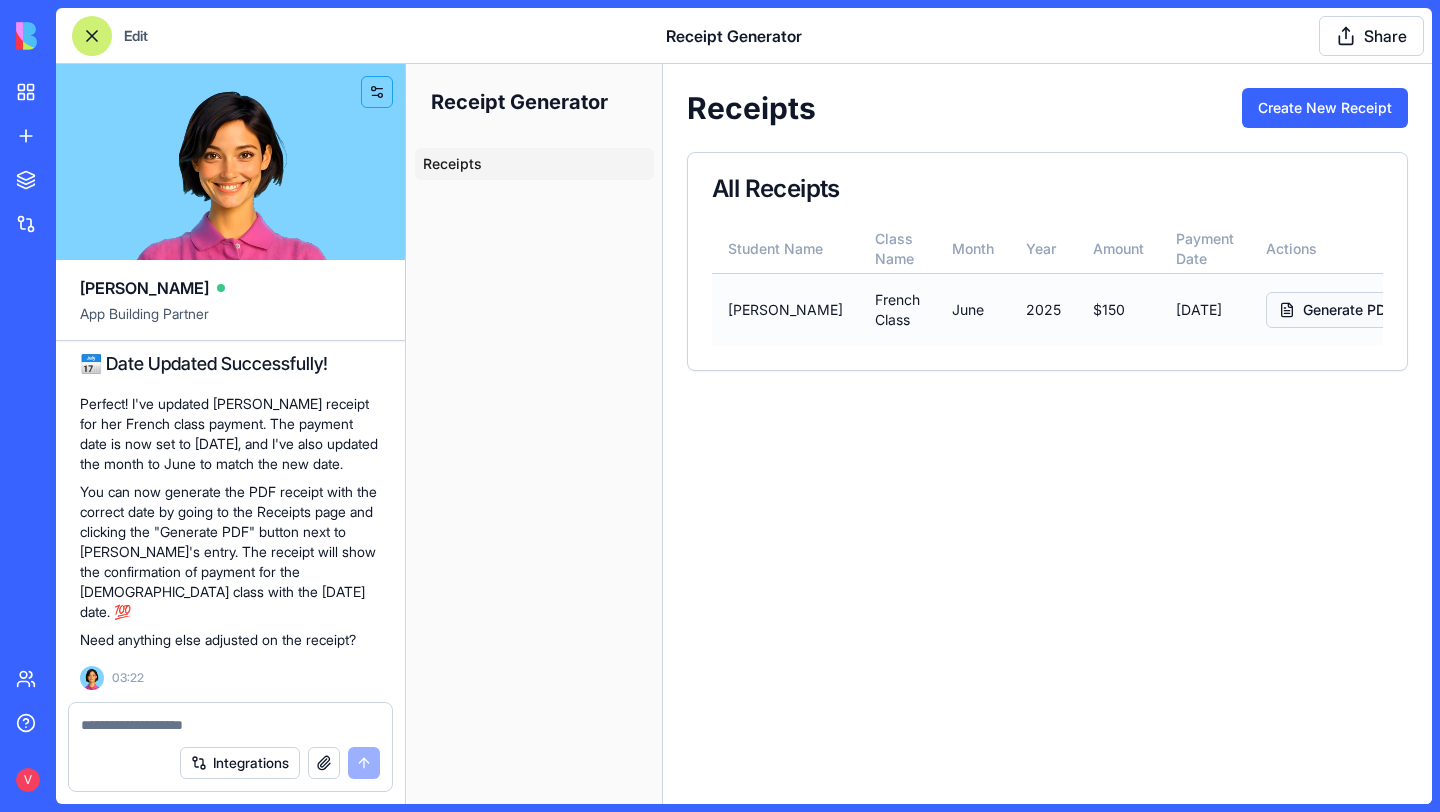 click on "Generate PDF" at bounding box center [1336, 310] 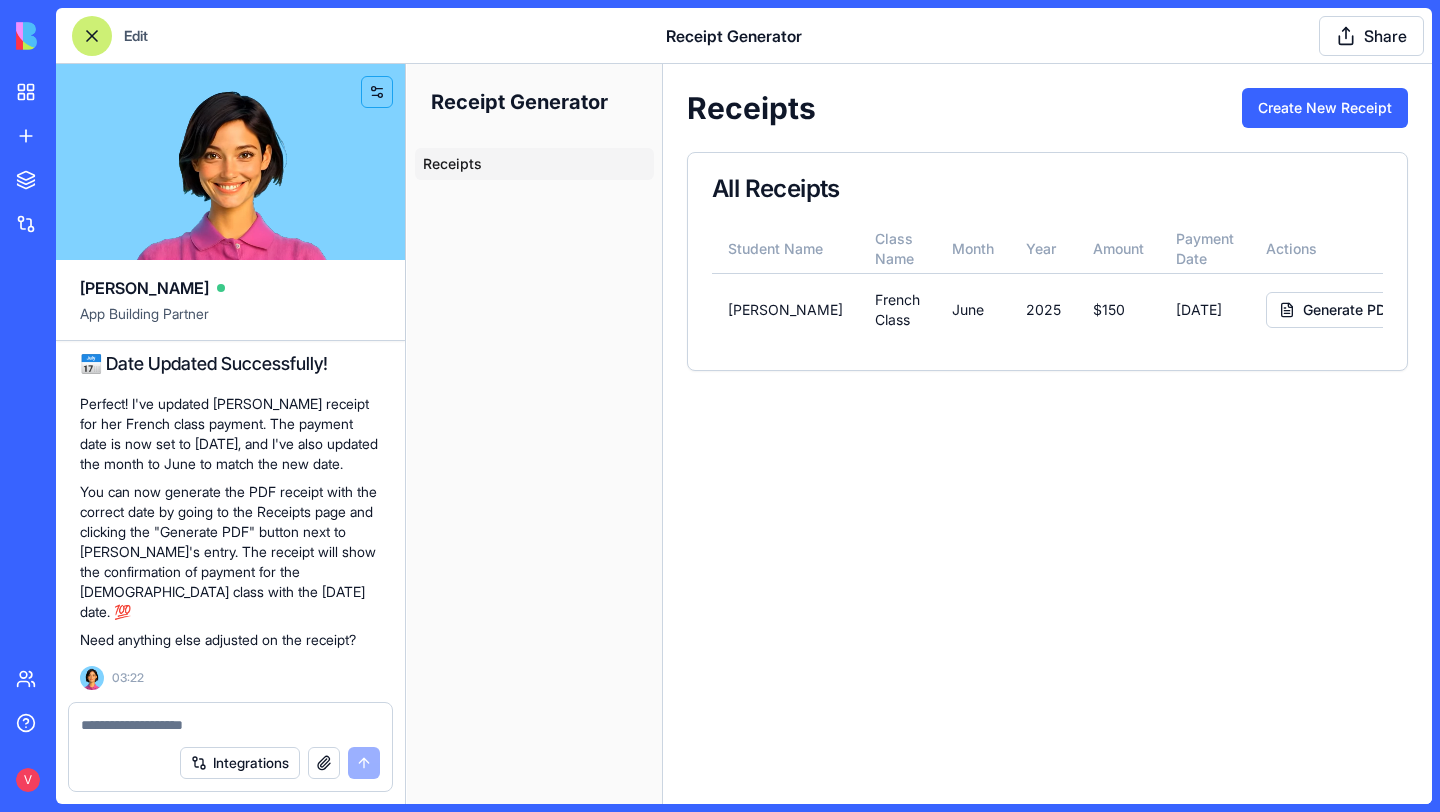 click at bounding box center [230, 725] 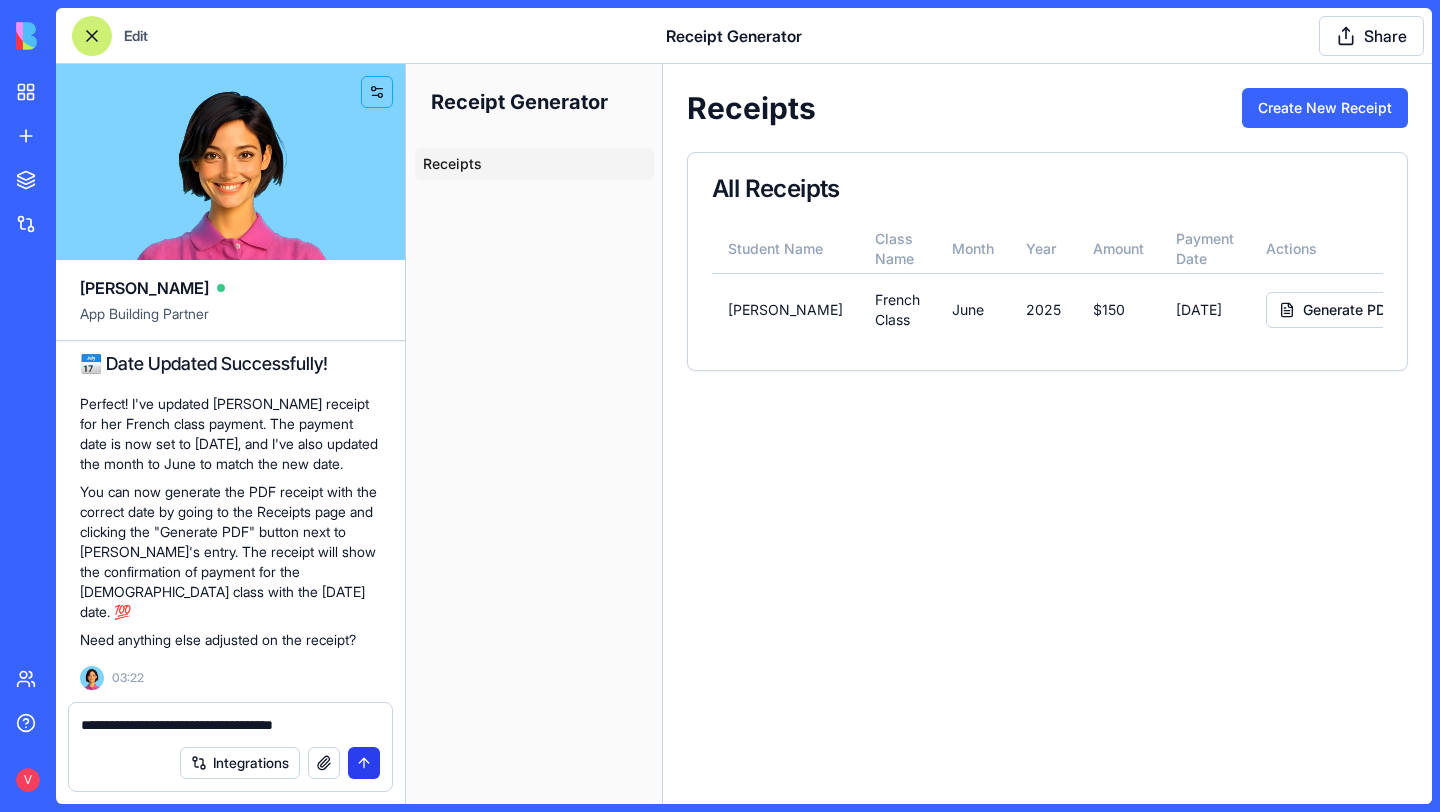 type on "**********" 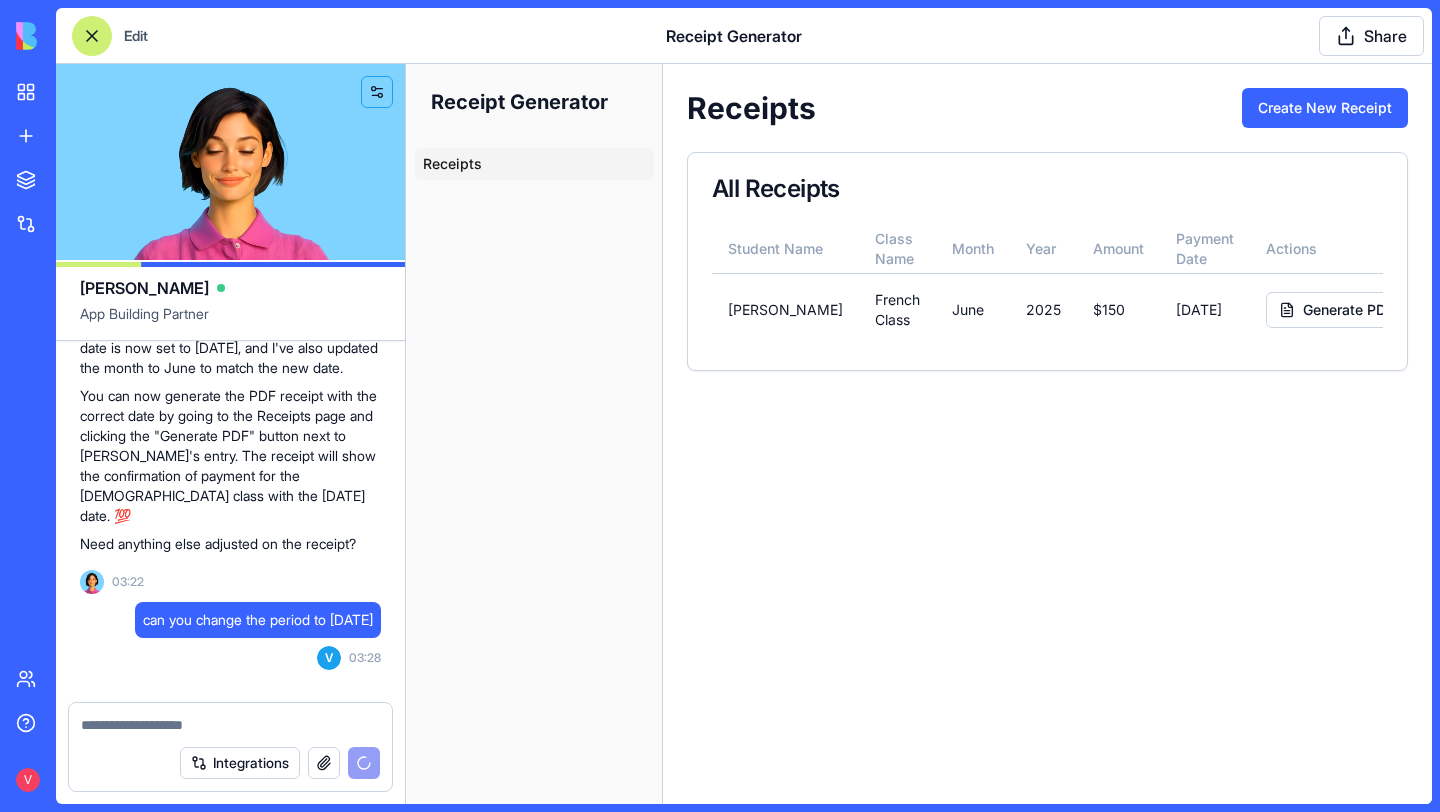 scroll, scrollTop: 1563, scrollLeft: 0, axis: vertical 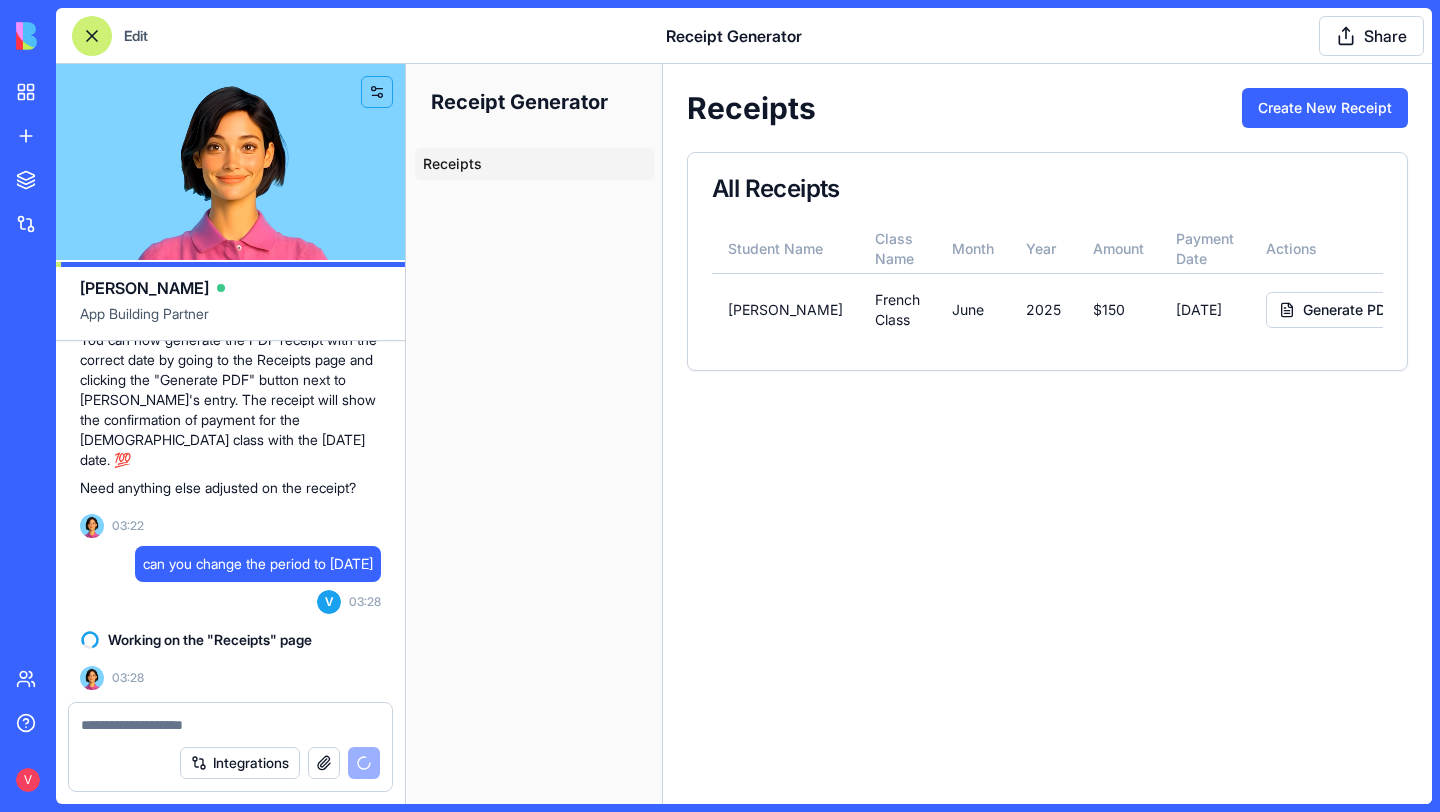 click at bounding box center [230, 725] 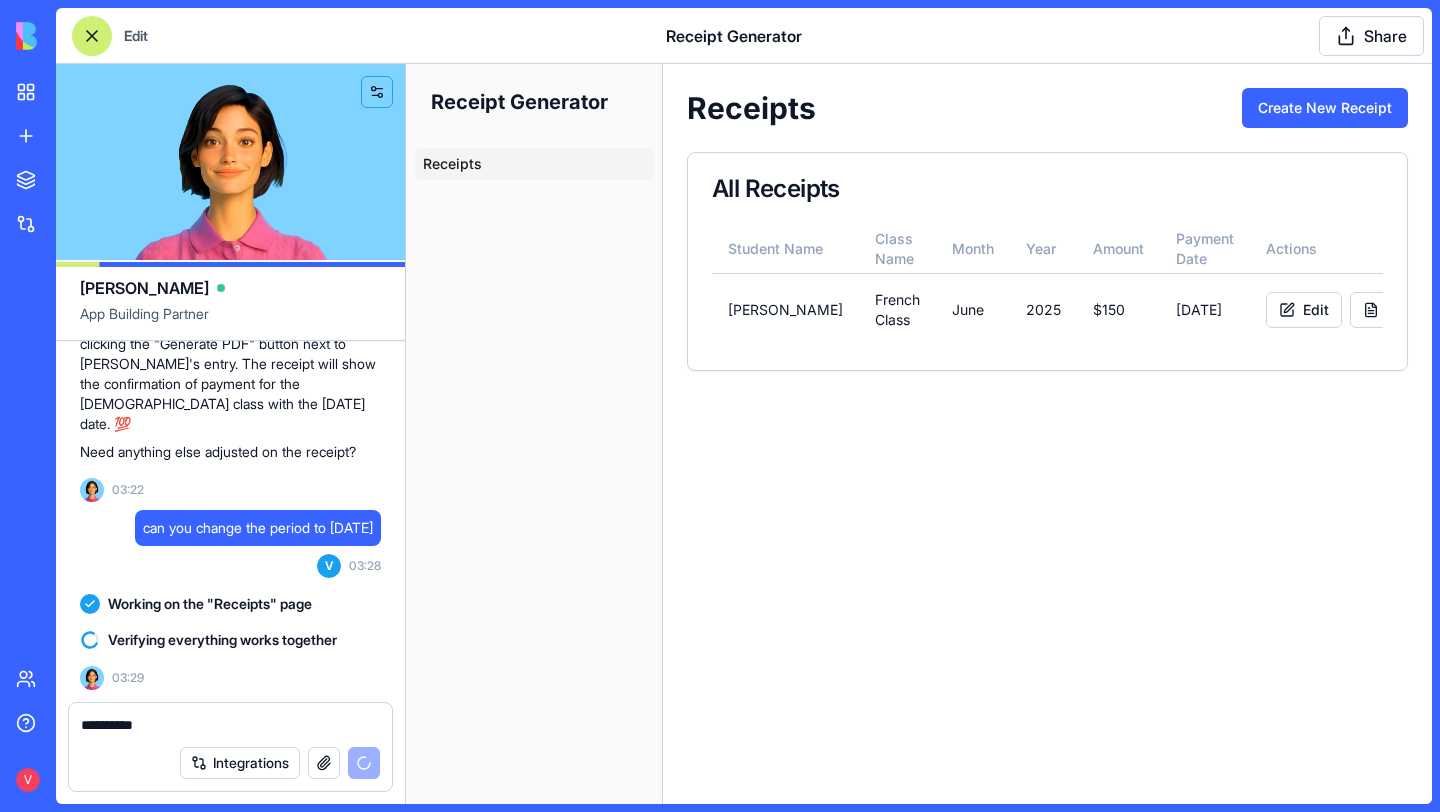 scroll, scrollTop: 1947, scrollLeft: 0, axis: vertical 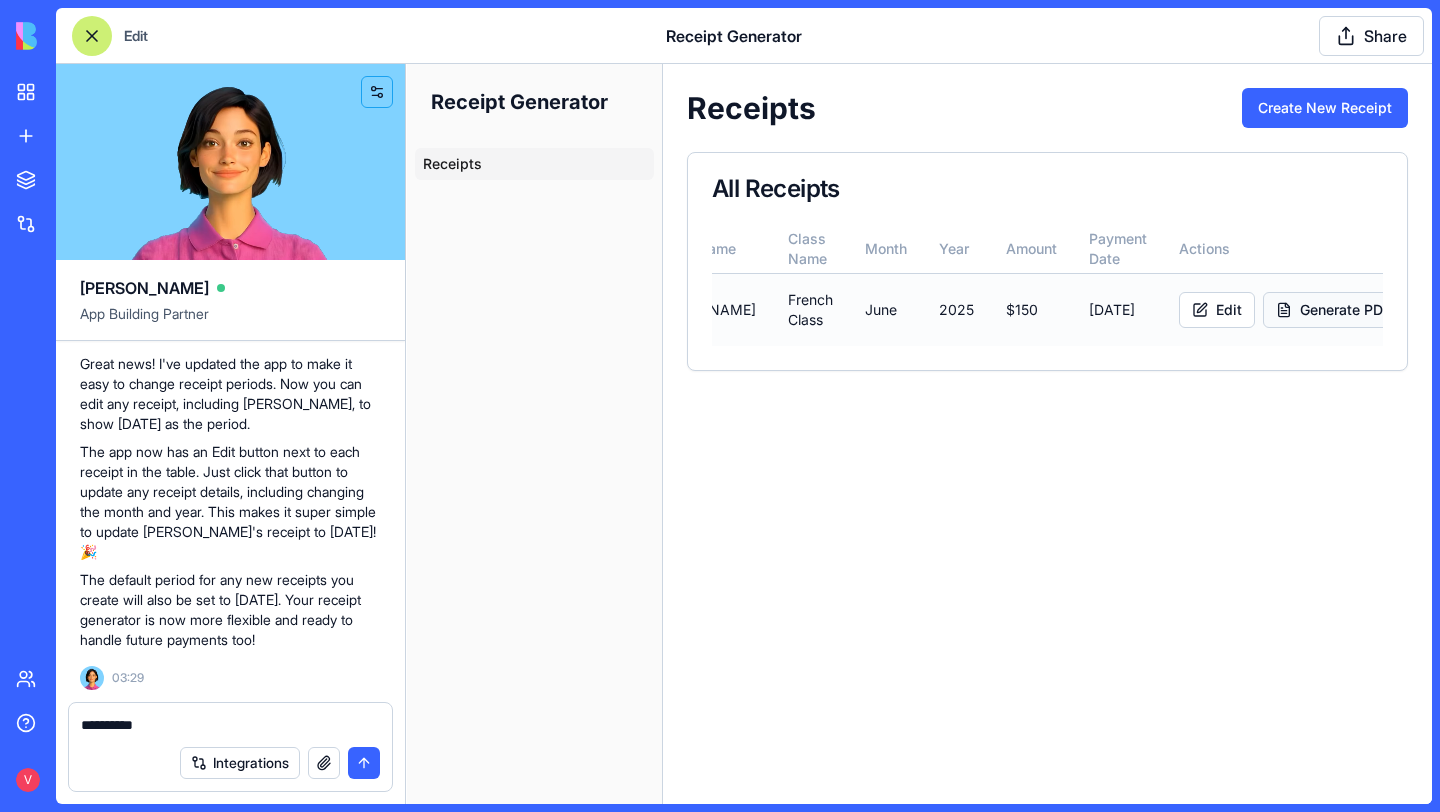 click on "Generate PDF" at bounding box center [1333, 310] 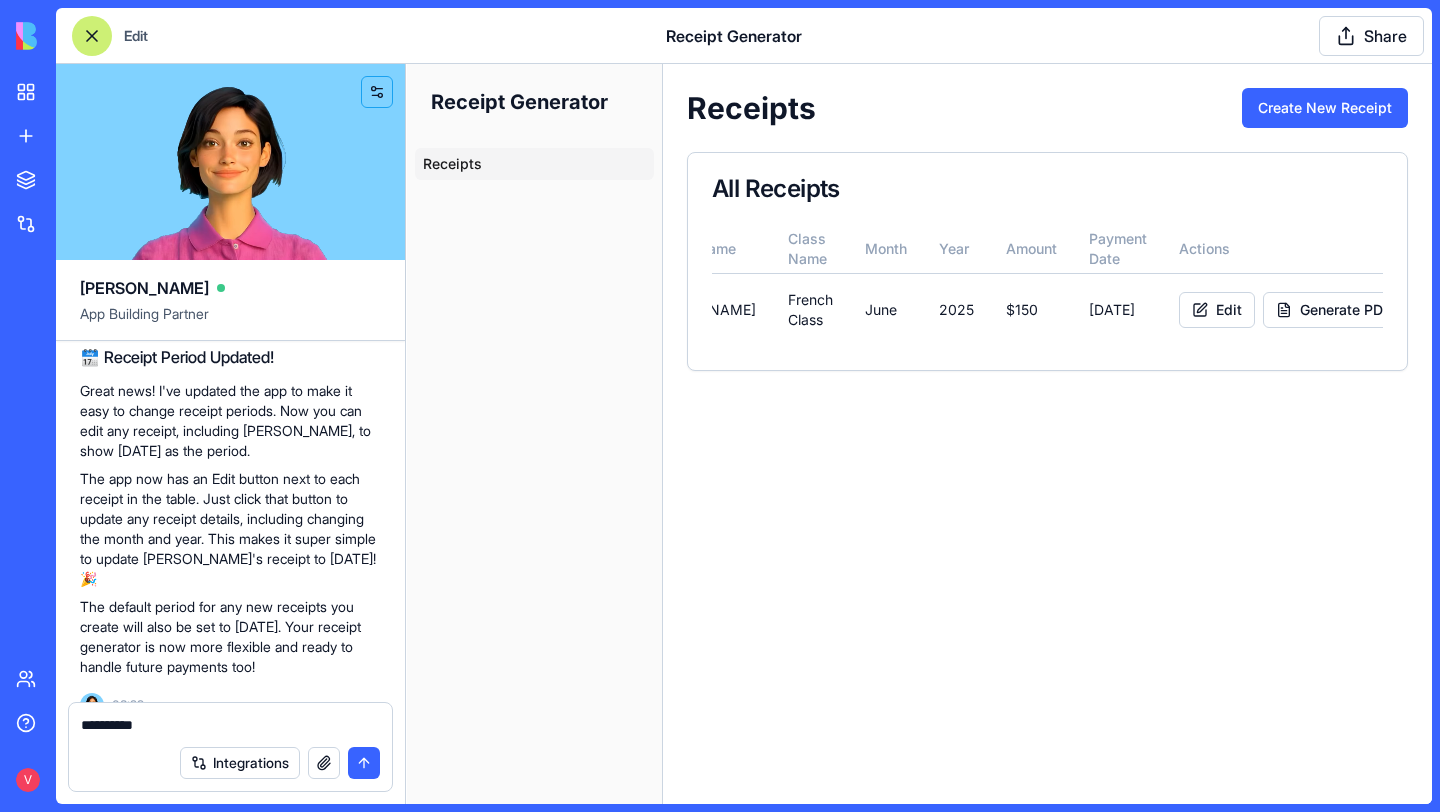 scroll, scrollTop: 1947, scrollLeft: 0, axis: vertical 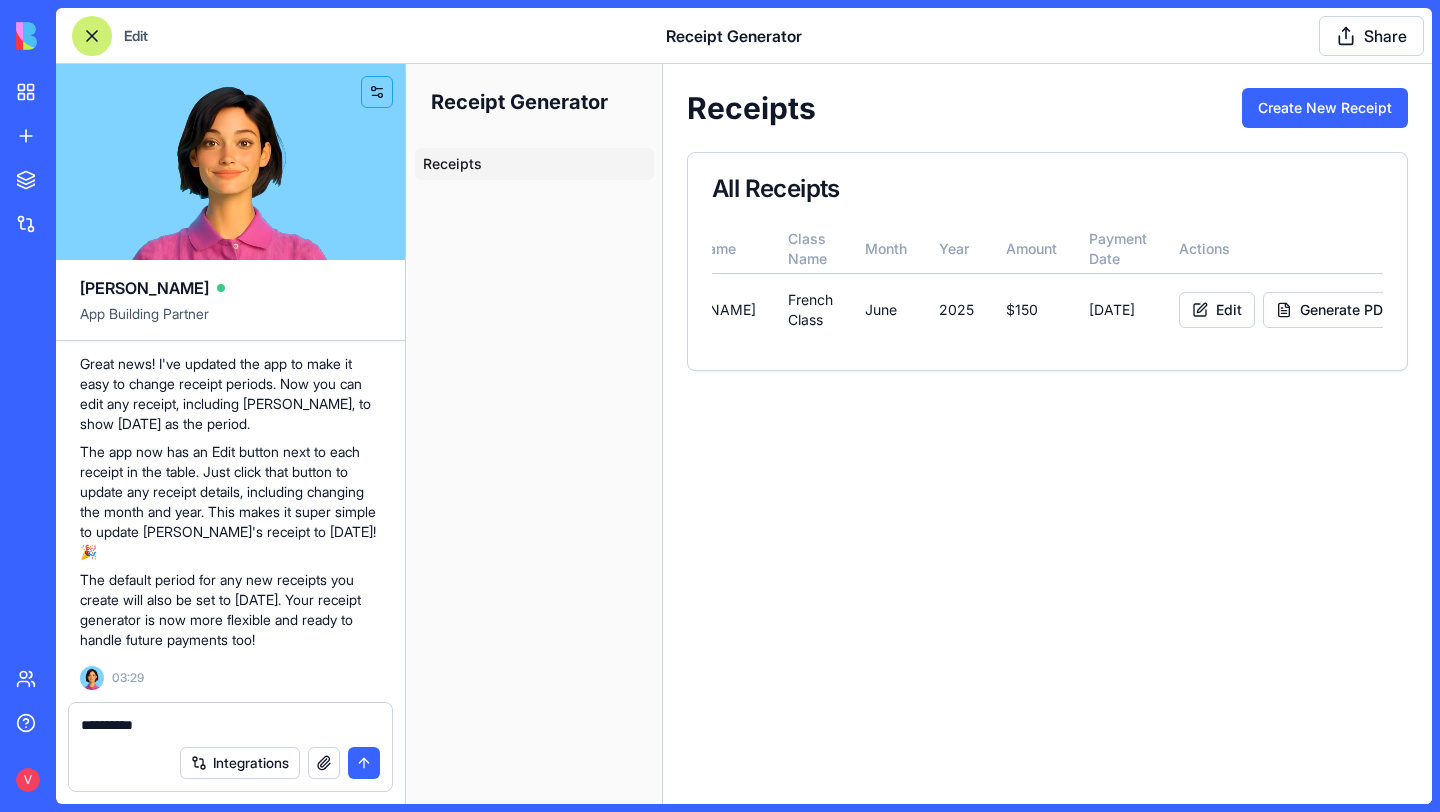 click on "🗓️ Receipt Period Updated!
Great news! I've updated the app to make it easy to change receipt periods. Now you can edit any receipt, including [PERSON_NAME], to show [DATE] as the period.
The app now has an Edit button next to each receipt in the table. Just click that button to update any receipt details, including changing the month and year. This makes it super simple to update [PERSON_NAME]'s receipt to [DATE]! 🎉
The default period for any new receipts you create will also be set to [DATE]. Your receipt generator is now more flexible and ready to handle future payments too! 03:29" at bounding box center (230, 500) 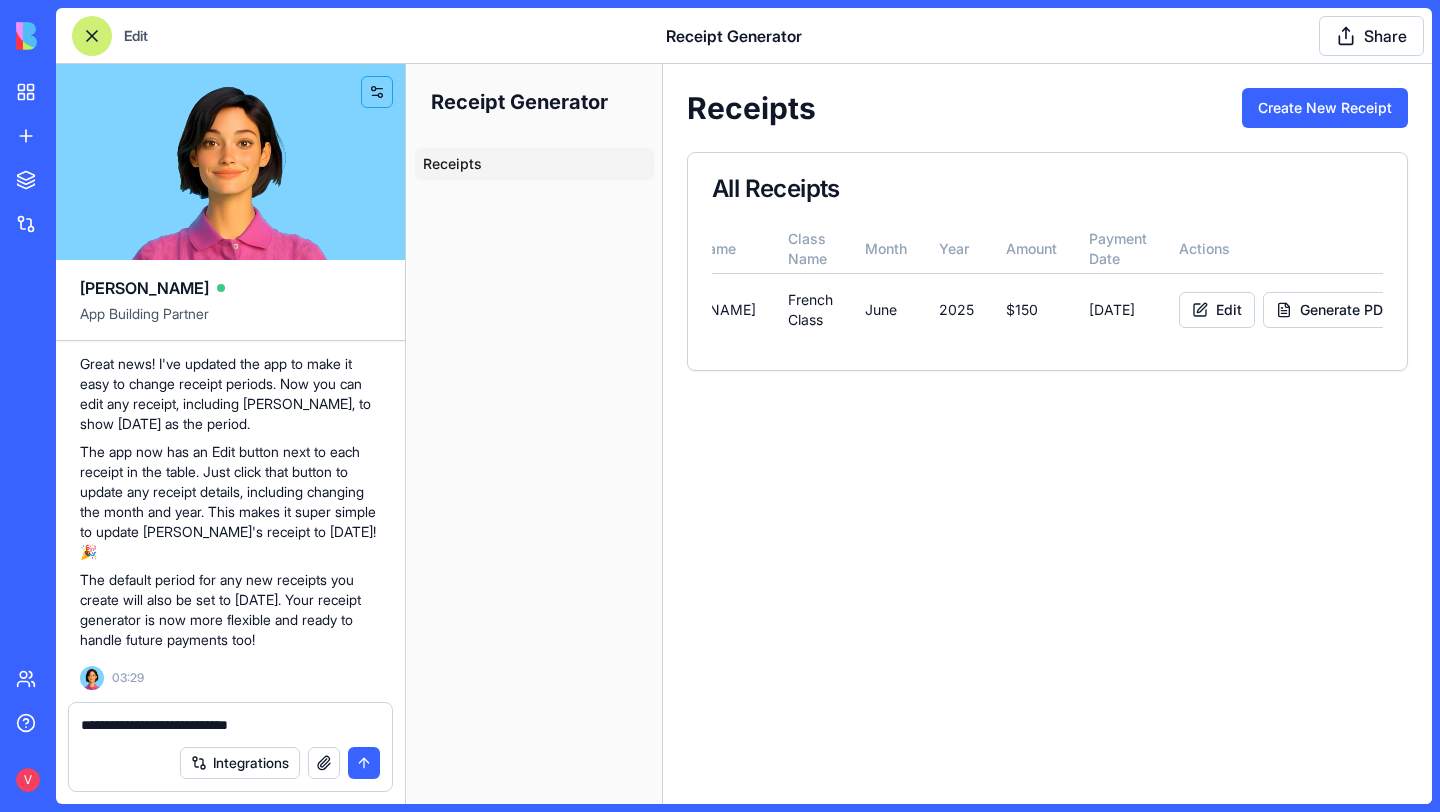 click on "**********" at bounding box center (230, 725) 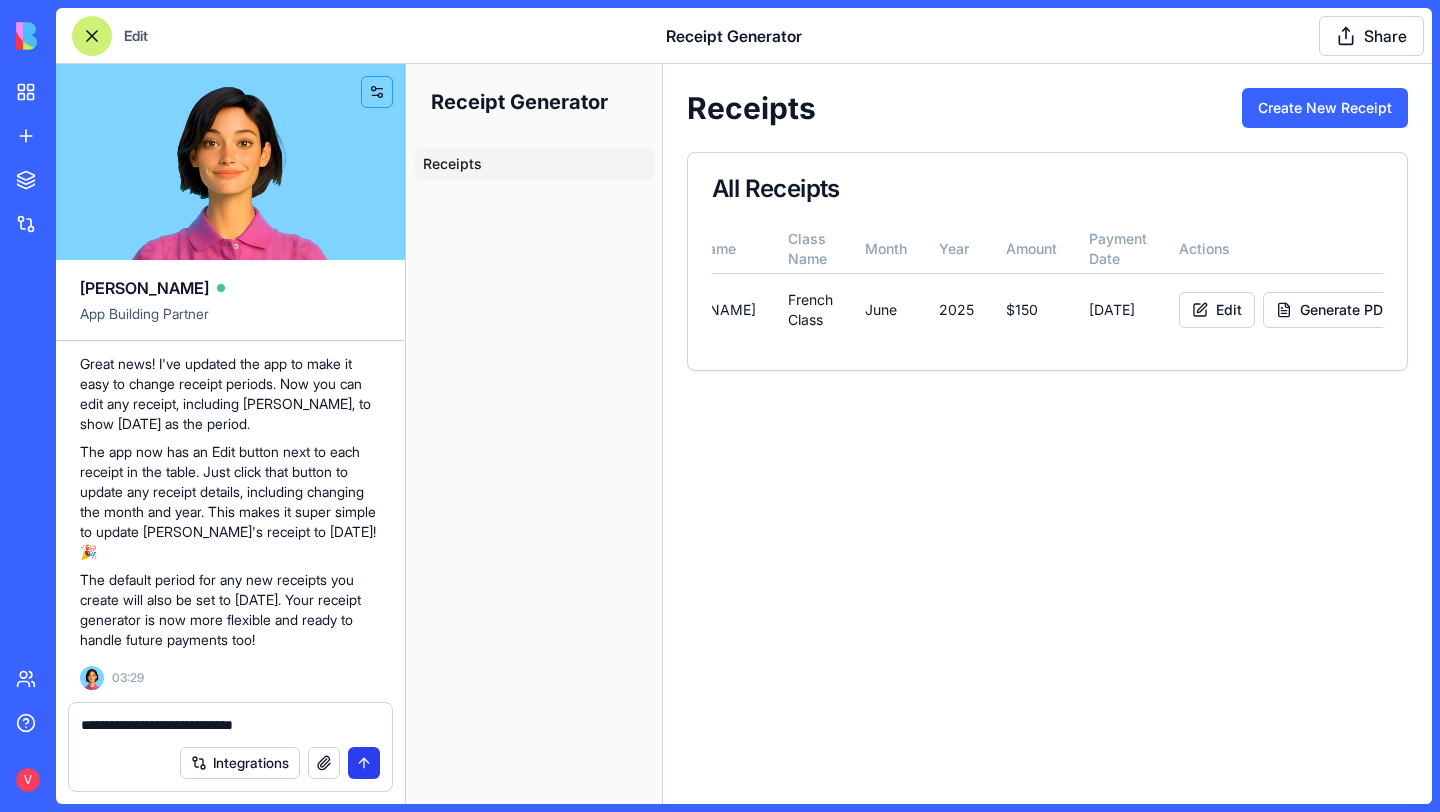 type on "**********" 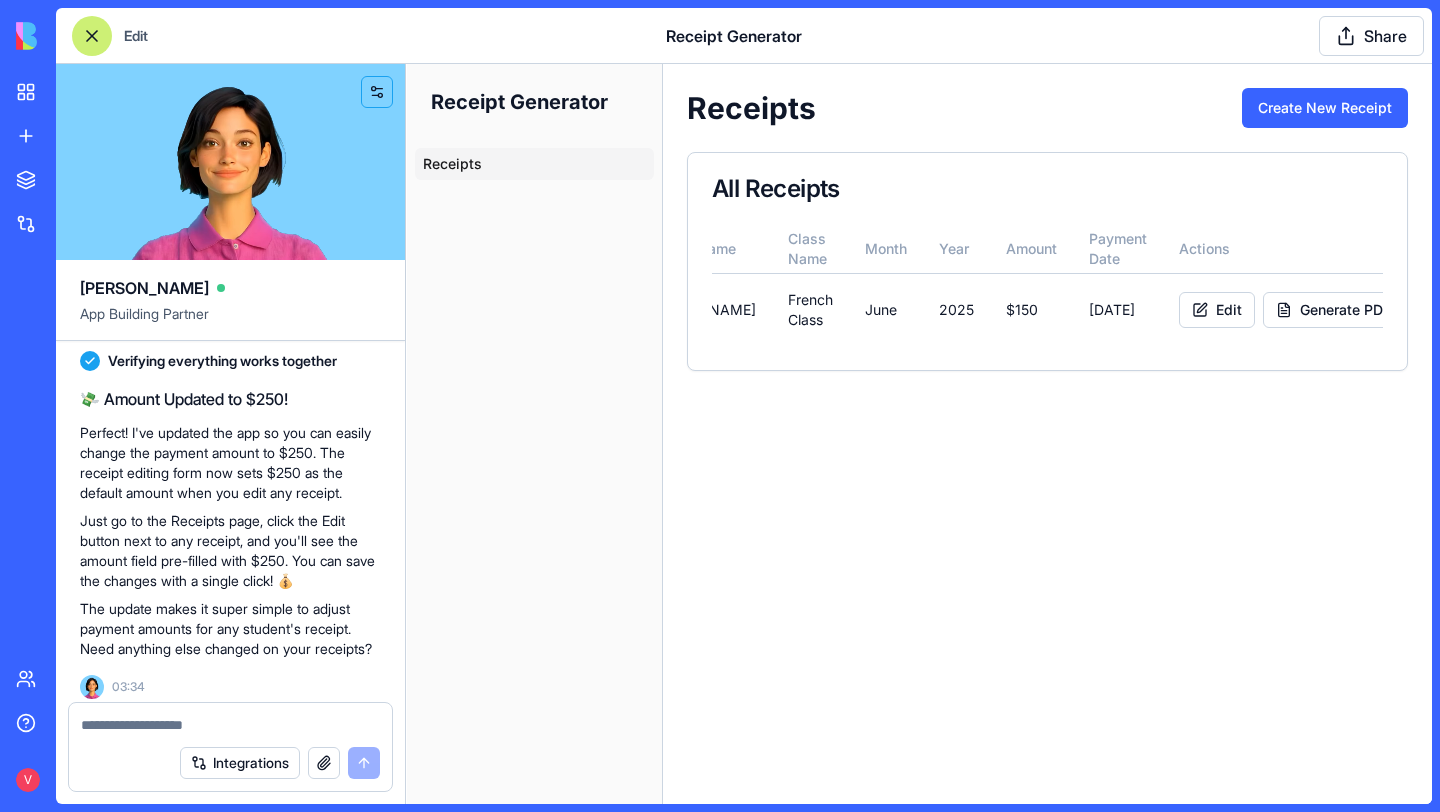 scroll, scrollTop: 2667, scrollLeft: 0, axis: vertical 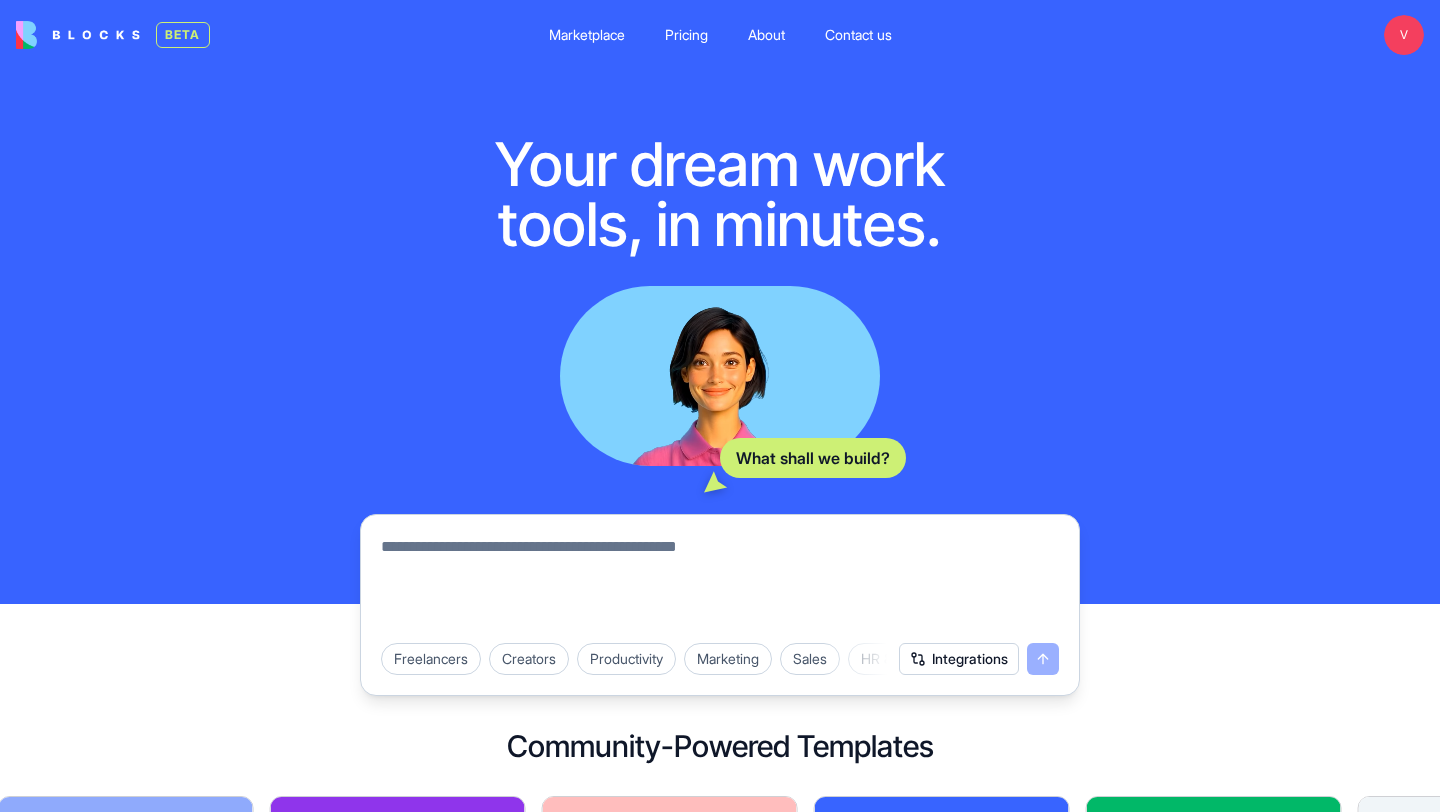 click at bounding box center (720, 583) 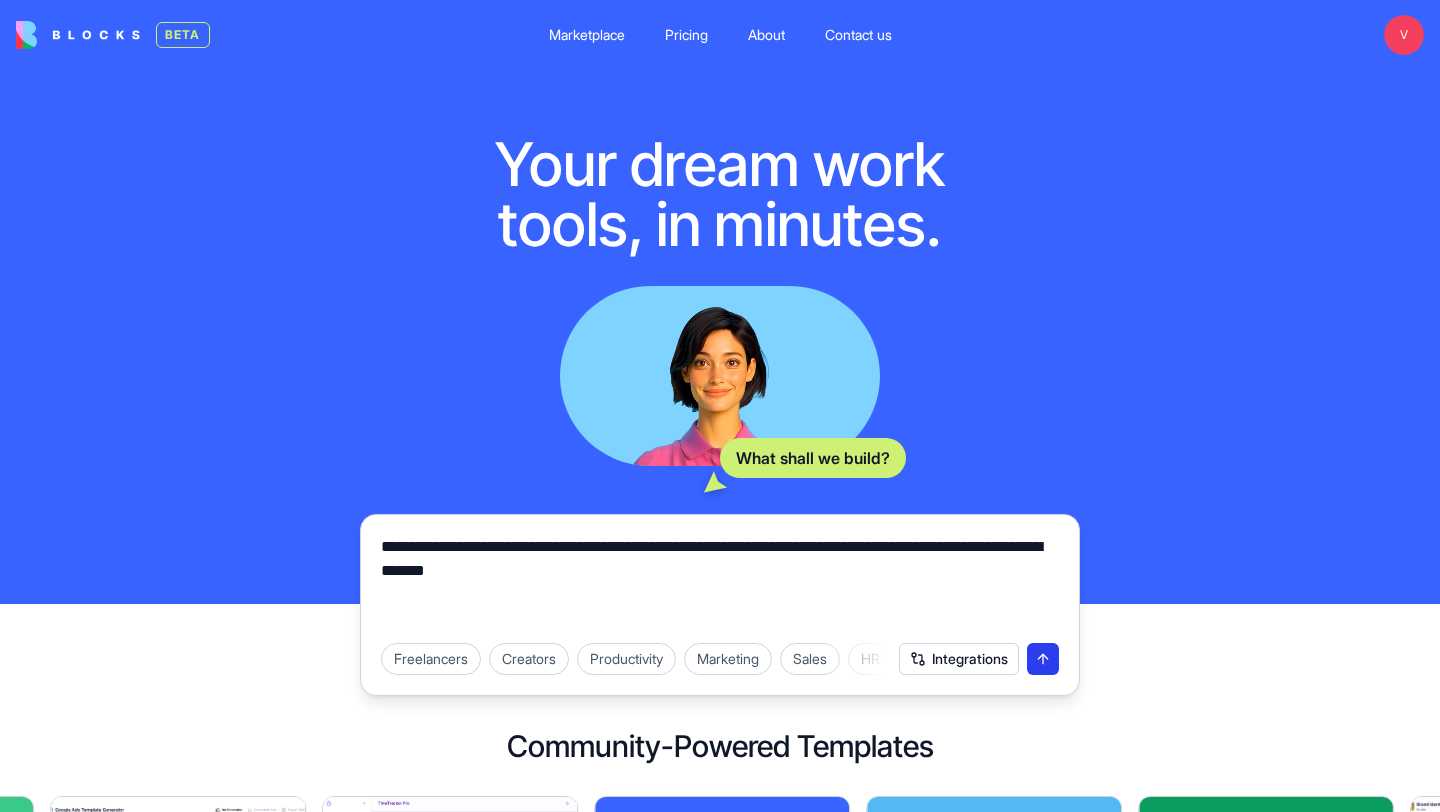 type on "**********" 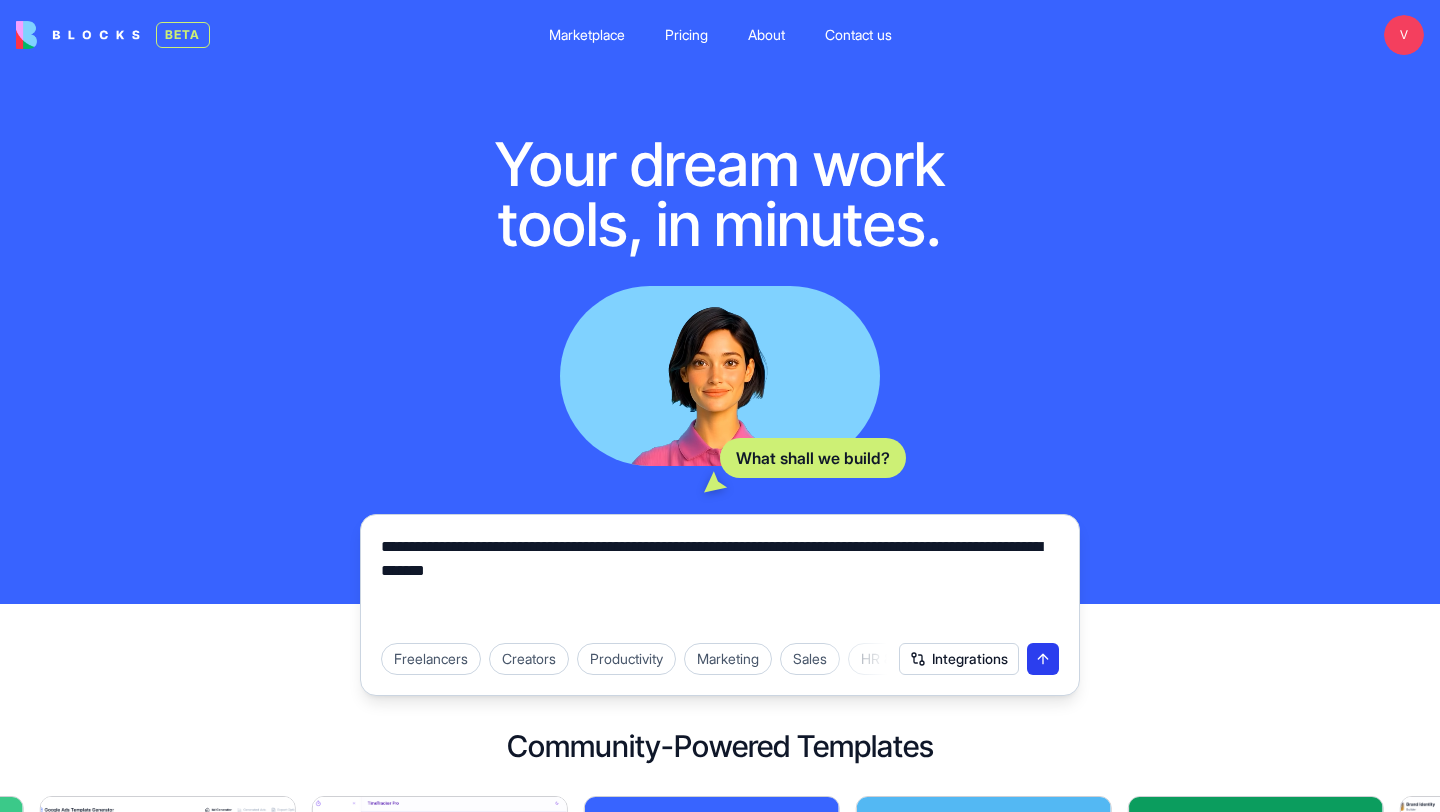 click at bounding box center [1043, 659] 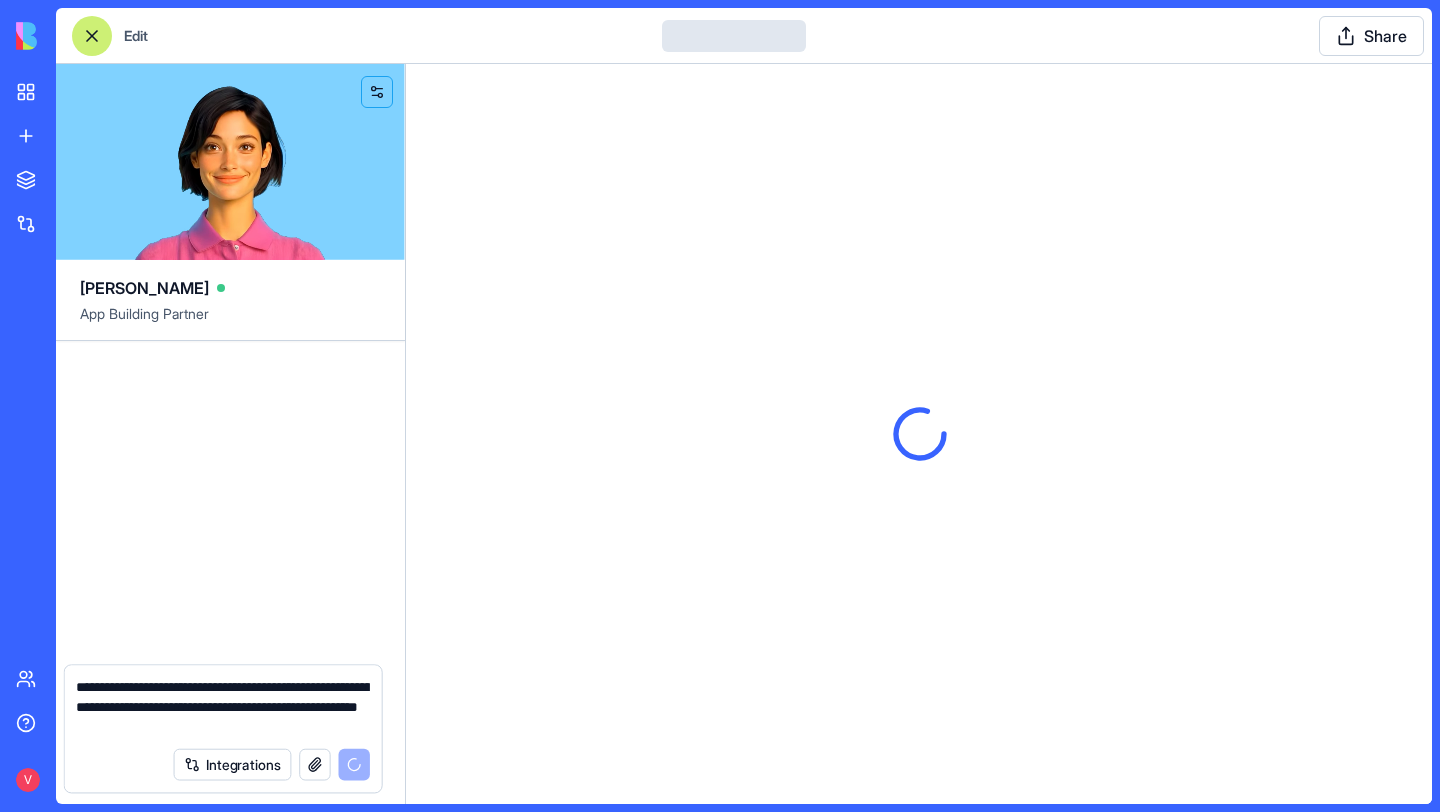 type 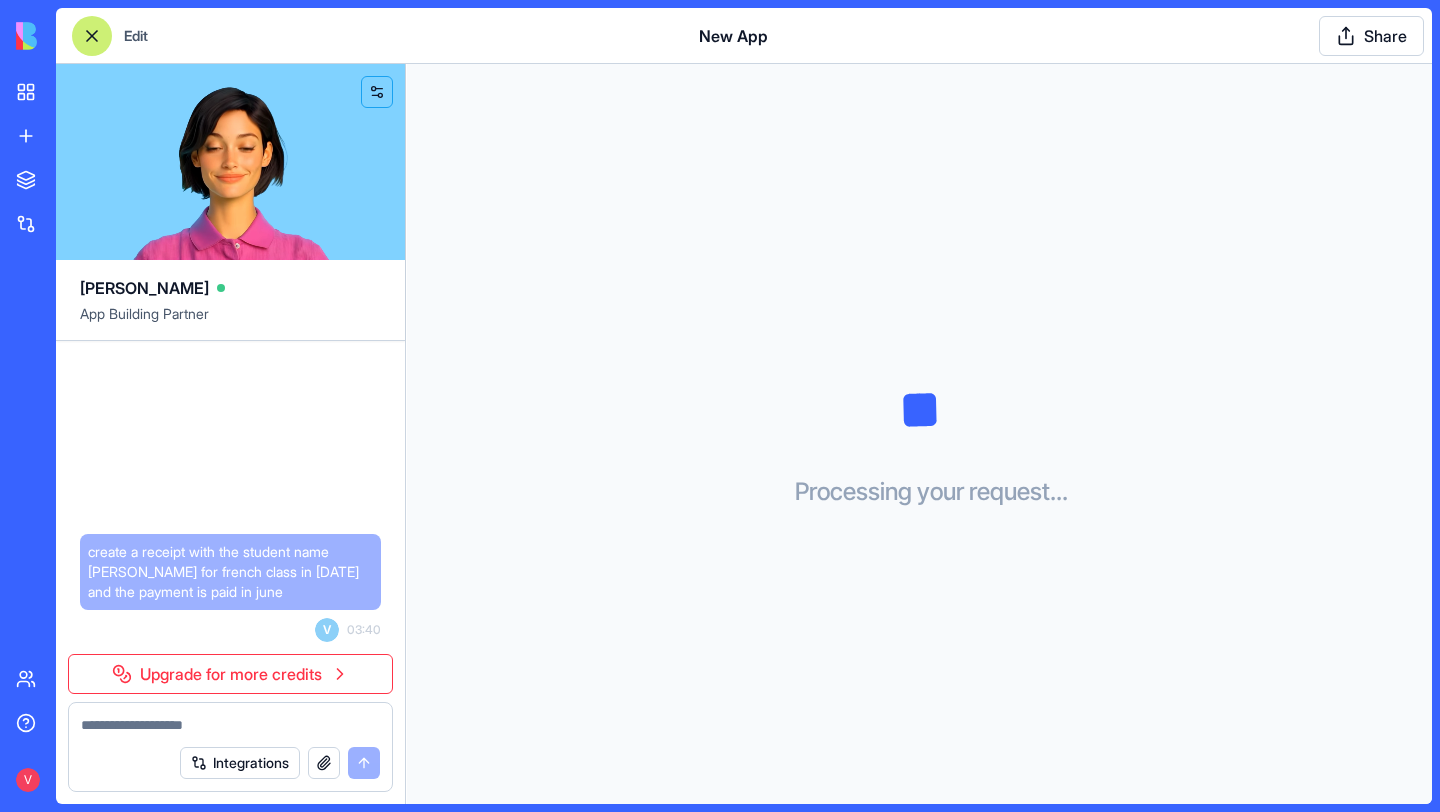 click on "Upgrade for more credits" at bounding box center (230, 674) 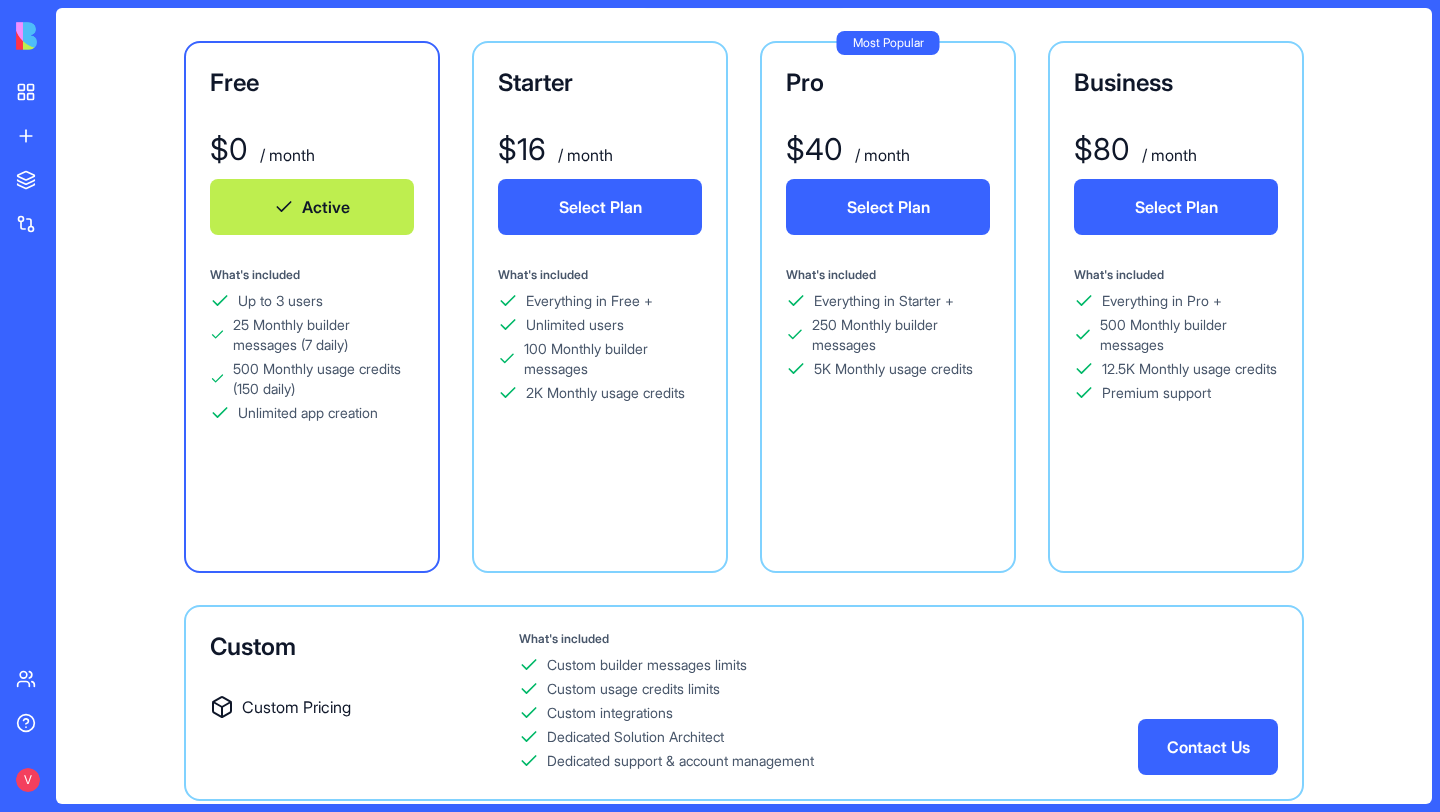 scroll, scrollTop: 0, scrollLeft: 0, axis: both 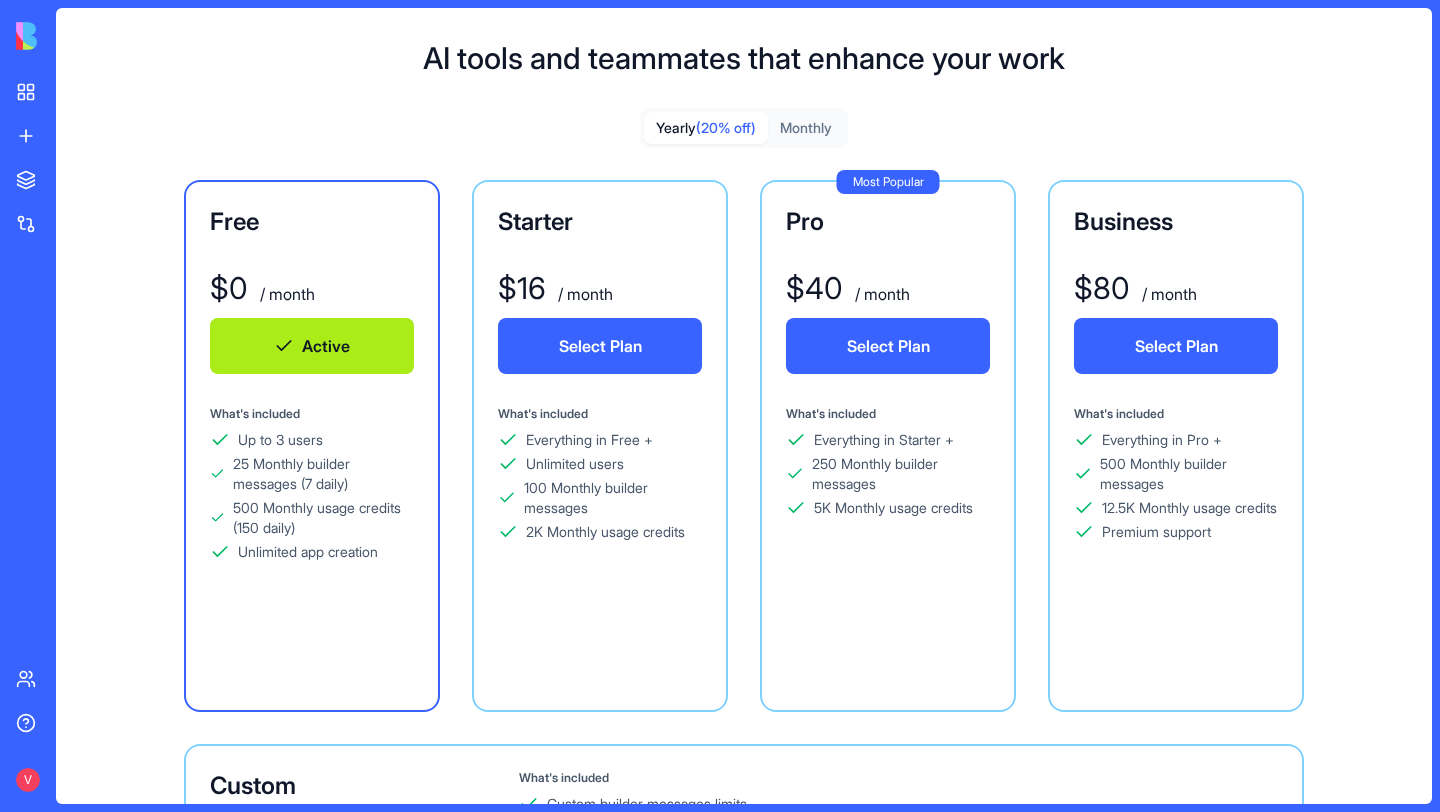 click on "Active" at bounding box center (312, 346) 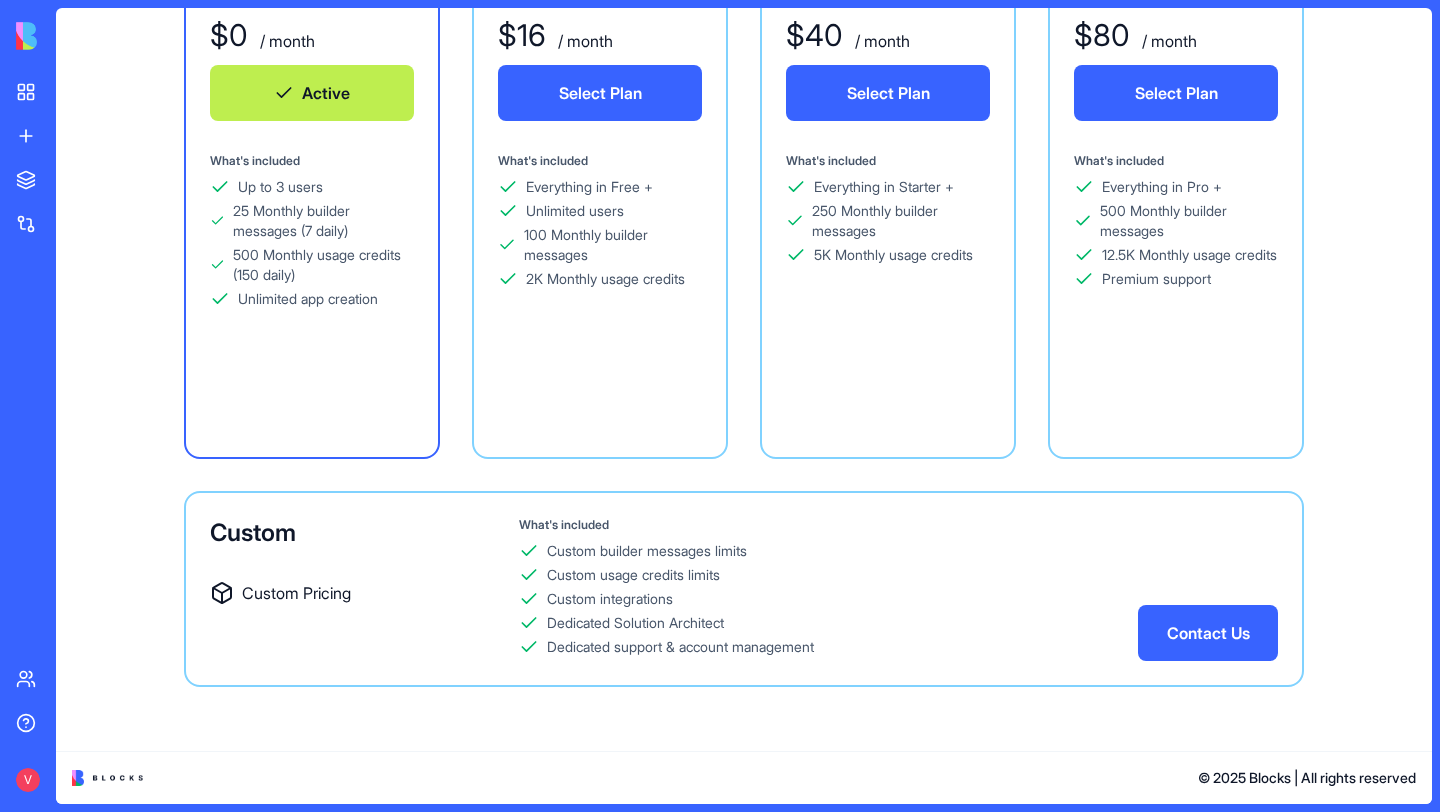 scroll, scrollTop: 0, scrollLeft: 0, axis: both 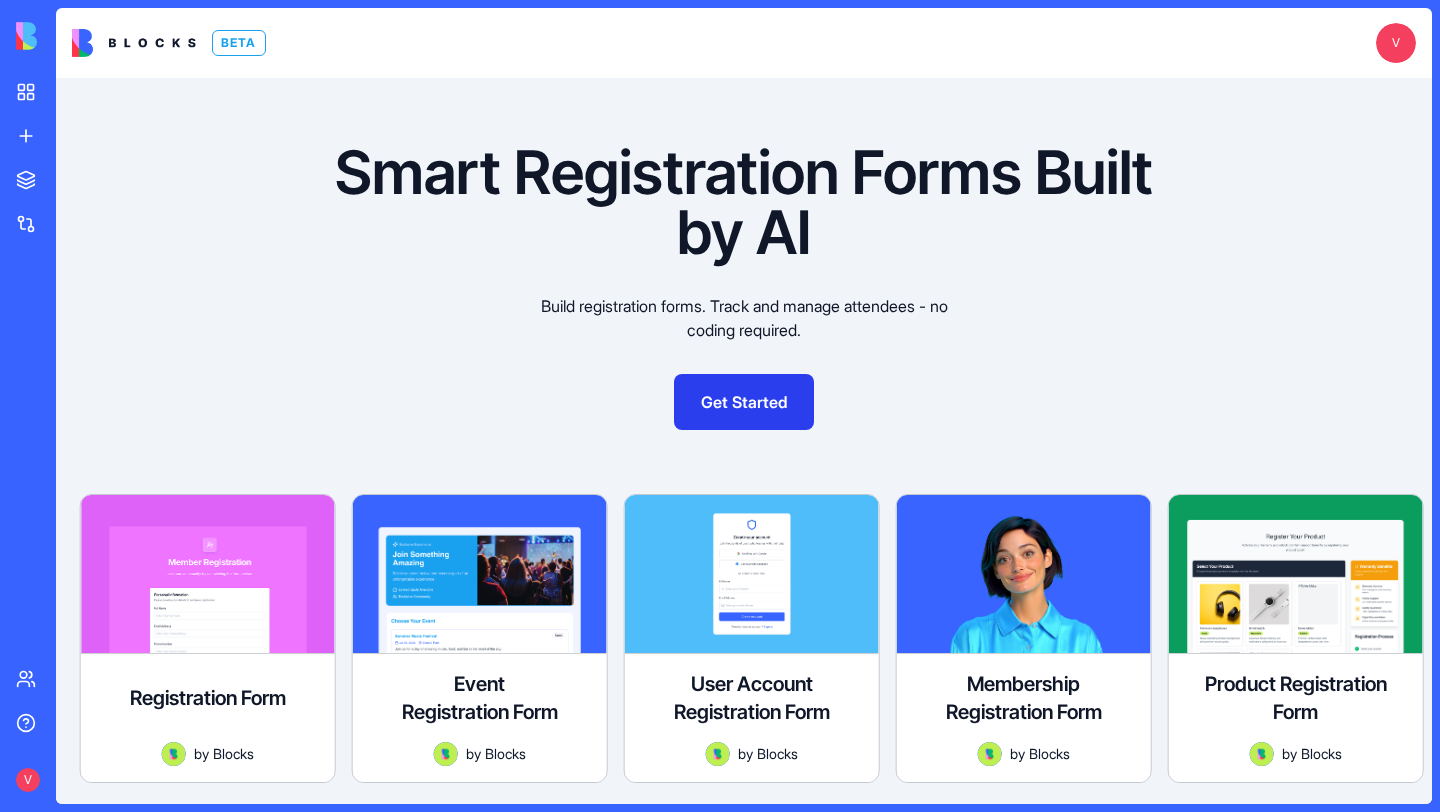 click on "Get Started" at bounding box center (744, 402) 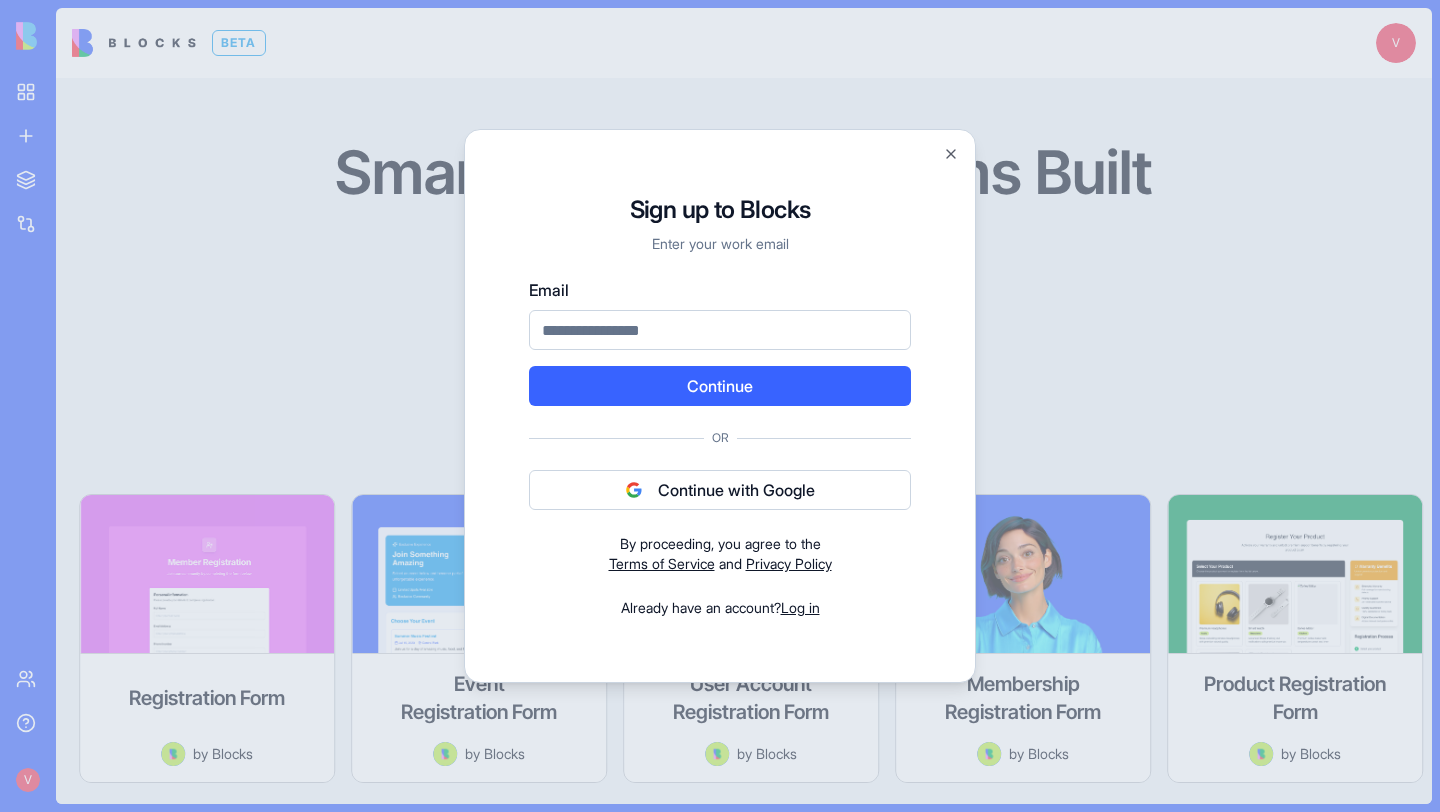 click on "Email" at bounding box center (720, 330) 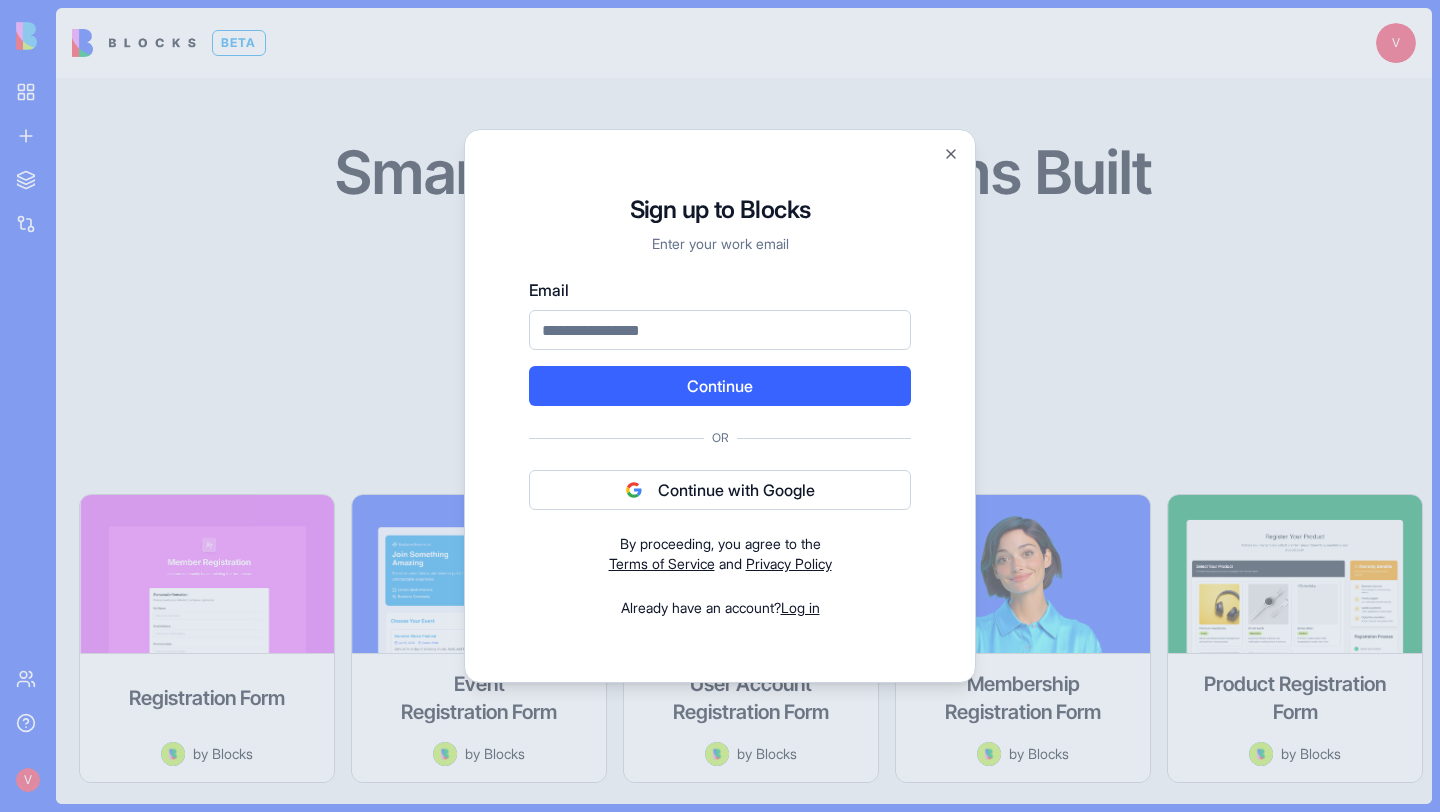 type on "**********" 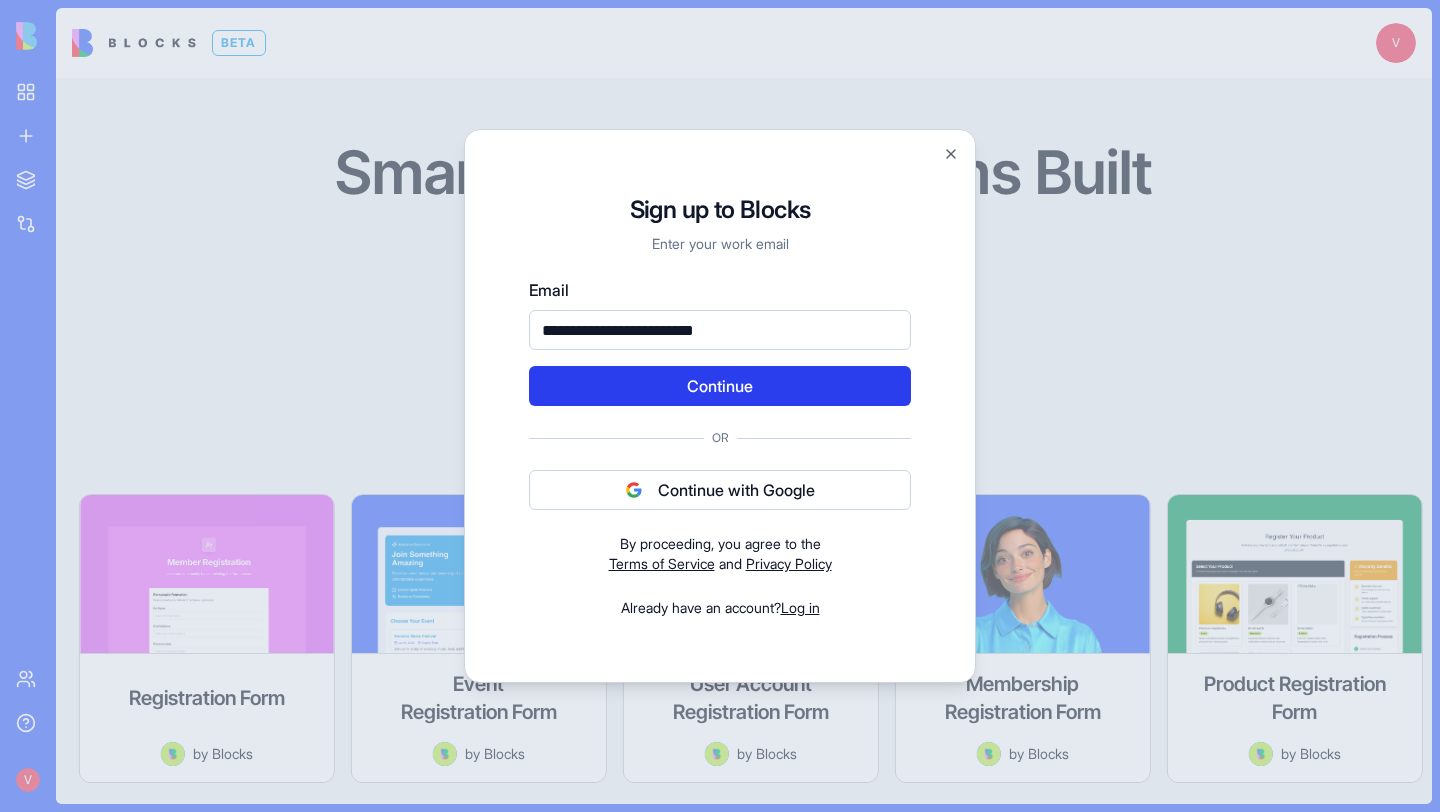 click on "Continue" at bounding box center [720, 386] 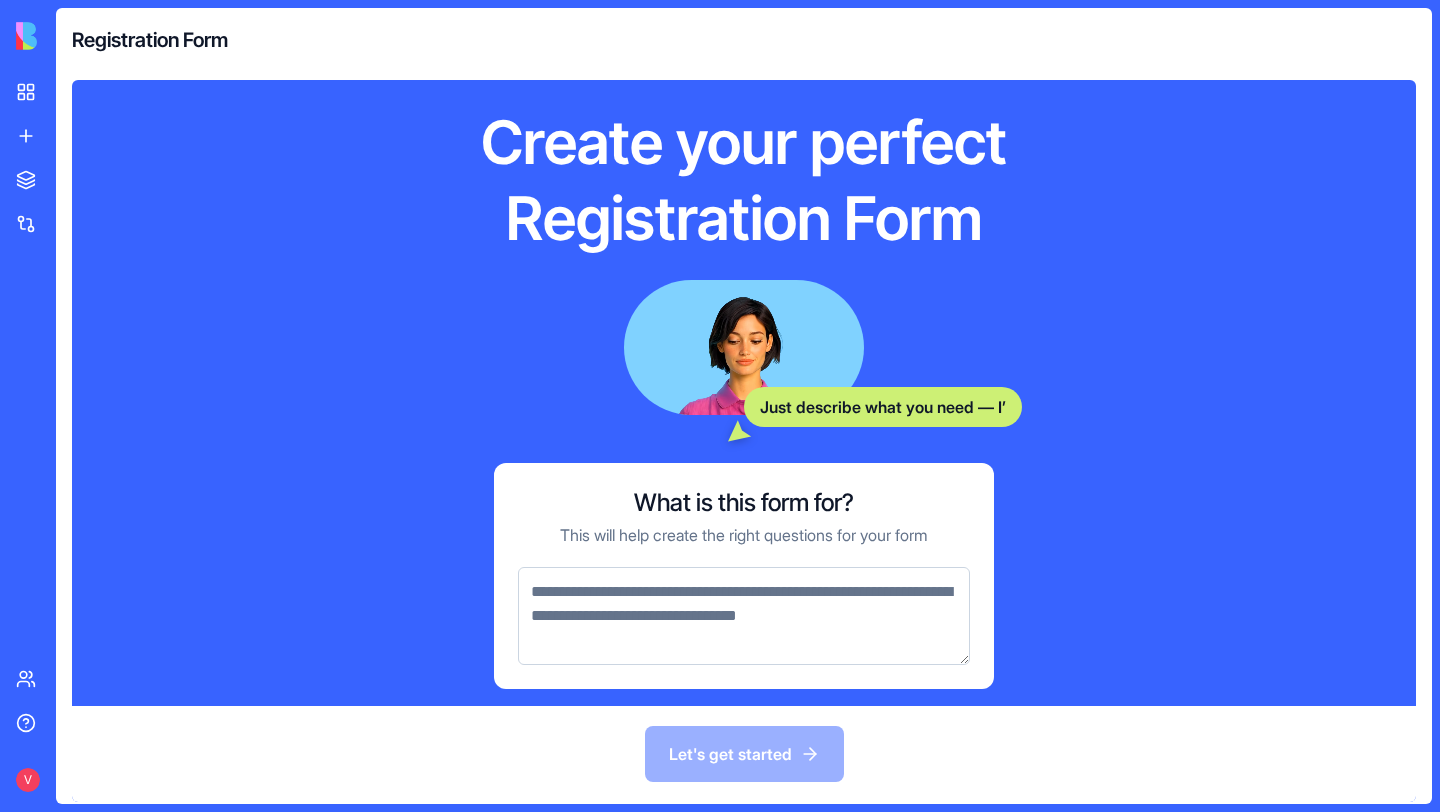 click at bounding box center (744, 616) 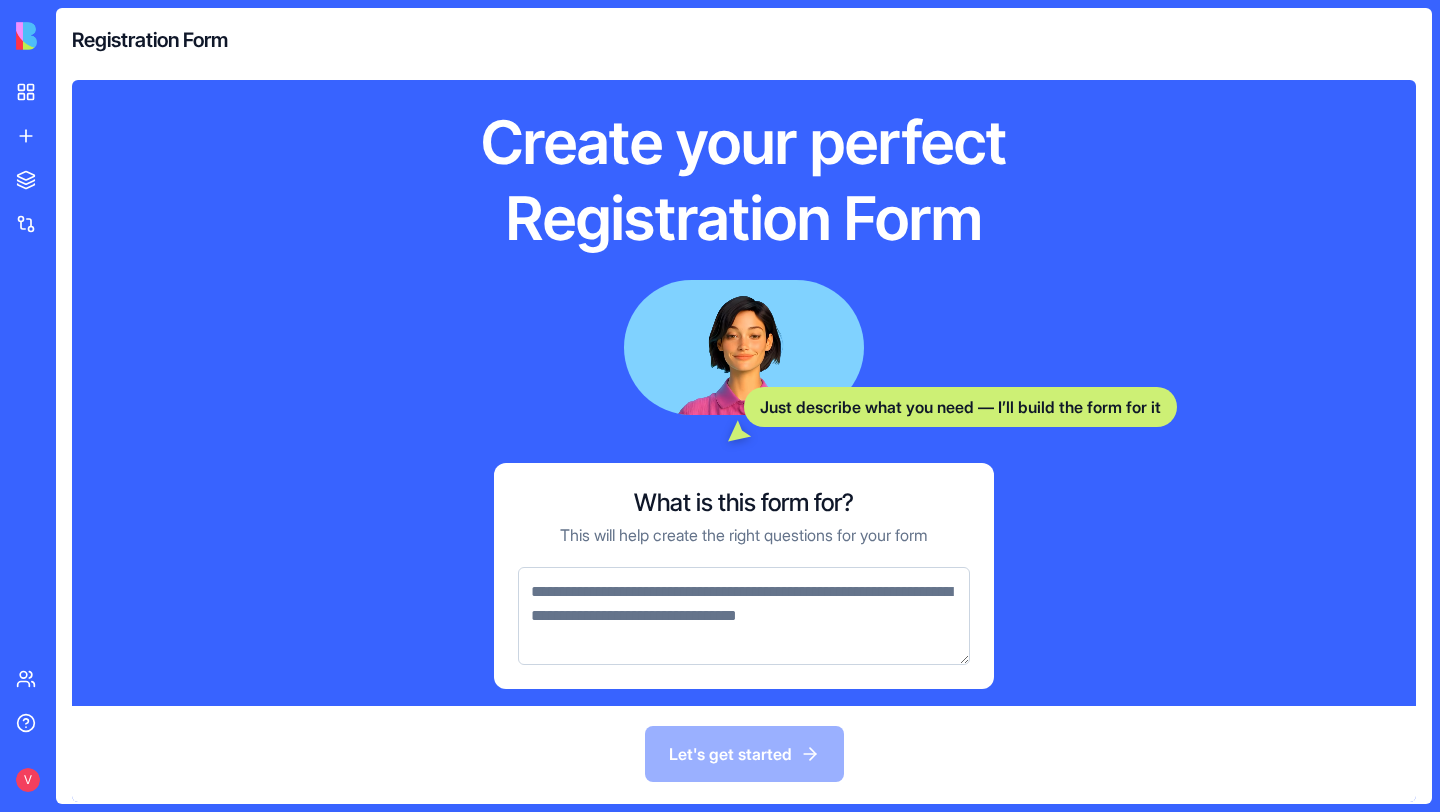 click at bounding box center [744, 616] 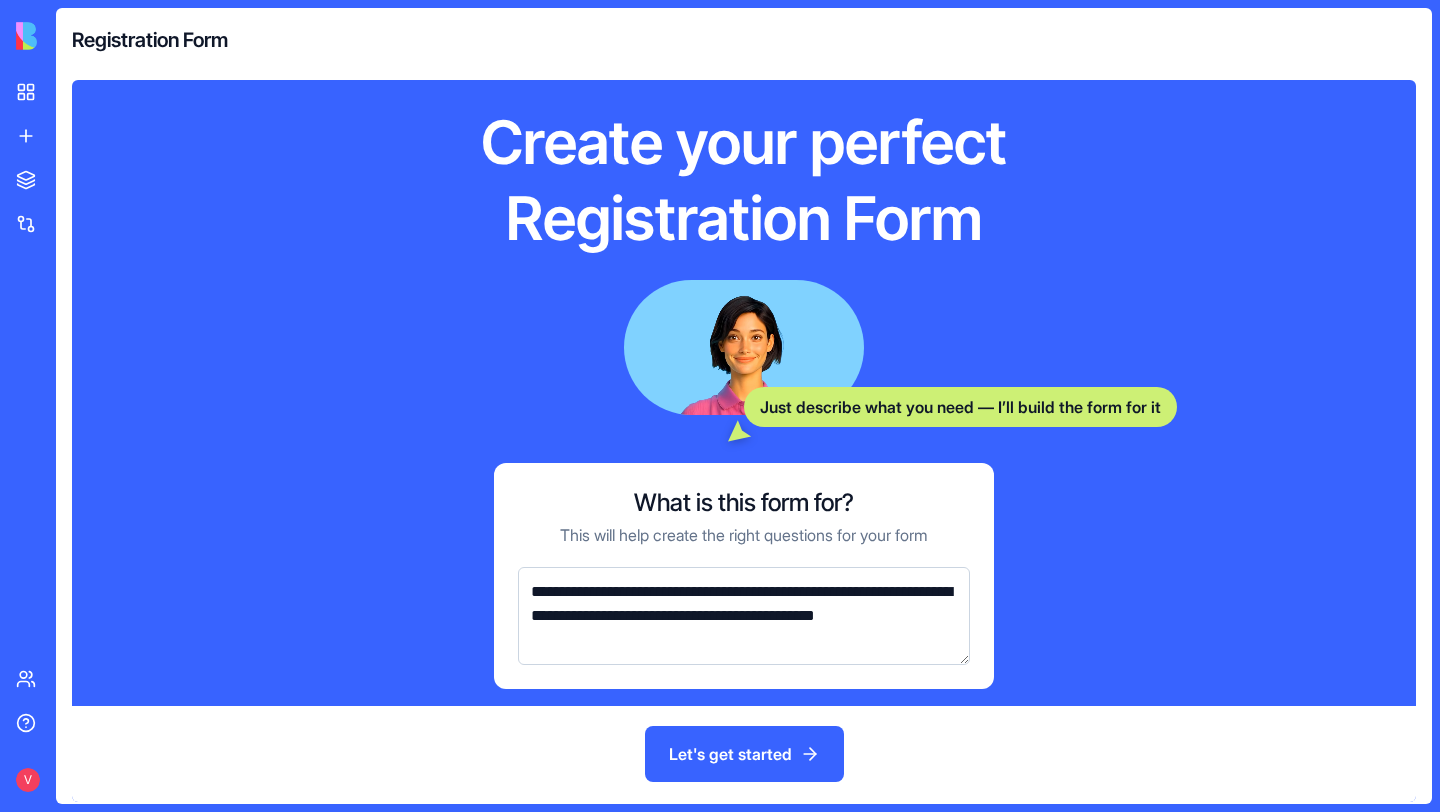 type on "**********" 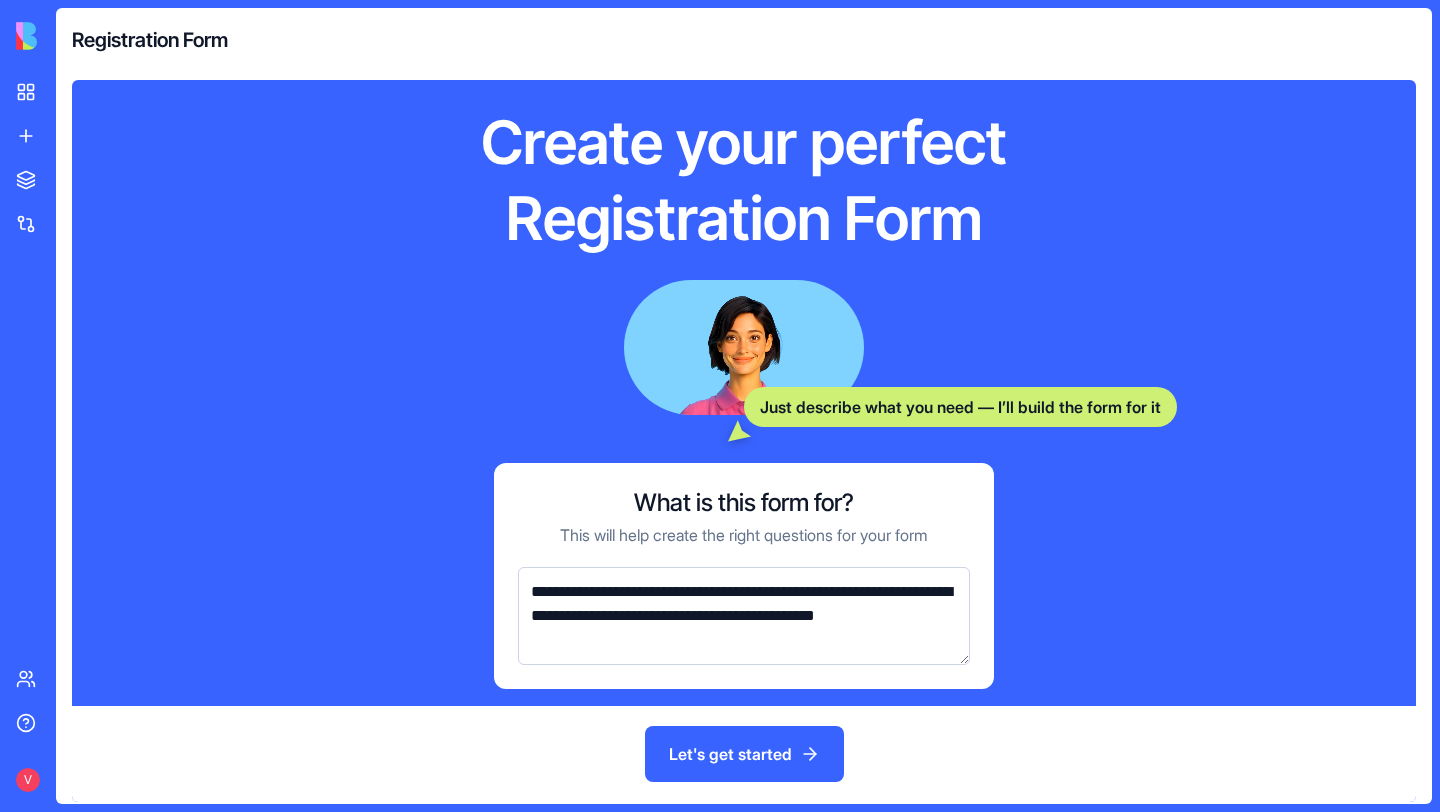 click on "Let's get started" at bounding box center [744, 754] 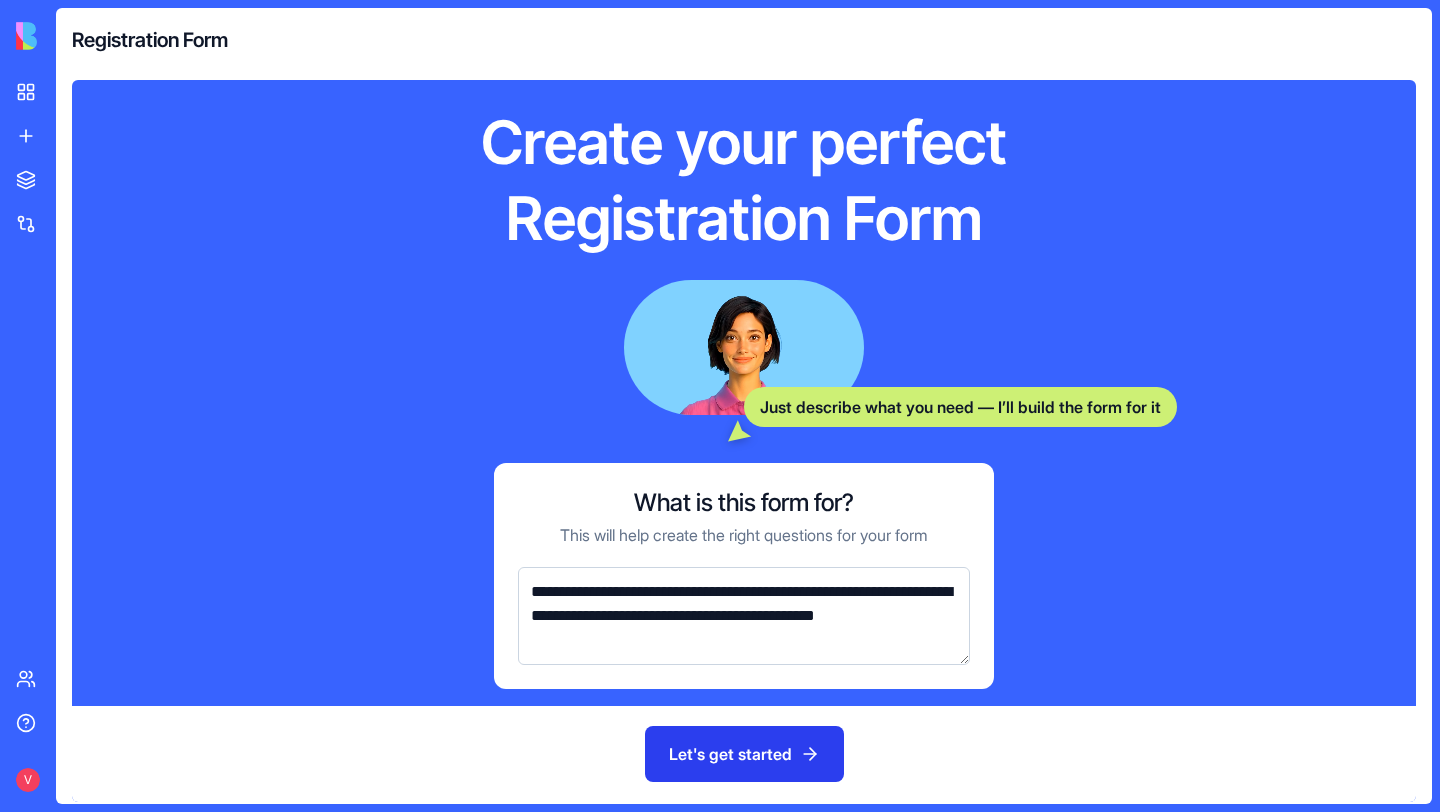 click on "Let's get started" at bounding box center [744, 754] 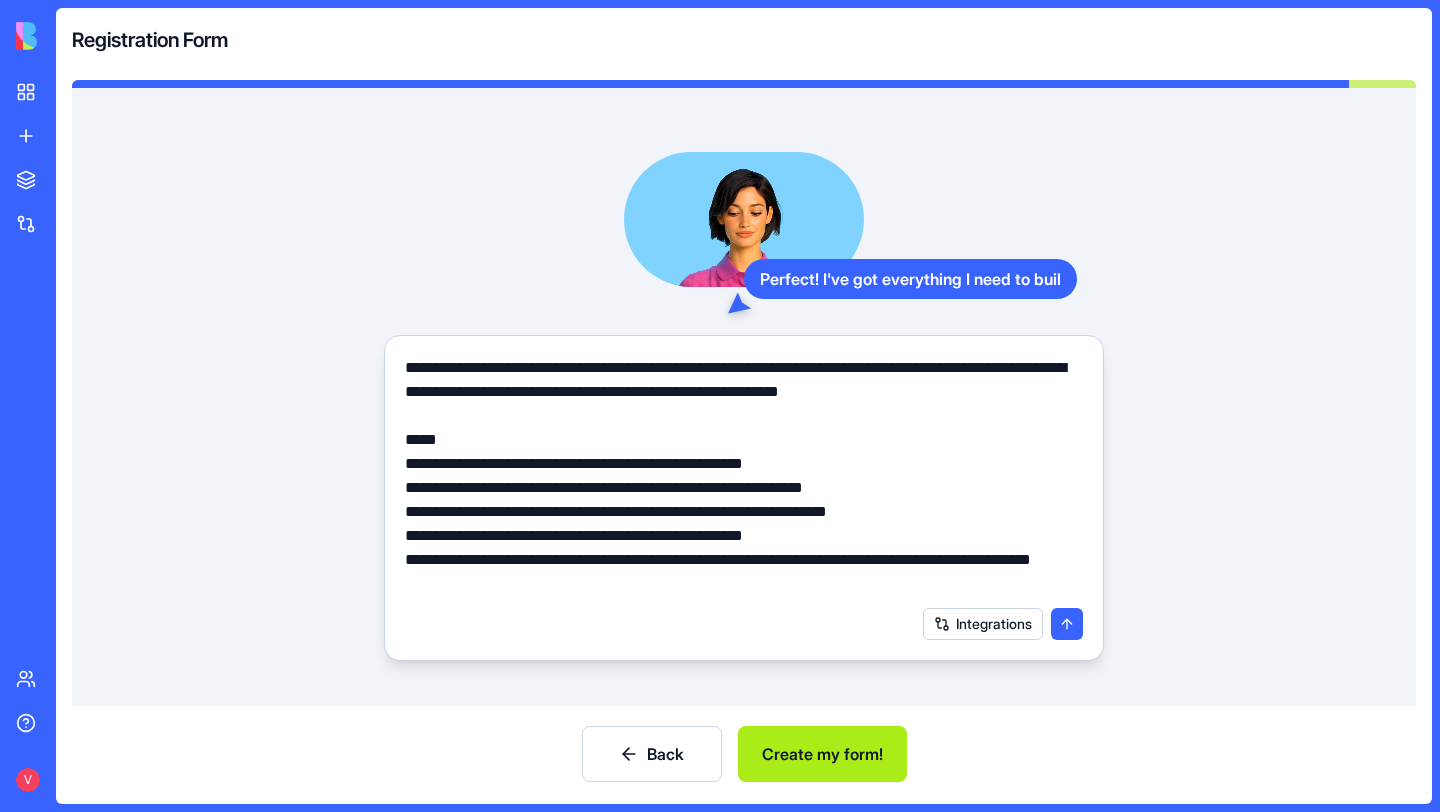 click on "Create my form!" at bounding box center (822, 754) 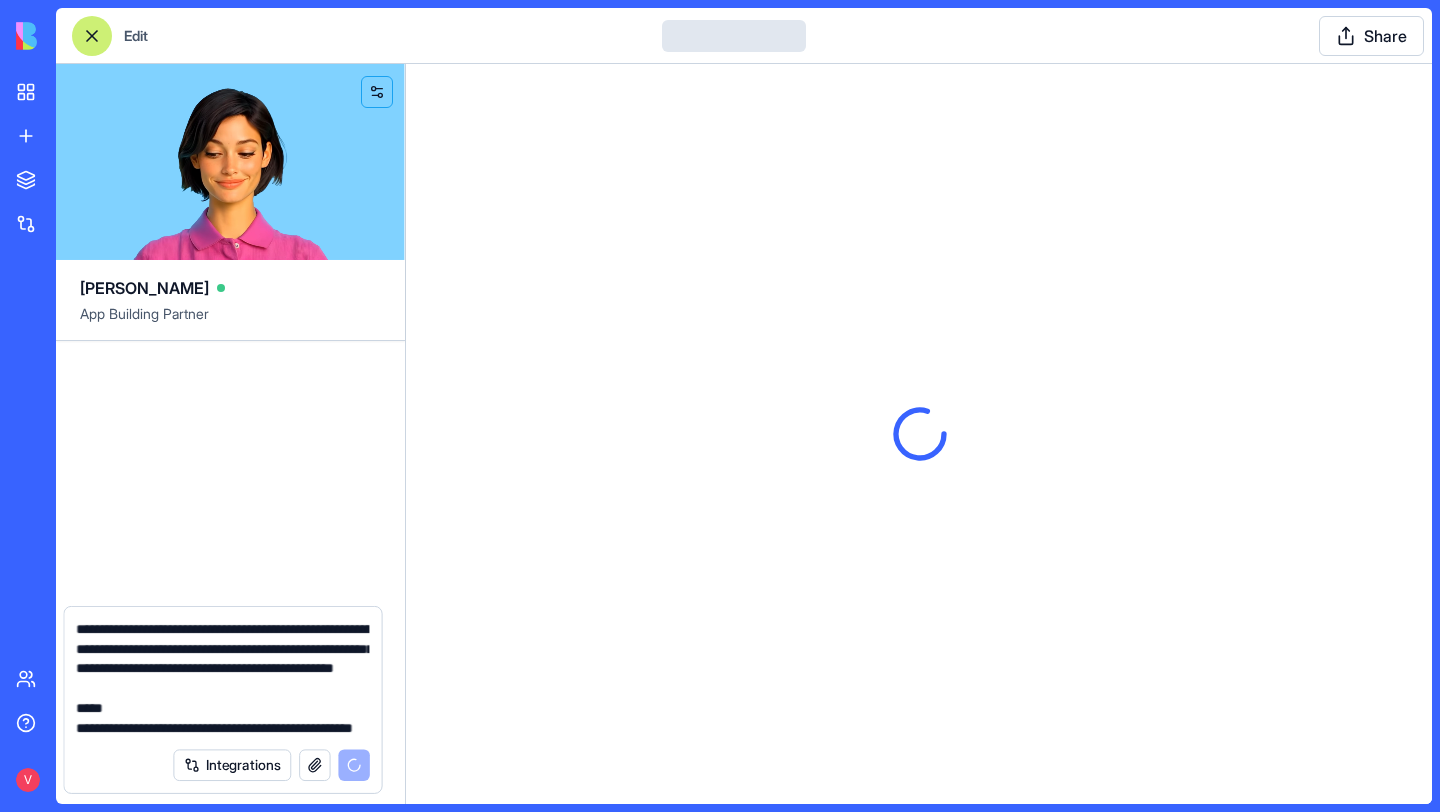 type 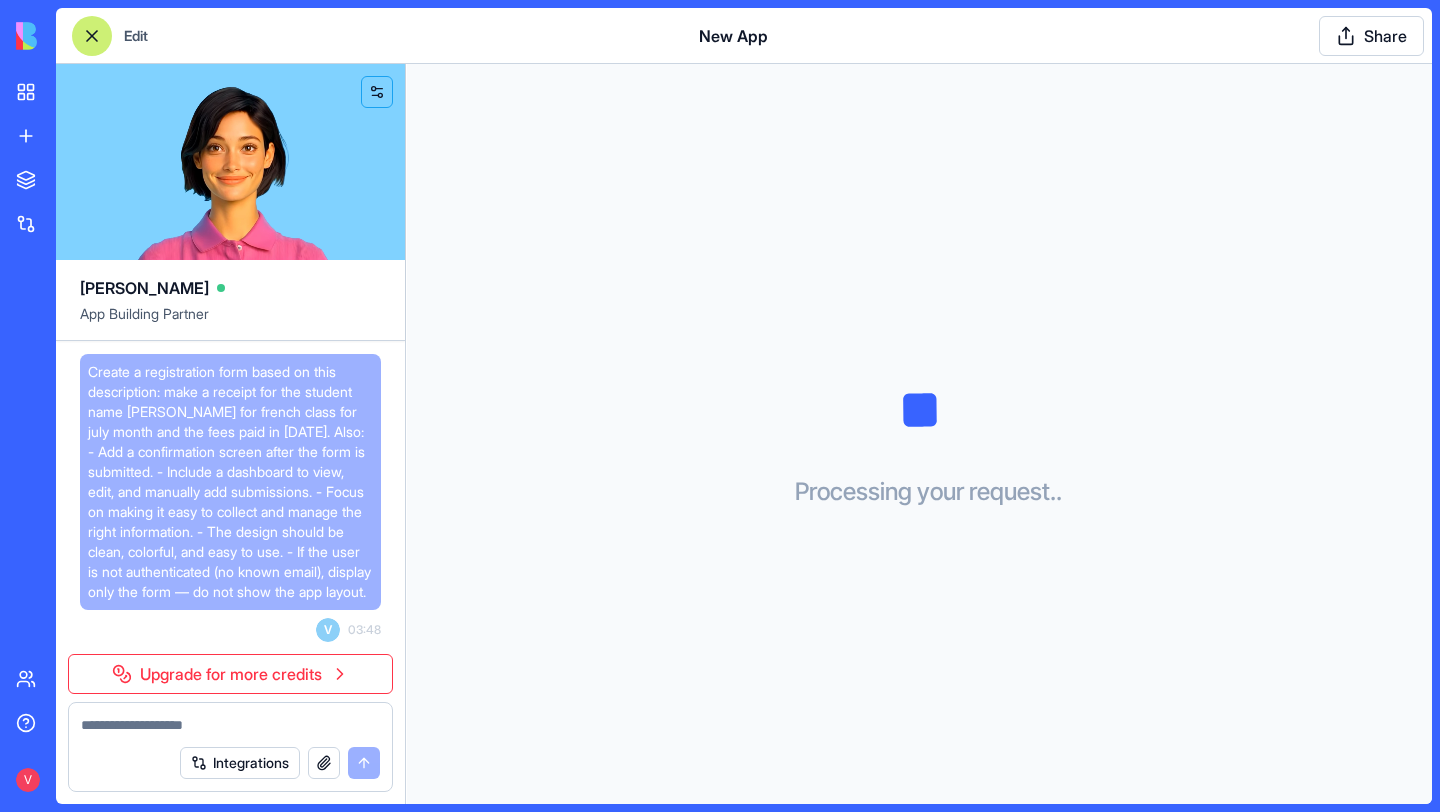 click on "Upgrade for more credits" at bounding box center (230, 674) 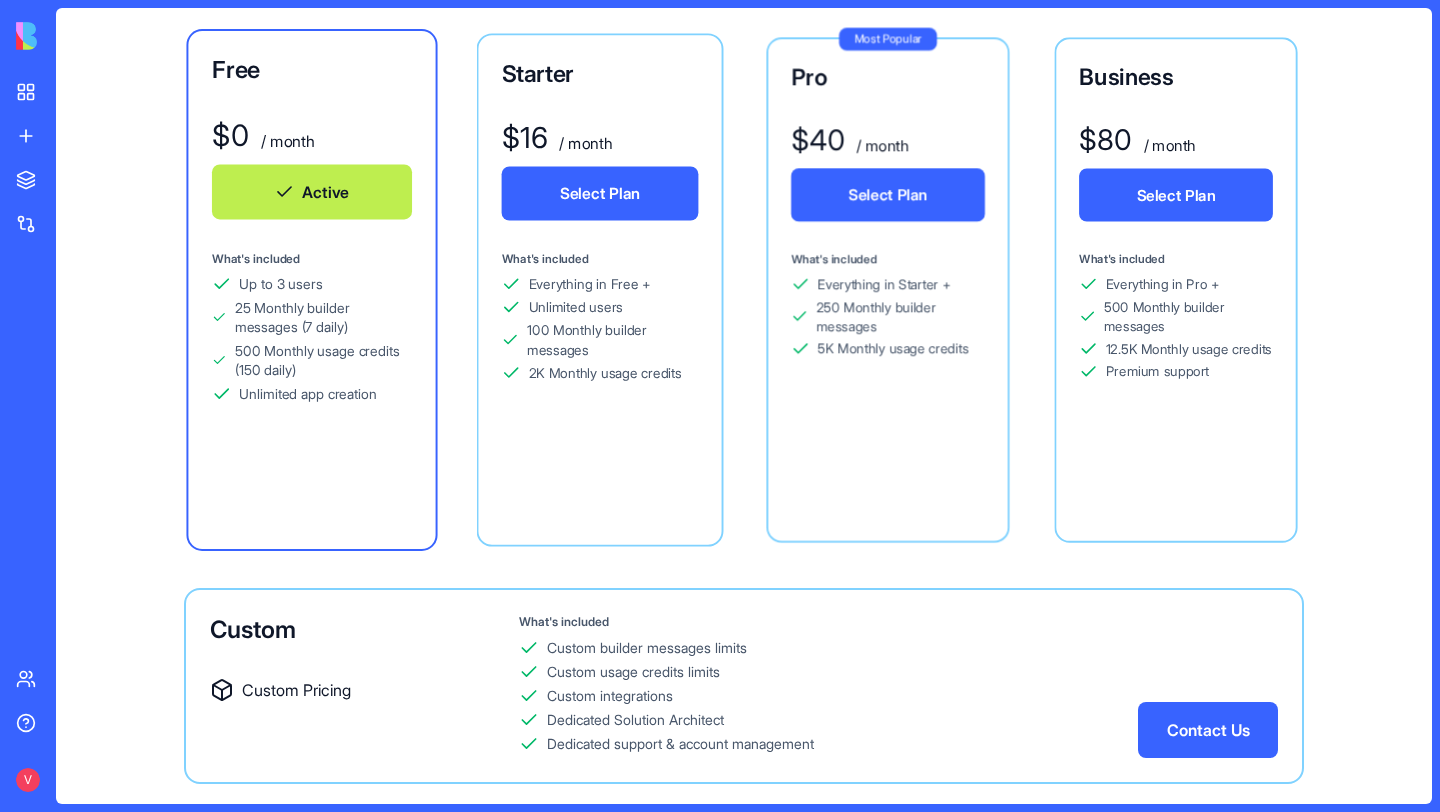 scroll, scrollTop: 184, scrollLeft: 0, axis: vertical 